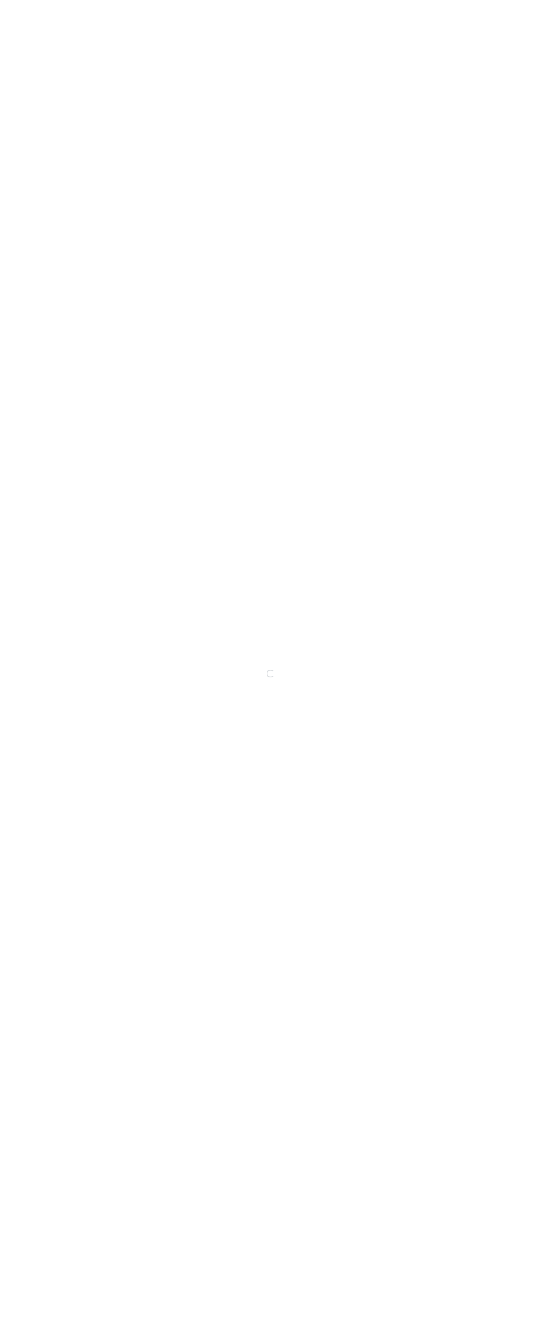 scroll, scrollTop: 0, scrollLeft: 0, axis: both 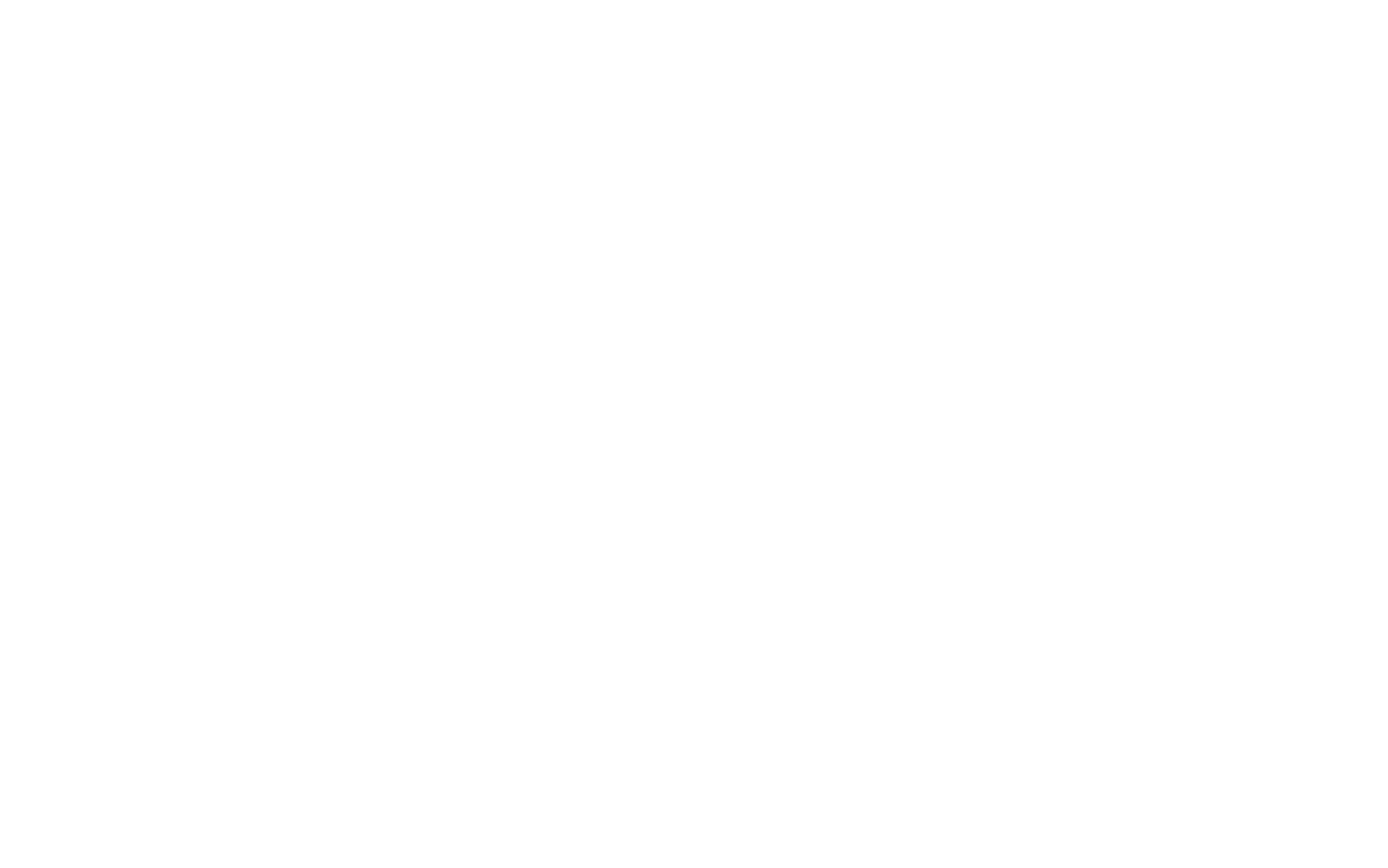 click at bounding box center (694, 0) 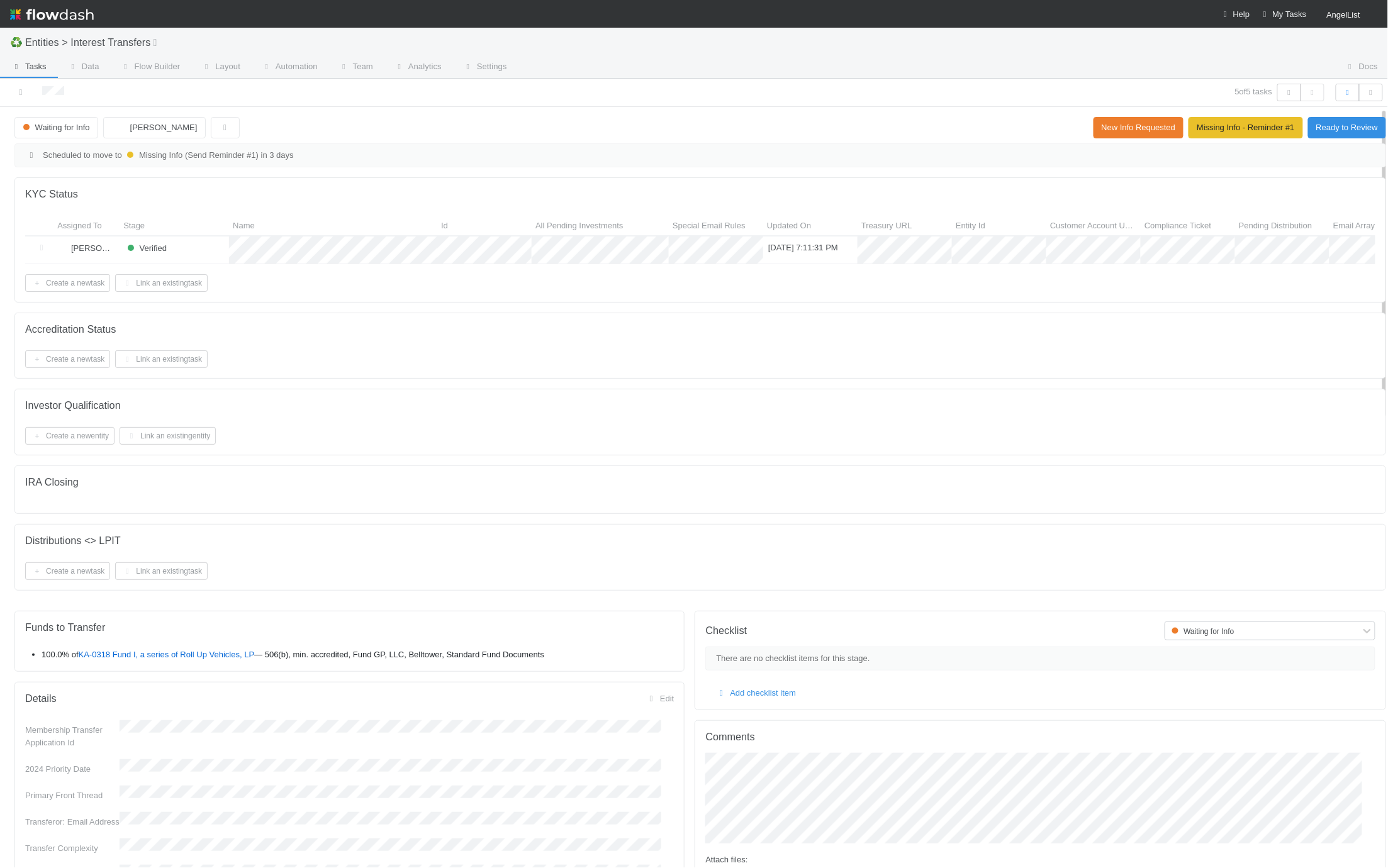 scroll, scrollTop: 13, scrollLeft: 13, axis: both 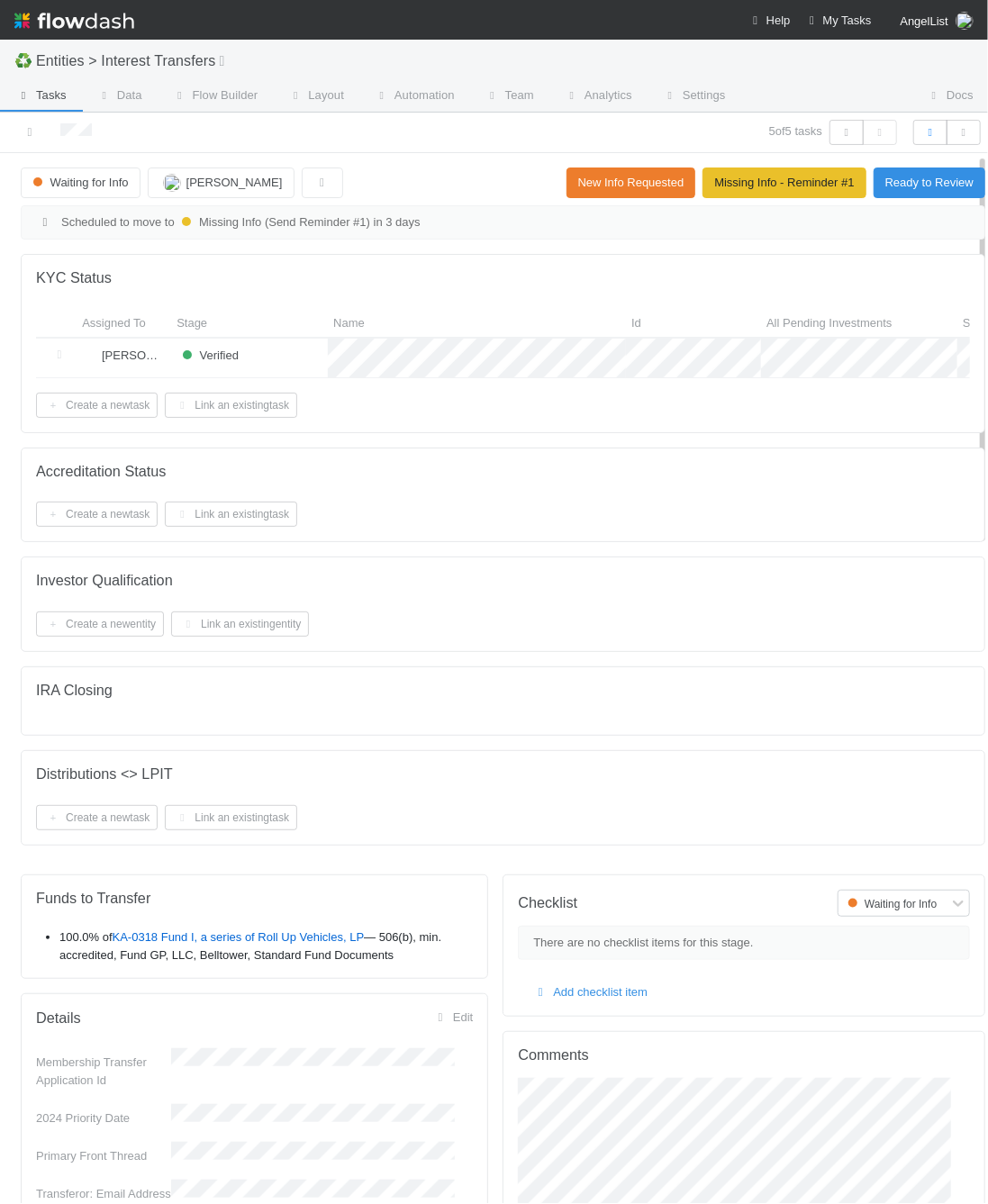 click on "♻️ Entities > Interest Transfers" at bounding box center (494, 61) 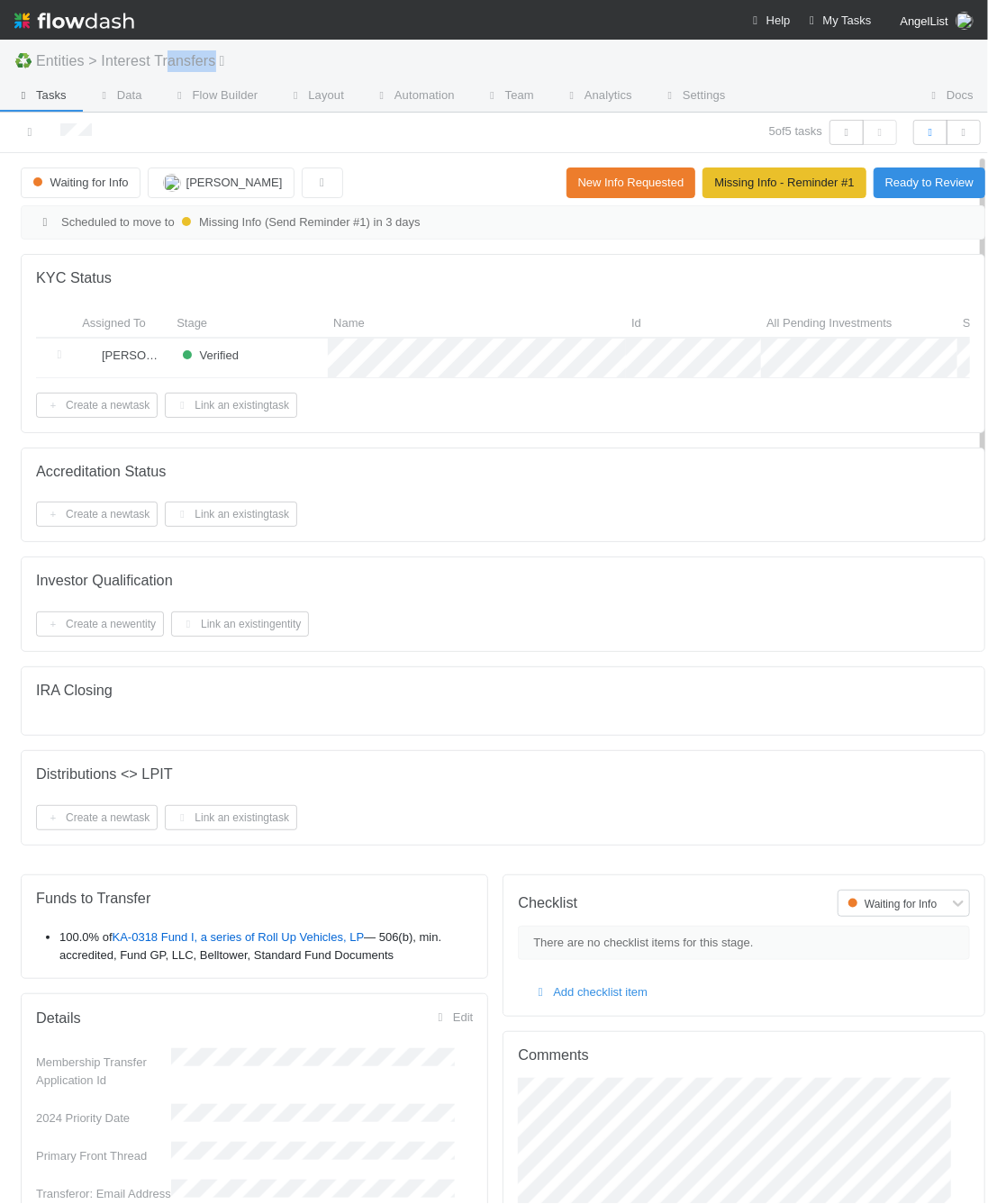 click on "Entities > Interest Transfers" at bounding box center (139, 60) 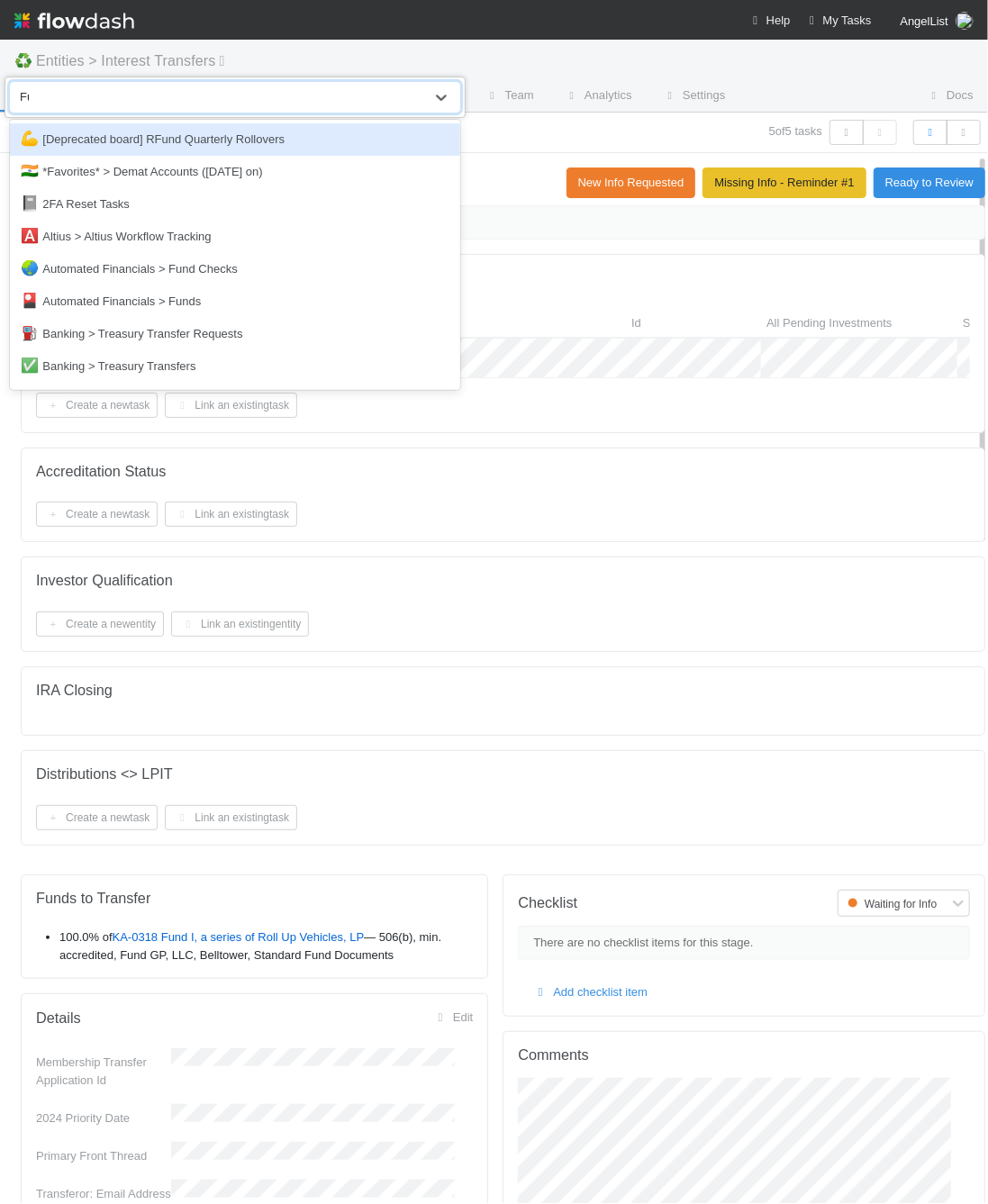type on "Fund" 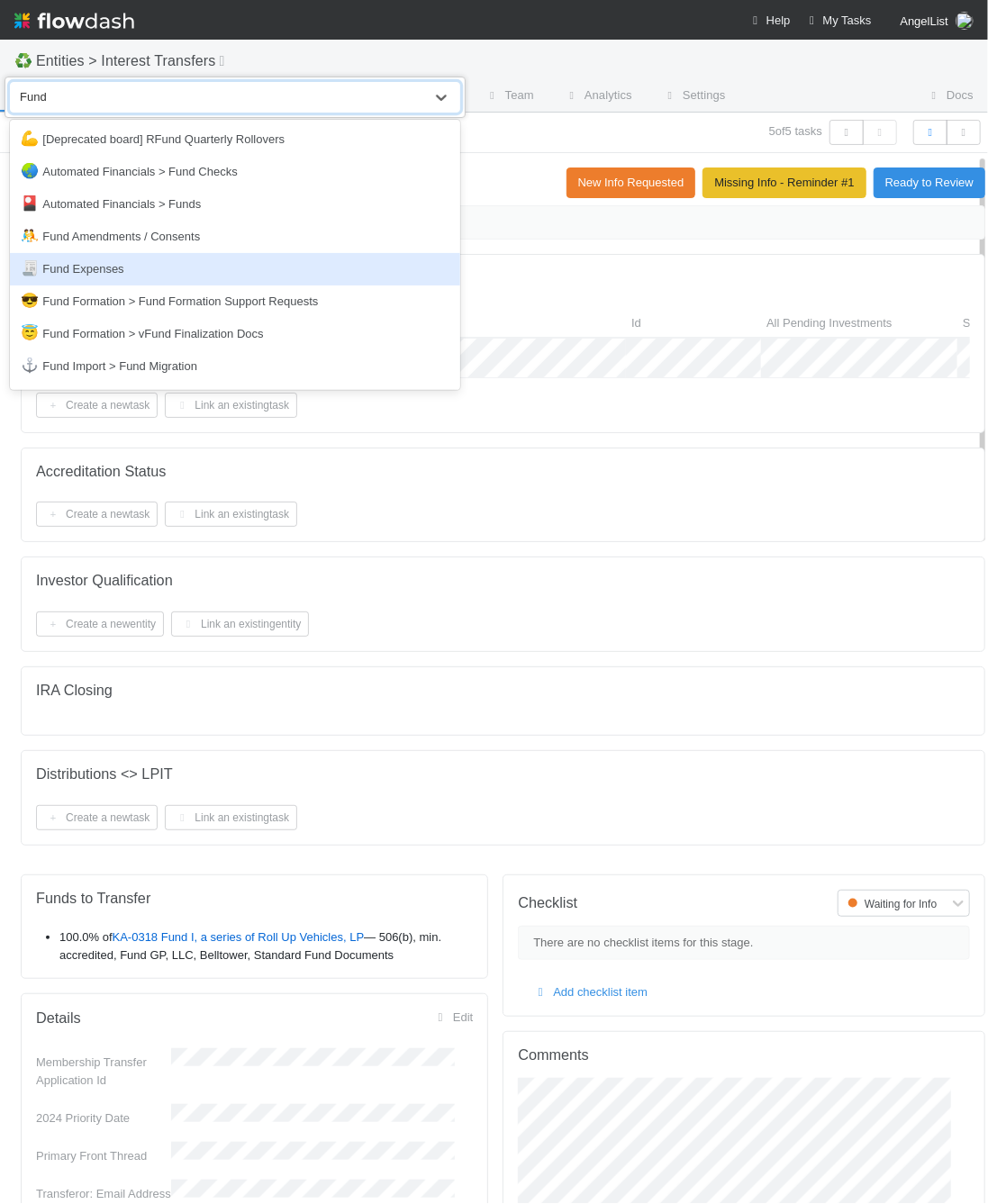 click on "🧾 Fund Expenses" at bounding box center (235, 269) 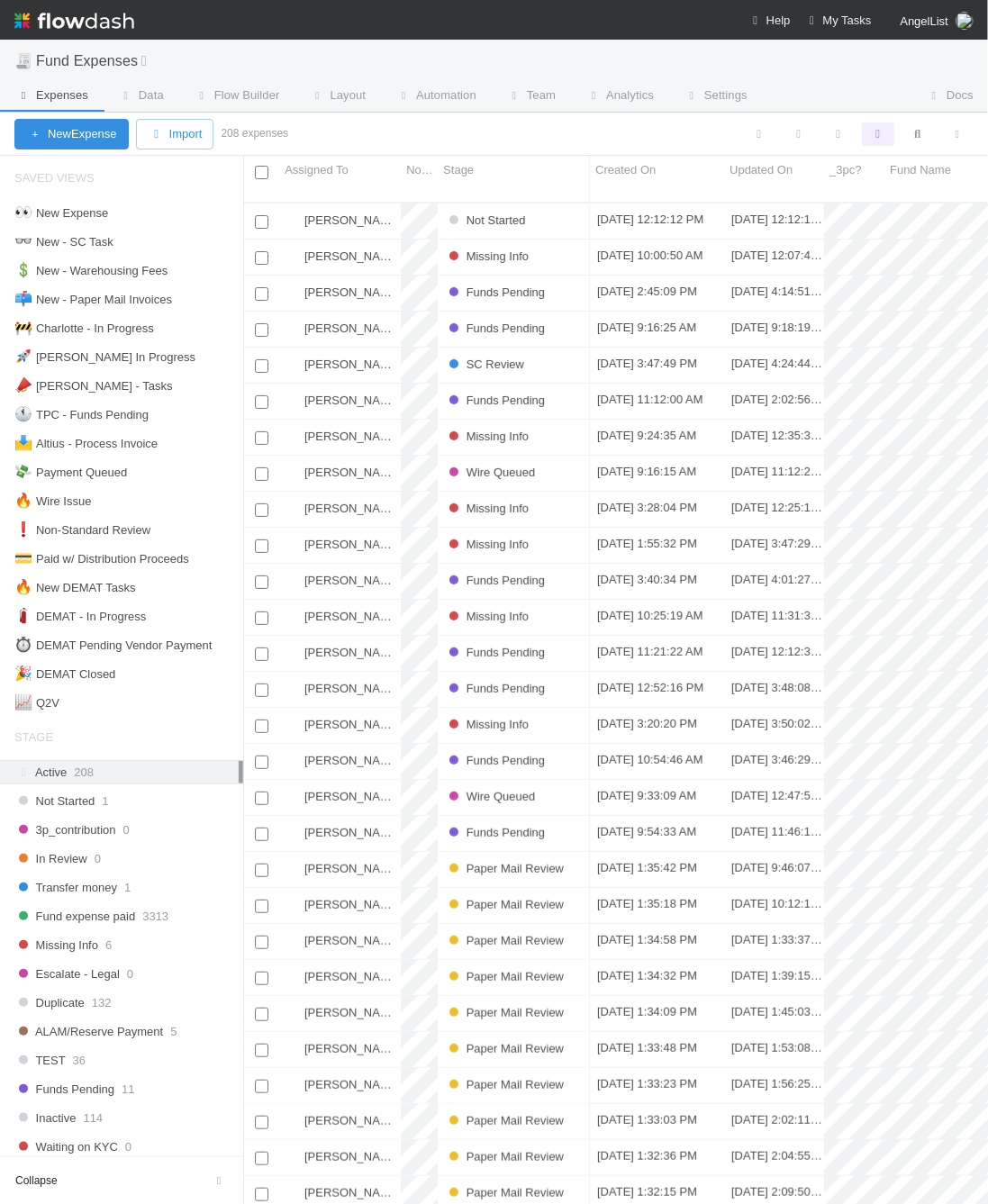 scroll, scrollTop: 19, scrollLeft: 18, axis: both 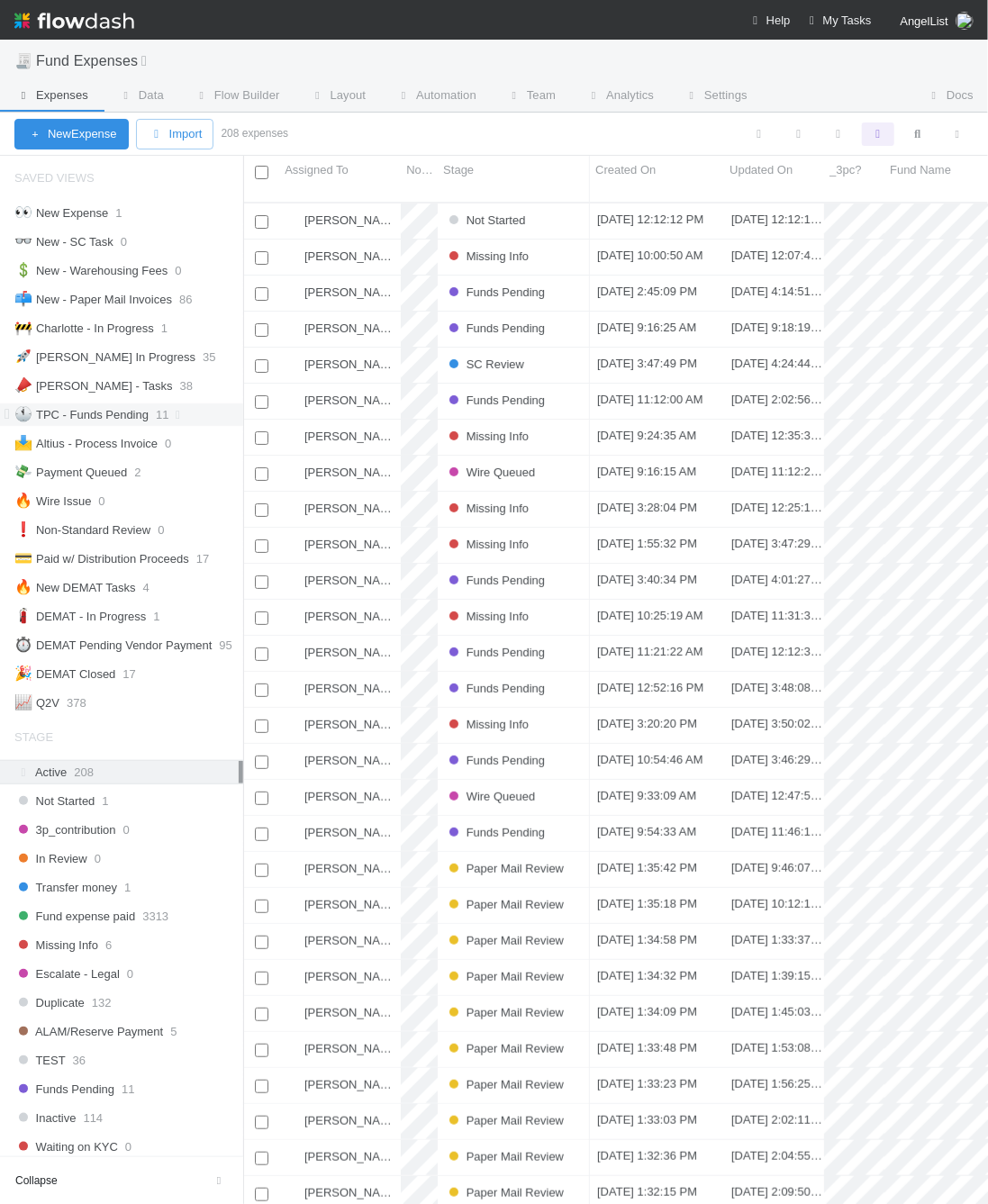 click on "🕚 TPC - Funds Pending" at bounding box center (81, 414) 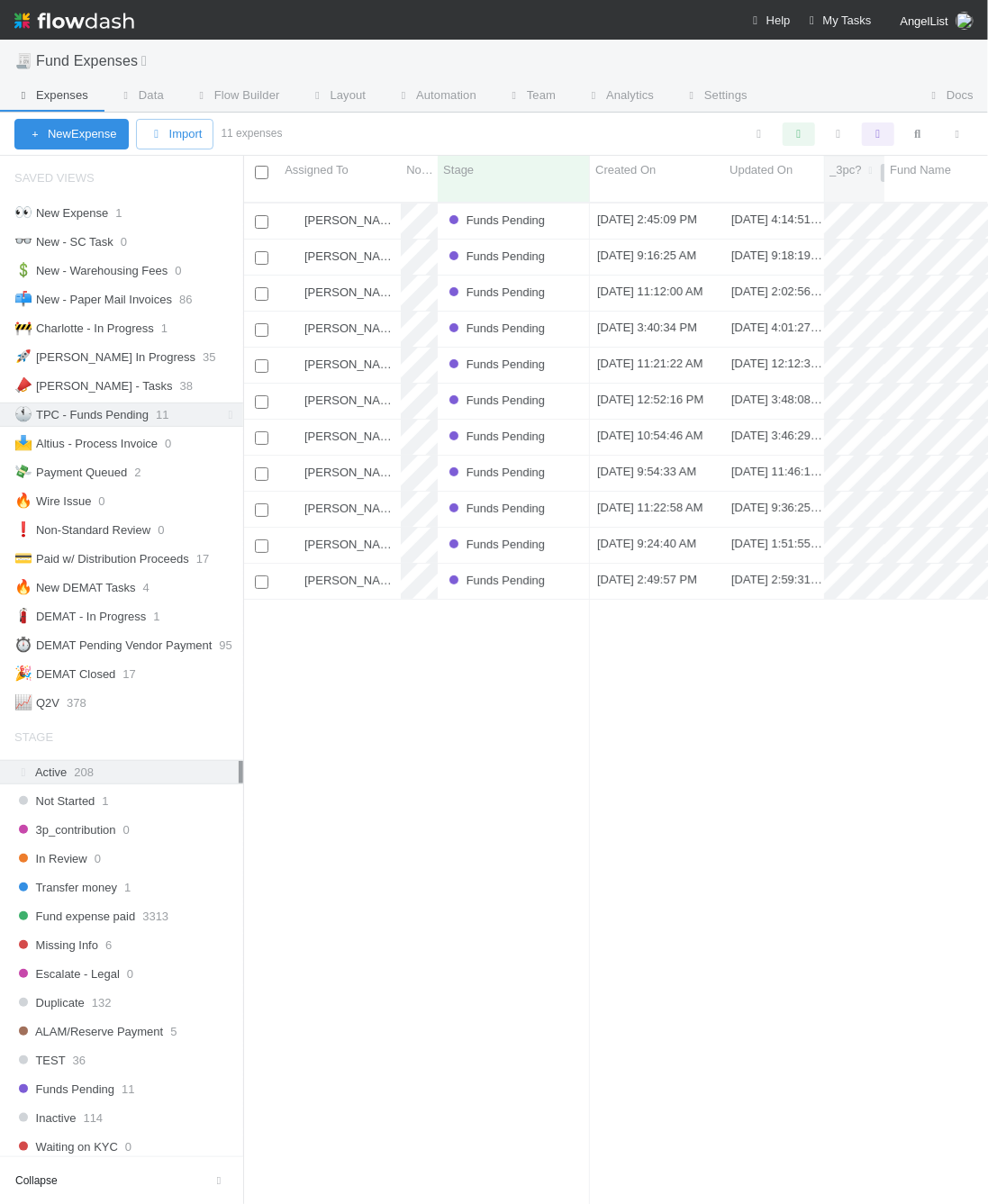 scroll, scrollTop: 19, scrollLeft: 18, axis: both 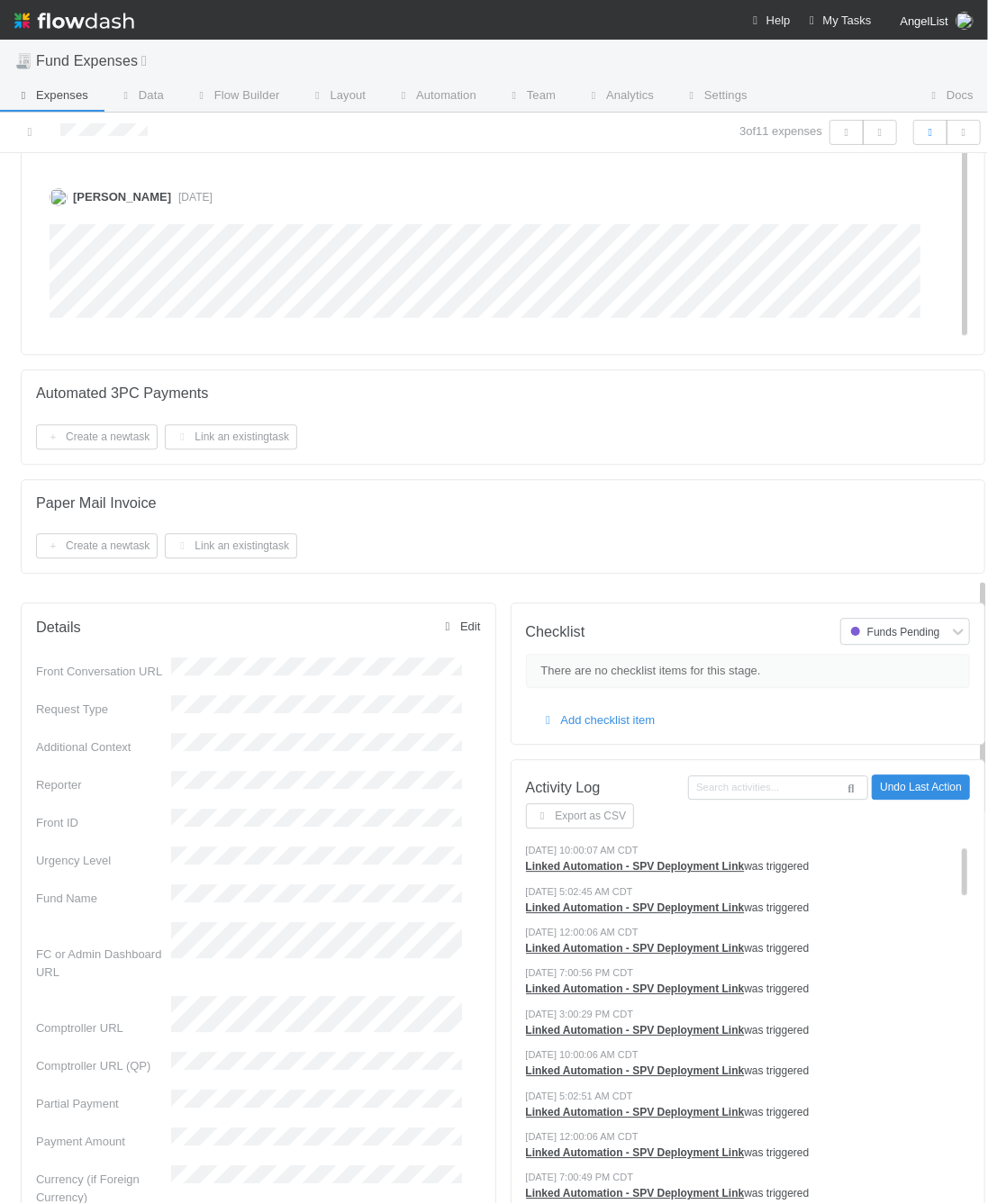 click on "Edit" at bounding box center (459, 626) 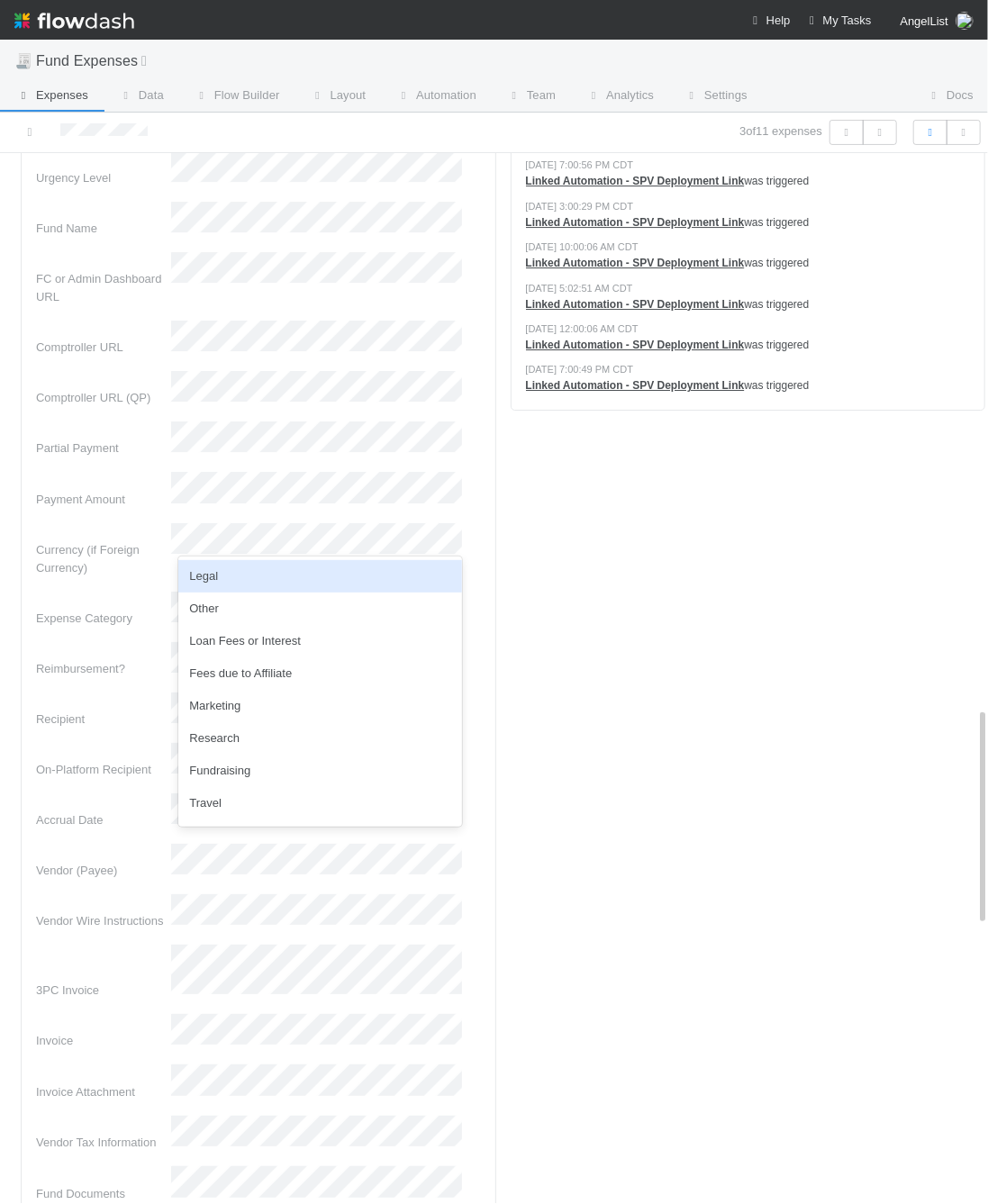 click on "Expense Category" at bounding box center [104, 619] 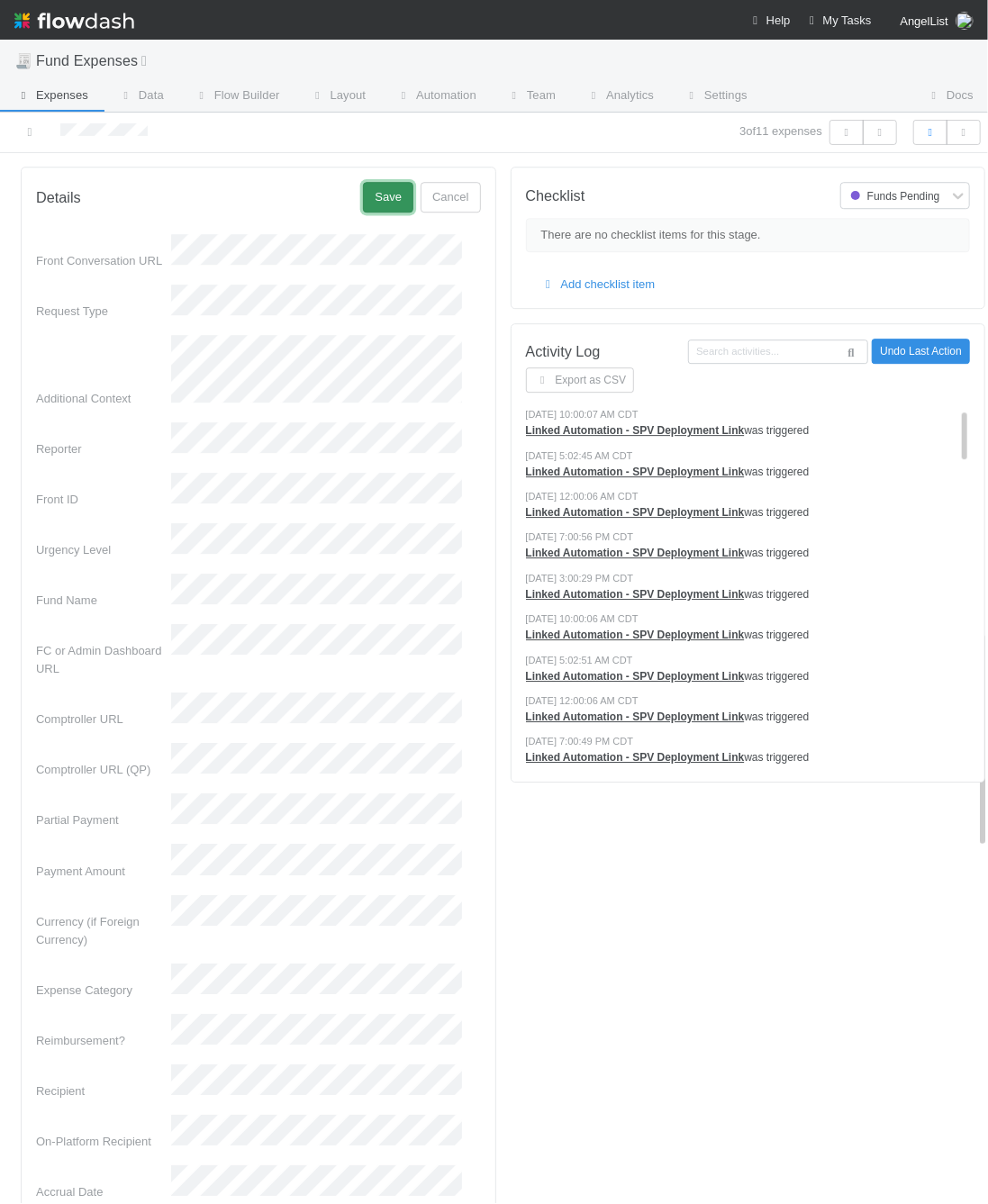 click on "Save" at bounding box center [388, 197] 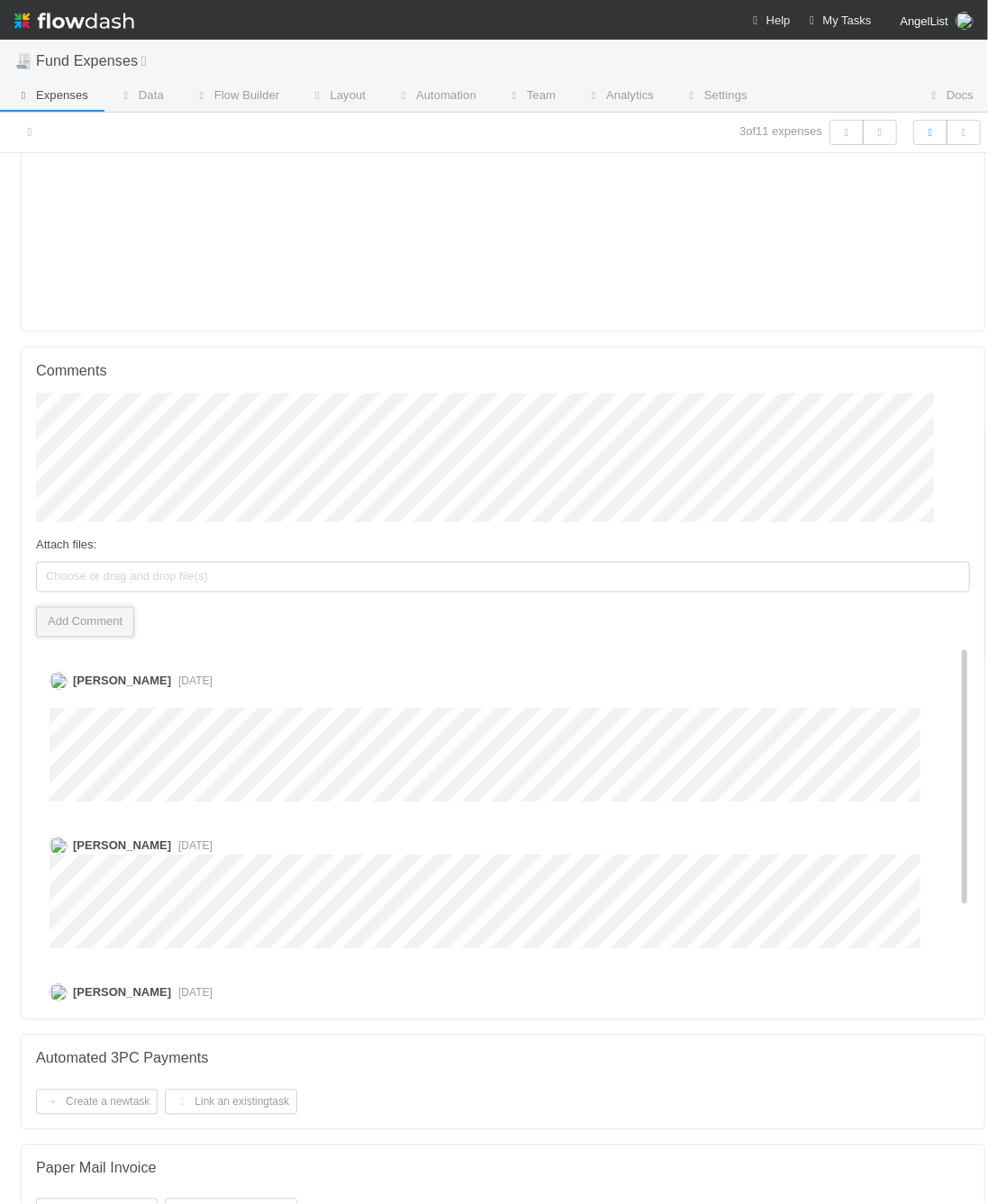 click on "Add Comment" at bounding box center (85, 622) 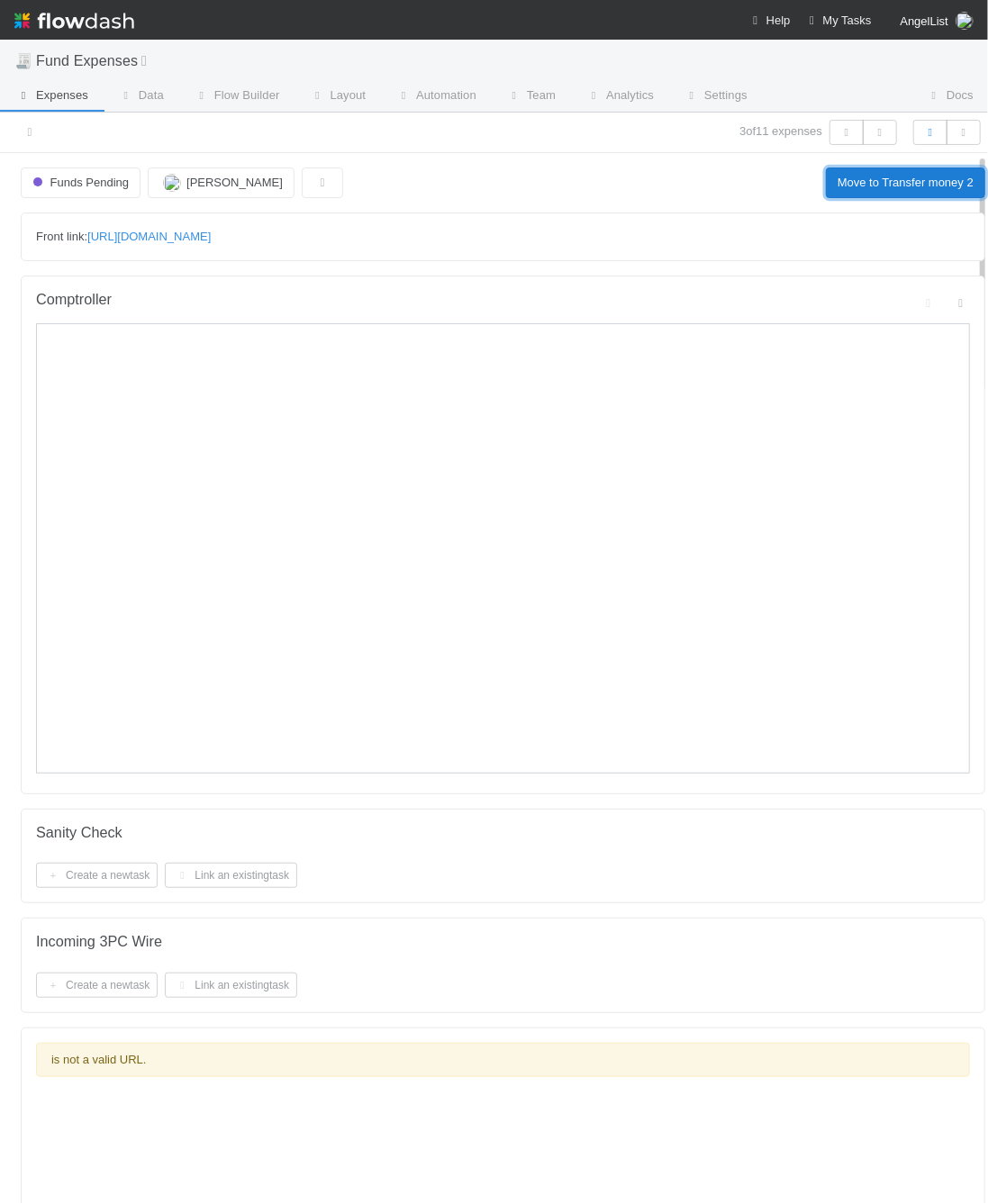 click on "Move to Transfer money 2" at bounding box center (905, 183) 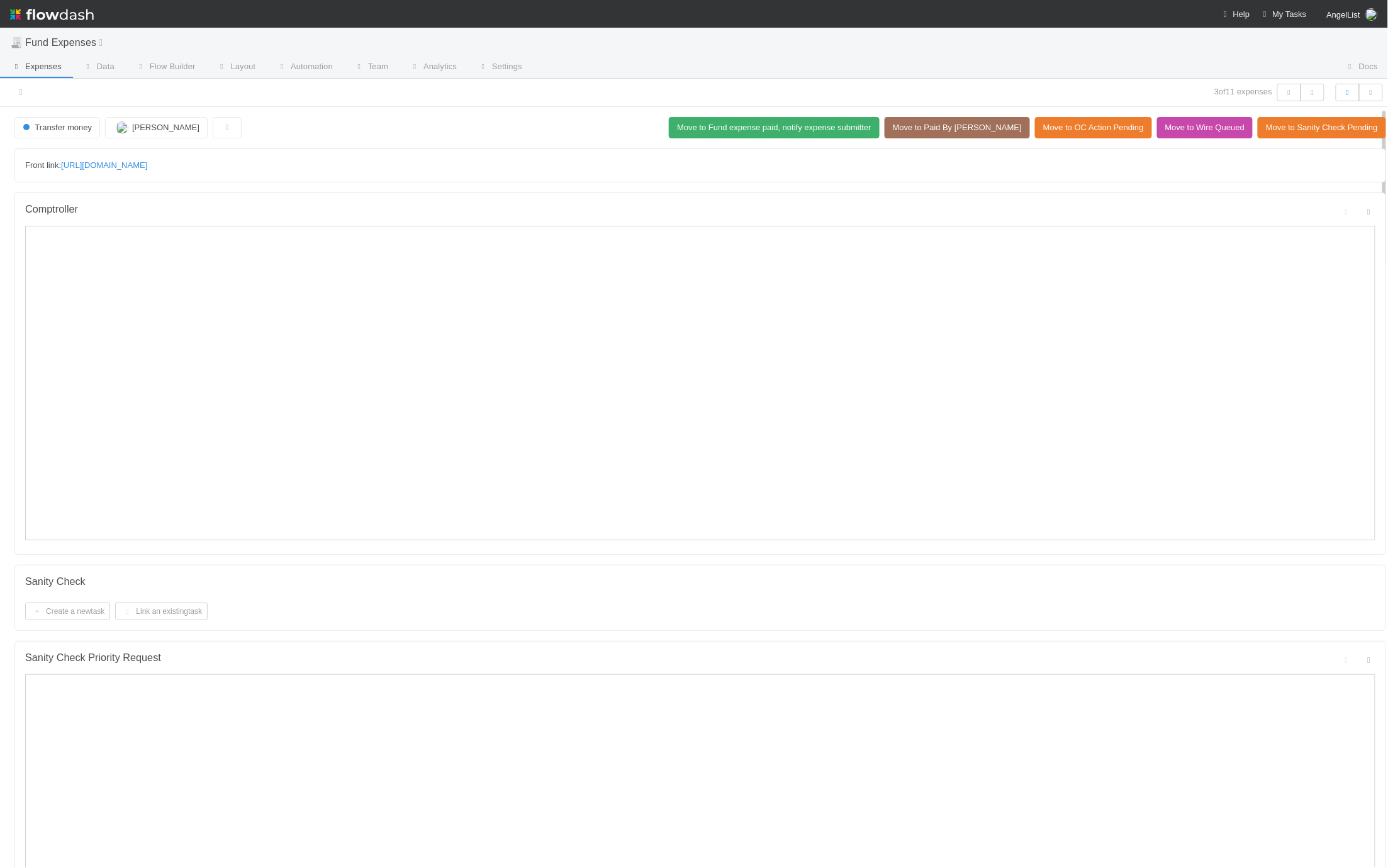 click on "Front link:  https://app.frontapp.com/open/cnv_qiovz9j" at bounding box center [700, 165] 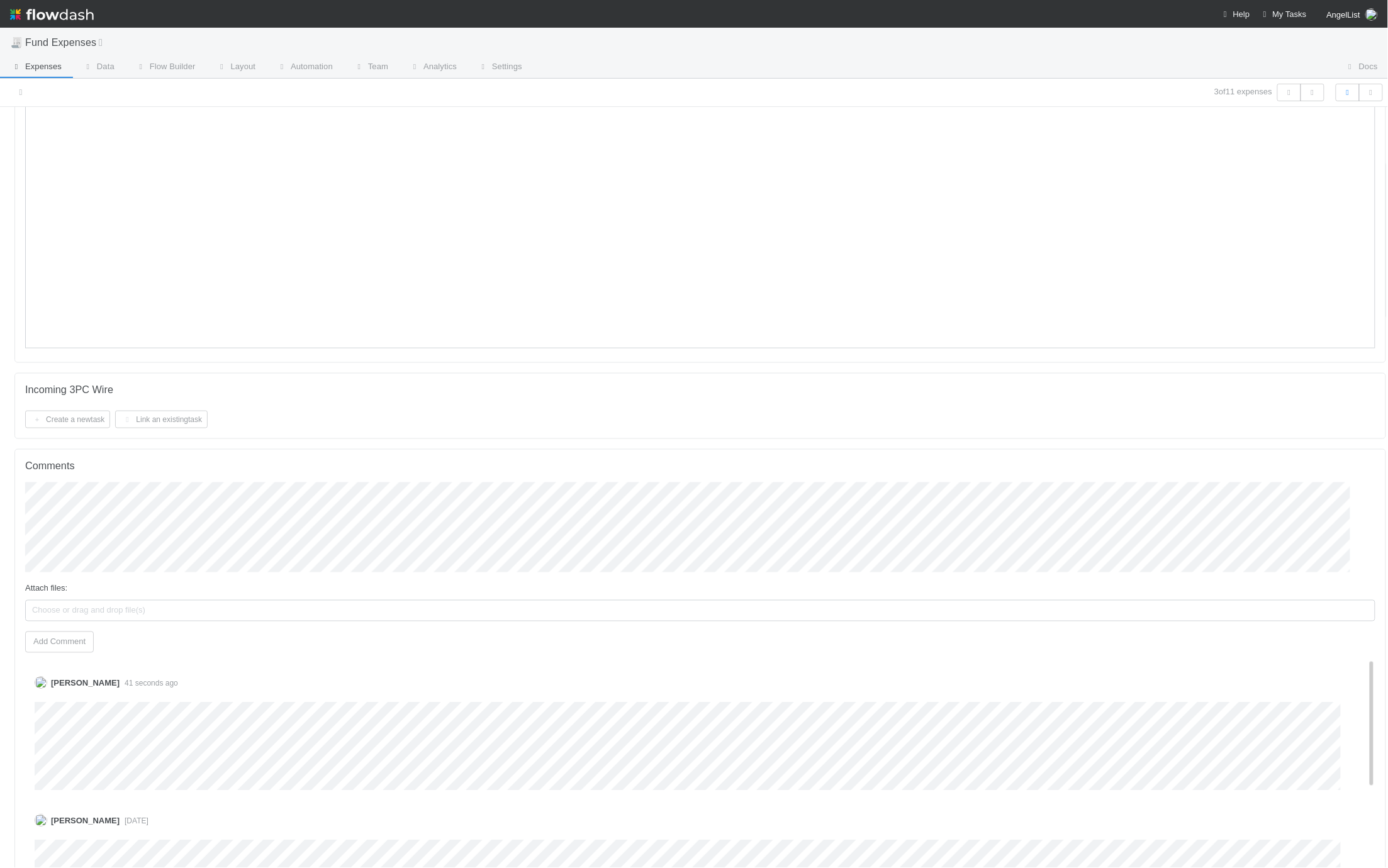 scroll, scrollTop: 0, scrollLeft: 0, axis: both 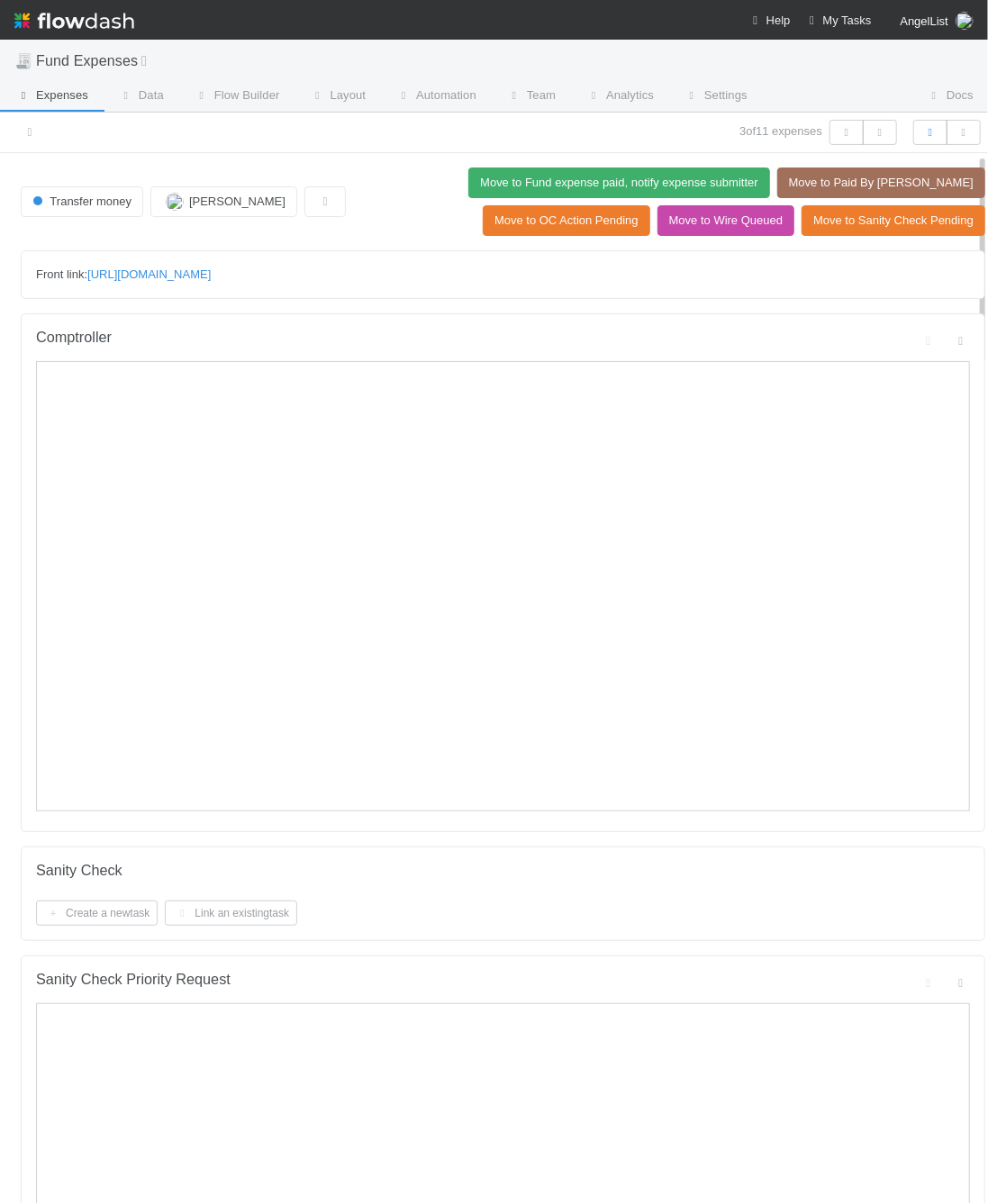 click on "Transfer money Linda Ortiz Move to Fund expense paid, notify expense submitter Move to Paid By ALAM  Move to OC Action Pending Move to Wire Queued Move to Sanity Check Pending  Front link:  https://app.frontapp.com/open/cnv_qiovz9j Comptroller Sanity Check    Create a new  task Link an existing  task Sanity Check Priority Request Incoming 3PC Wire    Create a new  task Link an existing  task Comments Attach files: Choose or drag and drop file(s) Add Comment Linda Ortiz 48 seconds ago   Edit Delete Linda Ortiz 1 day ago   Edit Delete Archit Dhar 1 day ago   Linda Ortiz 2 days ago   Edit Delete Automated 3PC Payments   Create a new  task Link an existing  task Paper Mail Invoice   Create a new  task Link an existing  task Details Edit Front Conversation URL  Request Type  Additional Context  Reporter  Front ID  Urgency Level  Fund Name  FC or Admin Dashboard URL  Comptroller URL  Comptroller URL (QP)  Partial Payment  Payment Amount   Currency (if Foreign Currency)  Expense Category  Reimbursement?  Invoice" at bounding box center [503, 2858] 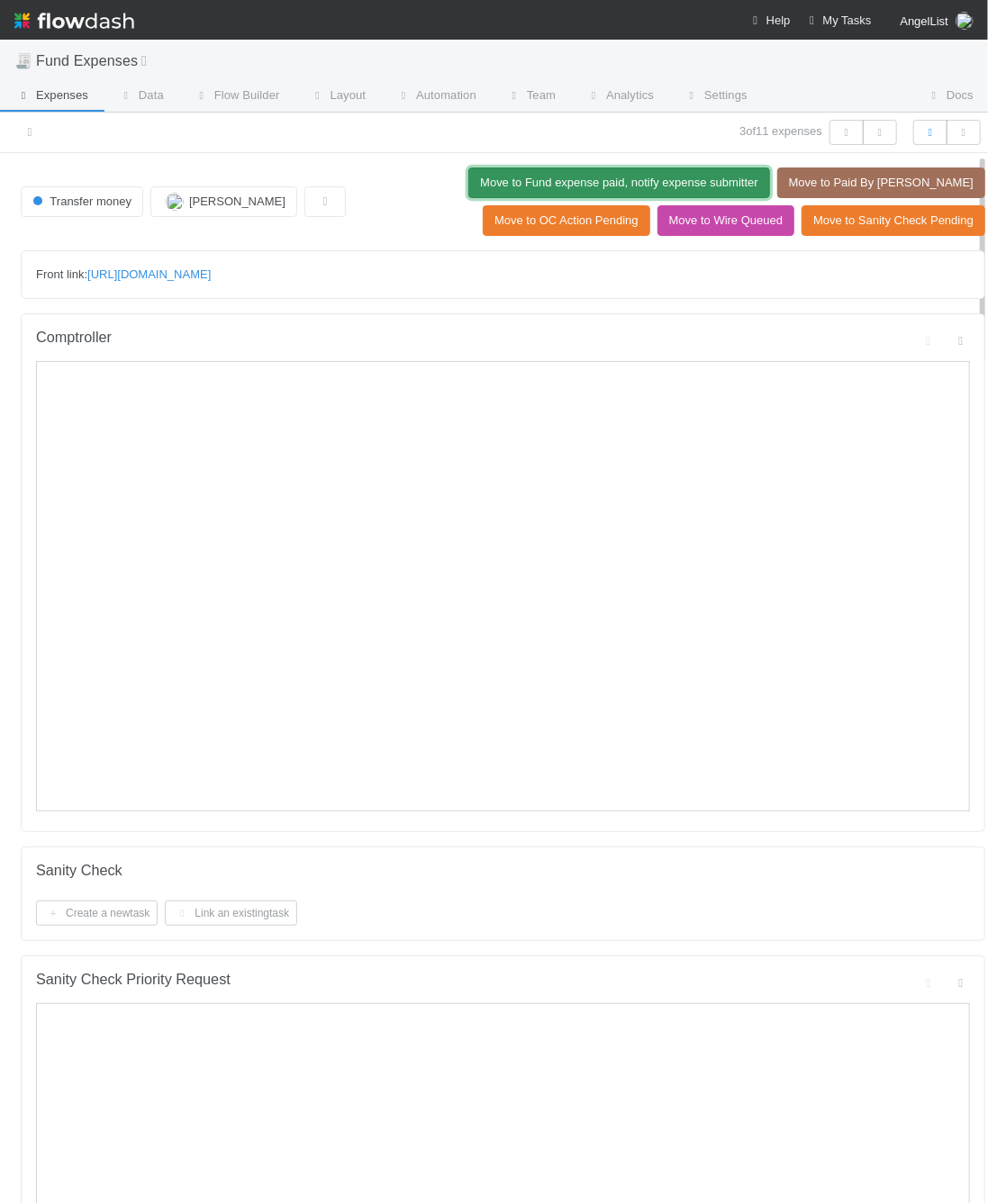click on "Move to Fund expense paid, notify expense submitter" at bounding box center [619, 183] 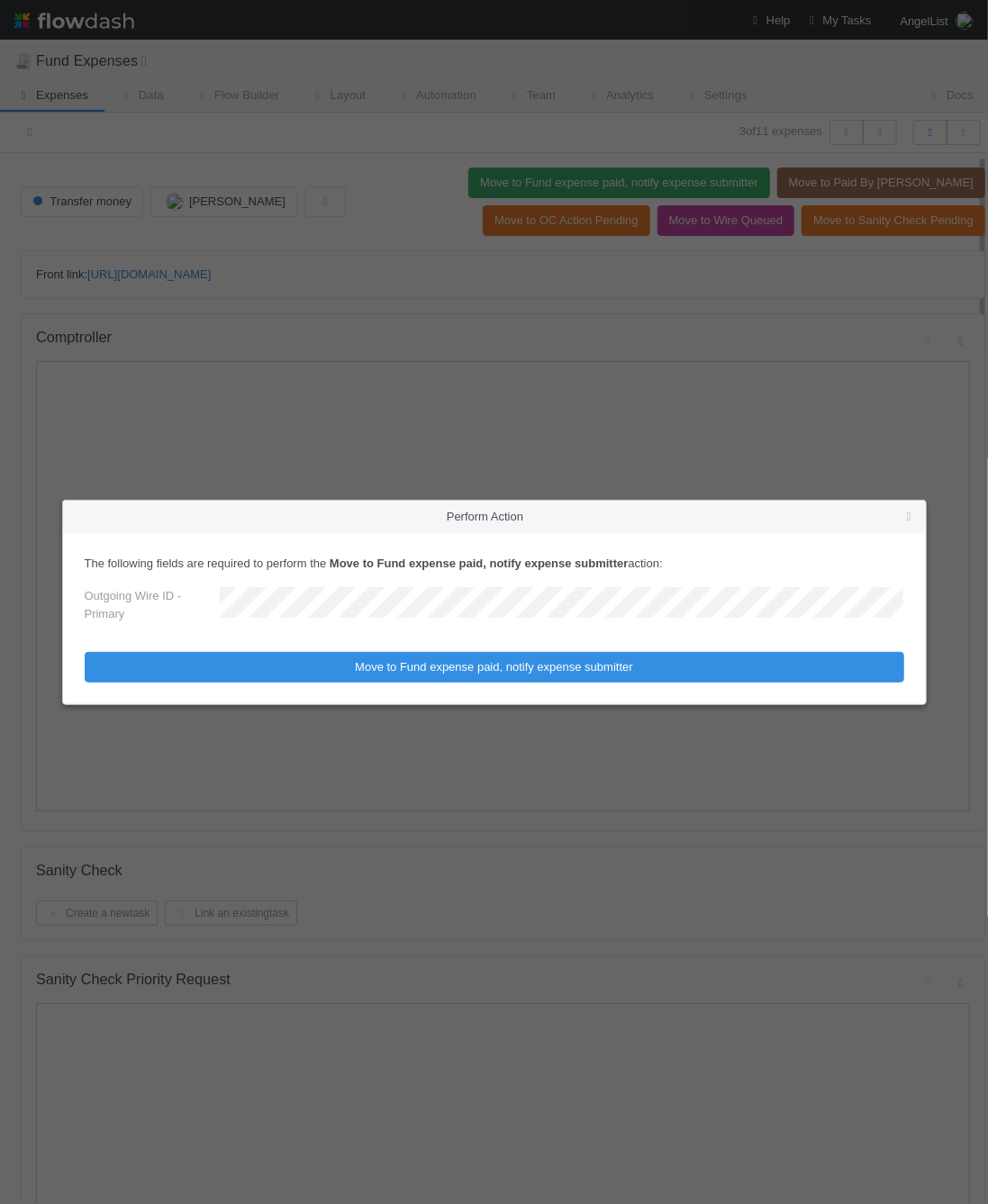 click on "Move to Fund expense paid, notify expense submitter" at bounding box center (494, 667) 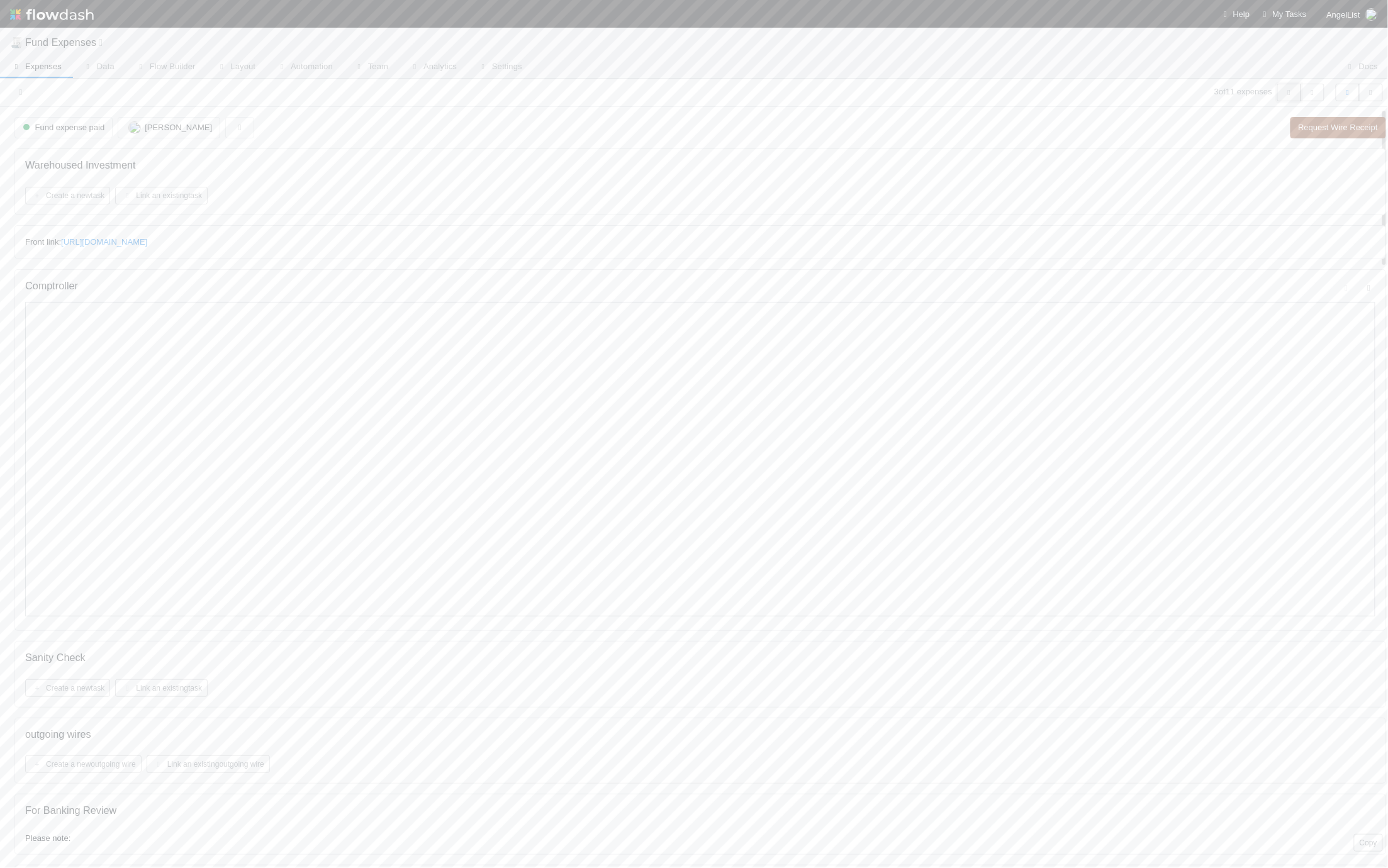 click at bounding box center (1289, 92) 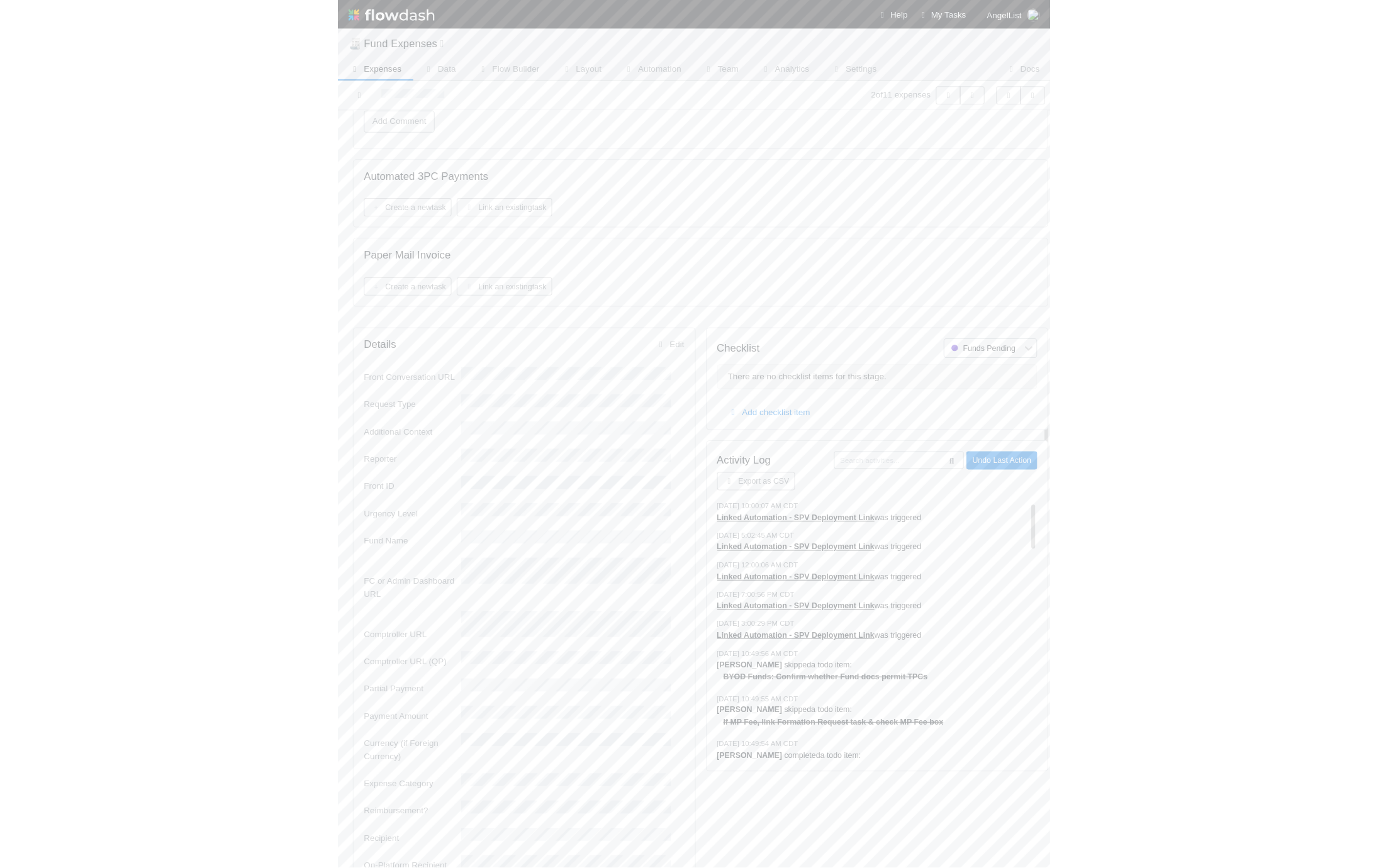 scroll, scrollTop: 966, scrollLeft: 0, axis: vertical 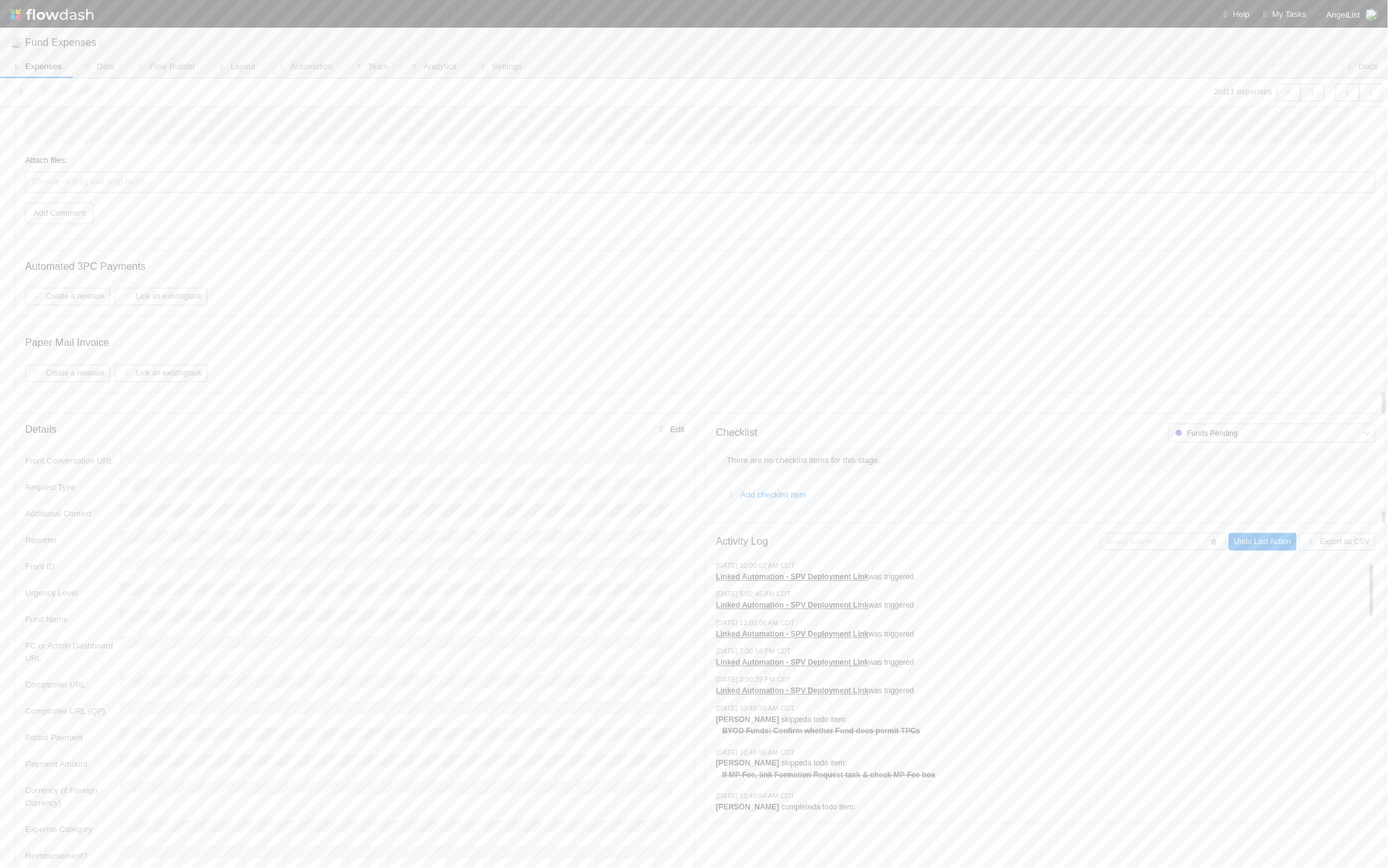 click on "Edit" at bounding box center [670, 430] 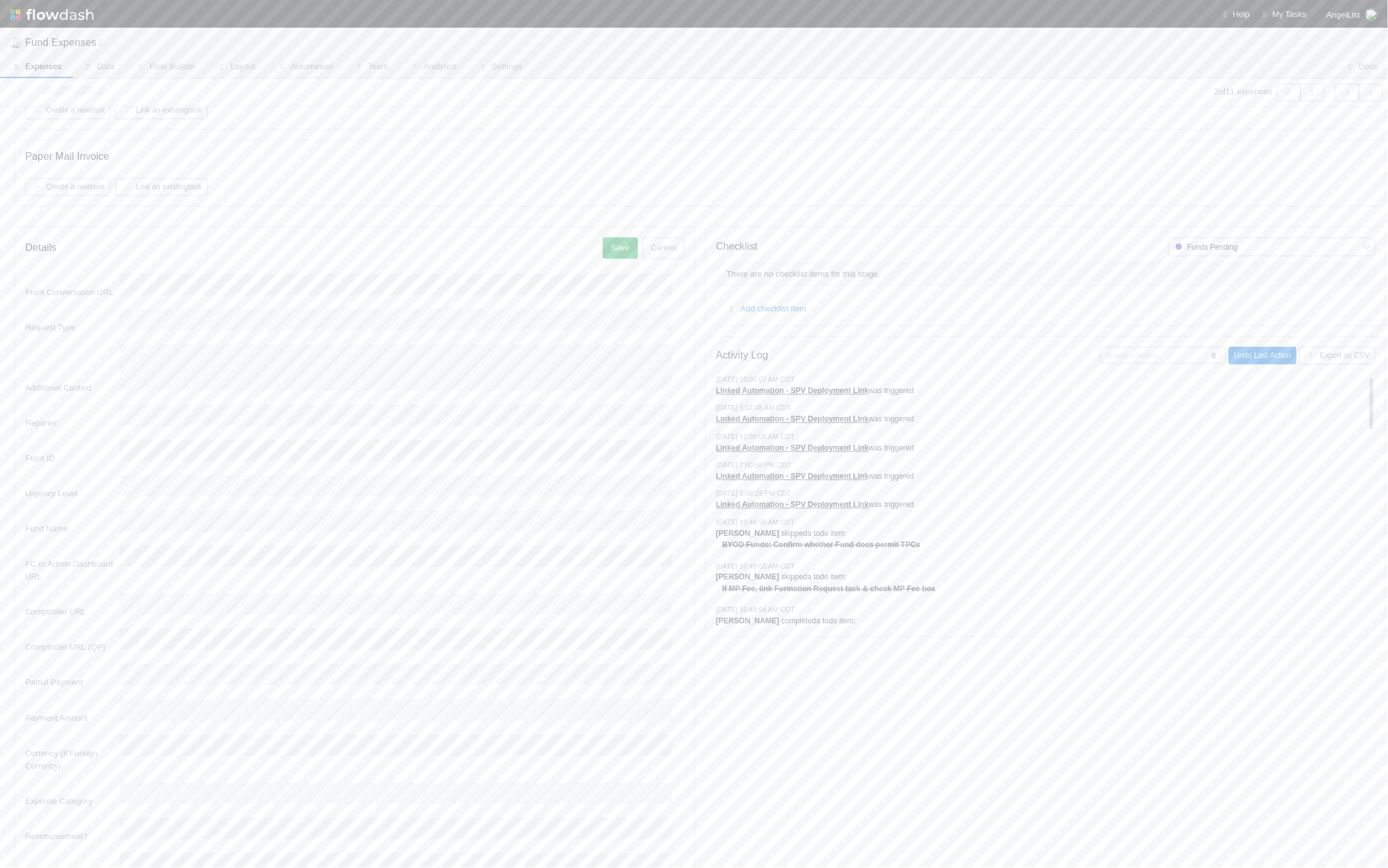 scroll, scrollTop: 1398, scrollLeft: 0, axis: vertical 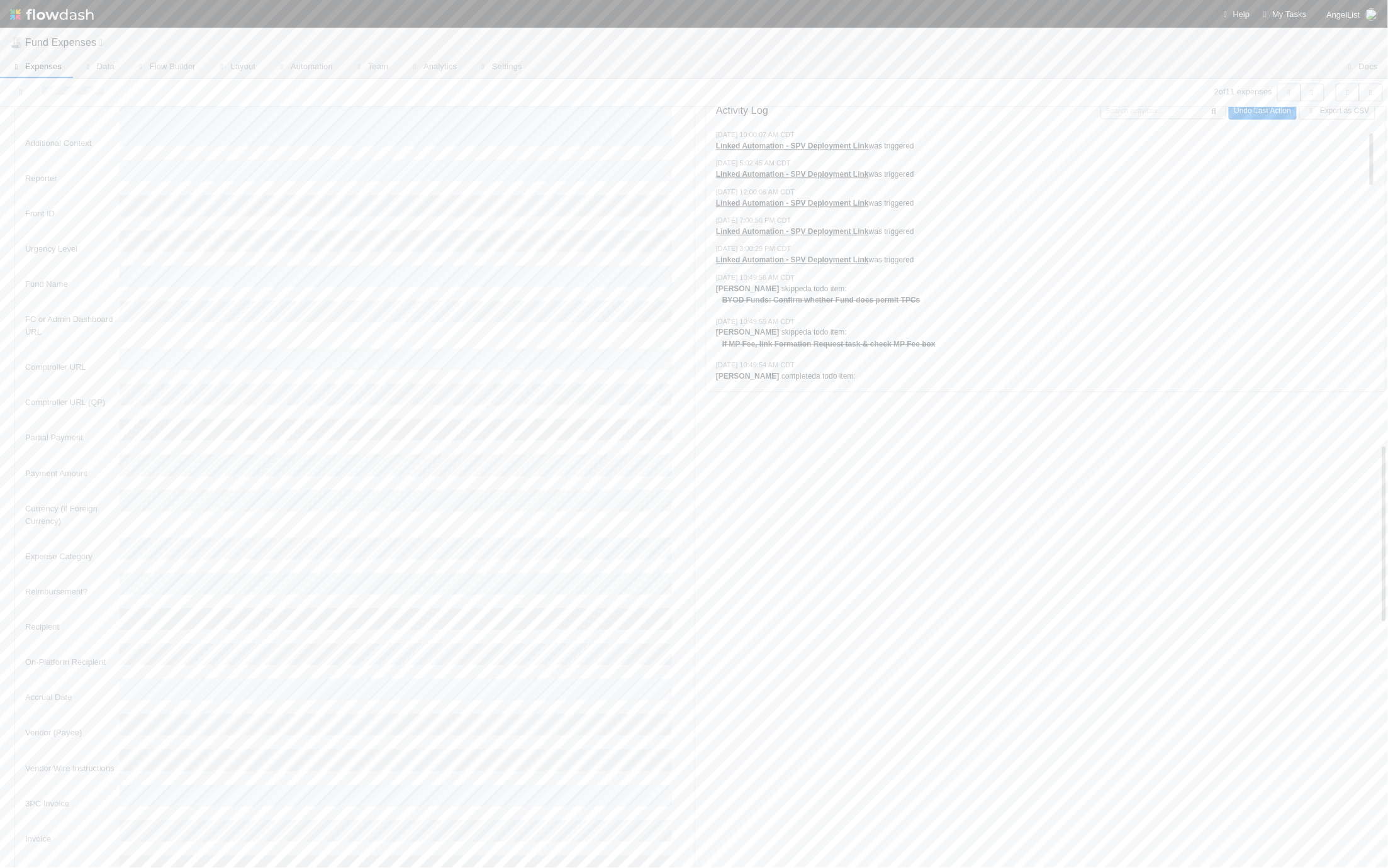 click on "Save" at bounding box center [620, 3] 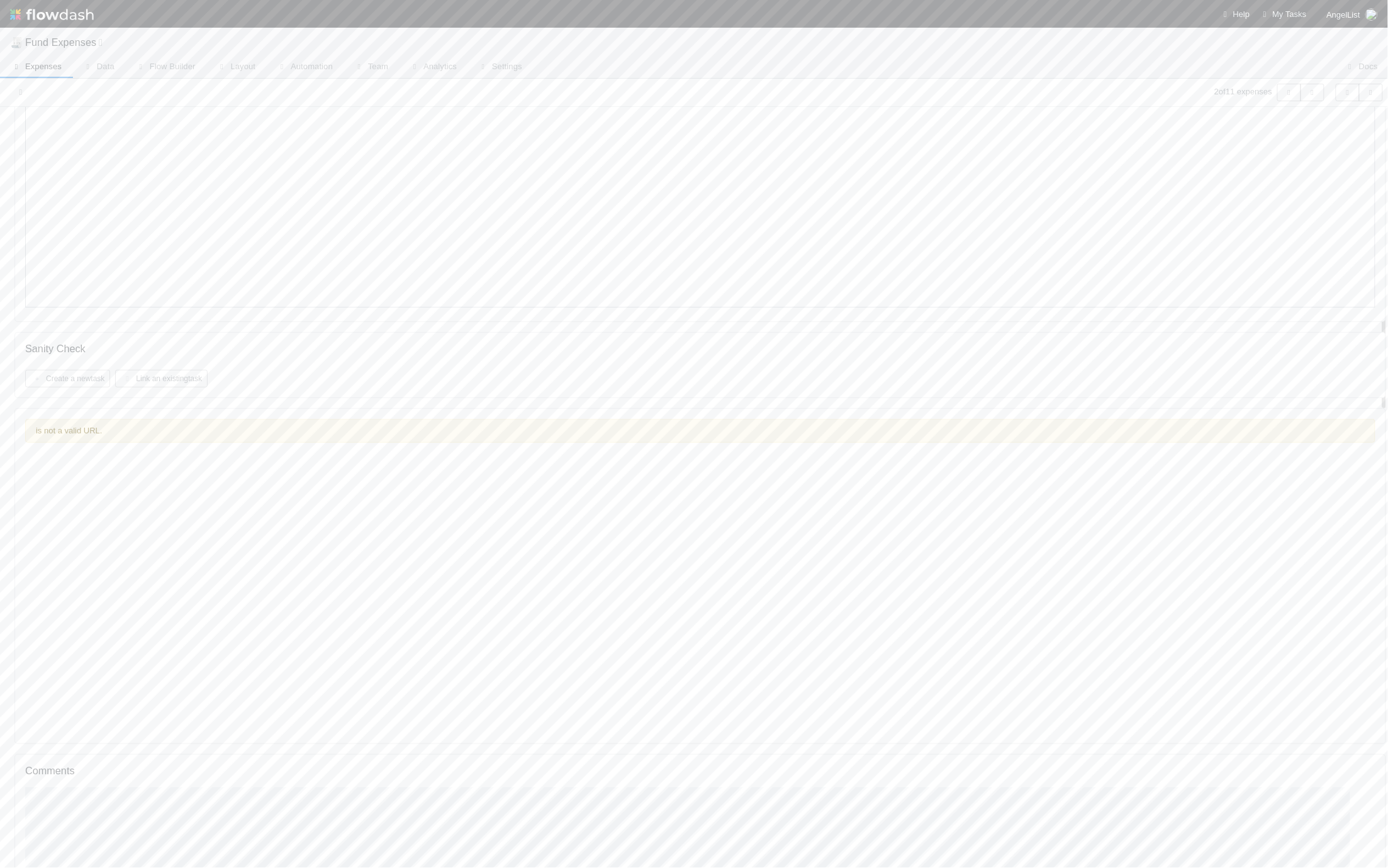 scroll, scrollTop: 0, scrollLeft: 0, axis: both 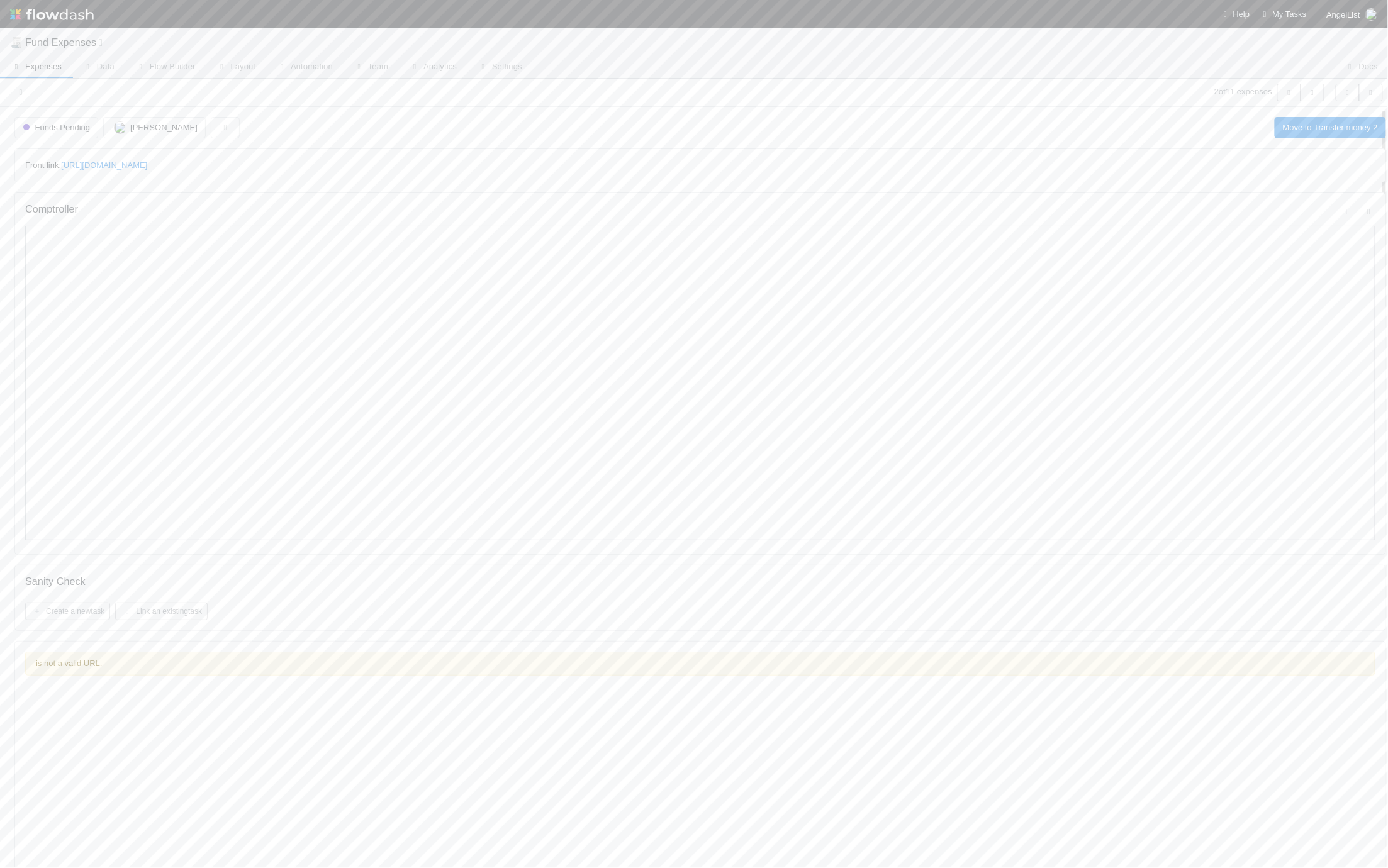 drag, startPoint x: 540, startPoint y: 160, endPoint x: 519, endPoint y: 160, distance: 21 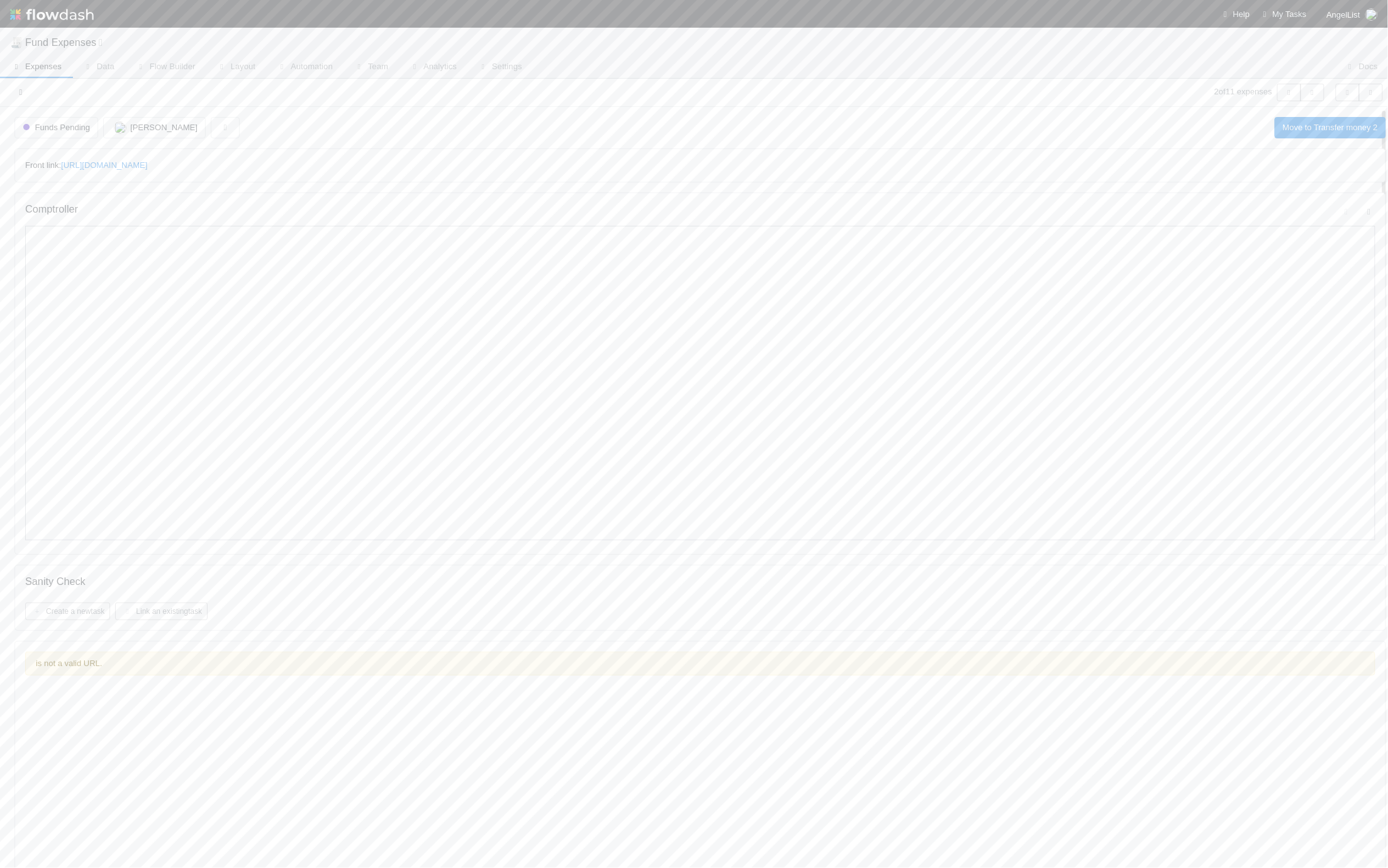 click at bounding box center (21, 92) 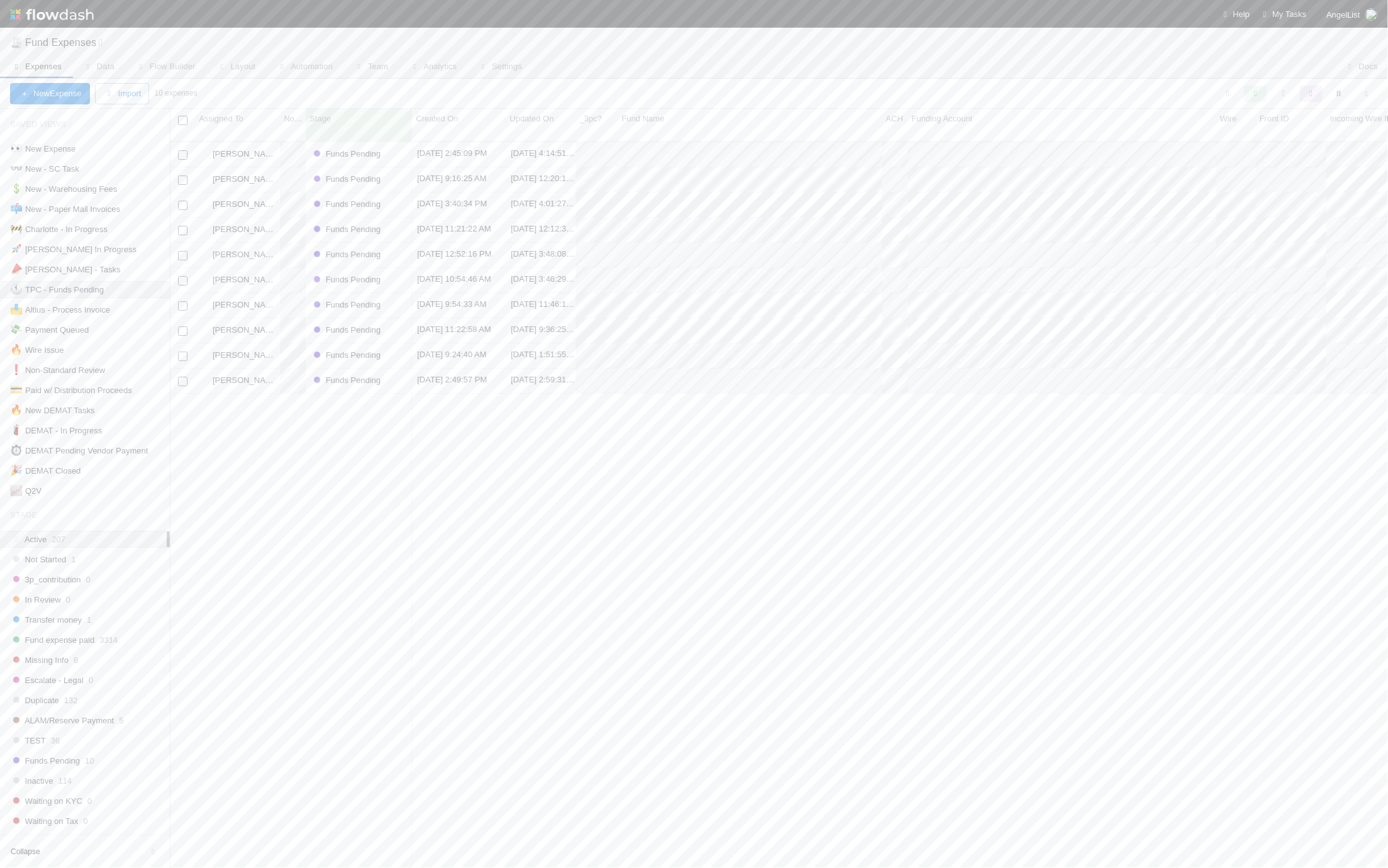 scroll, scrollTop: 13, scrollLeft: 13, axis: both 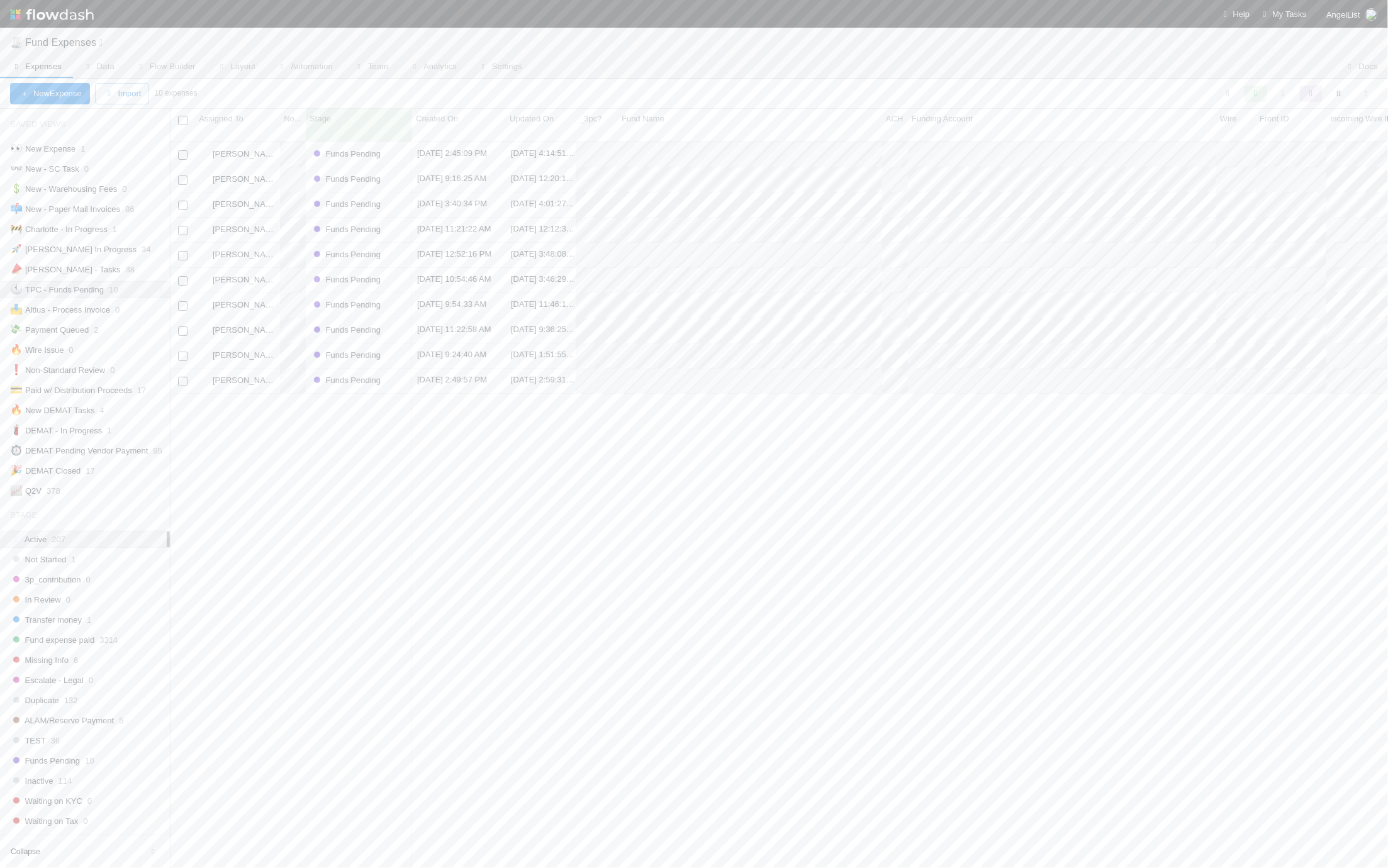 click on "Linda Ortiz   Funds Pending 7/24/25, 2:45:09 PM 7/24/25, 4:14:51 PM 0 0 0 0 0 0 1 0 0 0 Linda Ortiz   Funds Pending 7/24/25, 9:16:25 AM 7/25/25, 12:20:18 PM 0 0 0 0 0 0 1 0 0 0 Roger Jennette    Funds Pending 7/11/25, 3:40:34 PM 7/11/25, 4:01:27 PM 0 0 0 0 0 0 1 0 0 0 Roger Jennette    Funds Pending 7/3/25, 11:21:22 AM 7/9/25, 12:12:39 PM 0 0 0 0 0 0 1 0 0 0 Roger Jennette    Funds Pending 6/30/25, 12:52:16 PM 7/1/25, 3:48:08 PM 0 0 0 0 0 0 0 0 0 0 Roger Jennette    Funds Pending 6/18/25, 10:54:46 AM 6/27/25, 3:46:29 PM 0 0 0 0 0 0 0 0 0 0 Charlotte Mas   Funds Pending 6/5/25, 9:54:33 AM 6/6/25, 11:46:17 AM 0 0 0 0 0 0 1 0 0 0 Roger Jennette    Funds Pending 5/28/25, 11:22:58 AM 6/16/25, 9:36:25 AM 0 0 0 0 0 0 1 0 0 0 Charlotte Mas   Funds Pending 5/12/25, 9:24:40 AM 5/12/25, 1:51:55 PM 0 0 0 0 0 0 1 0 0 0 Charlotte Mas   Funds Pending 4/23/25, 2:49:57 PM 5/7/25, 2:59:31 PM 0 0 0 0 0 0 1 0 0 0" at bounding box center [779, 510] 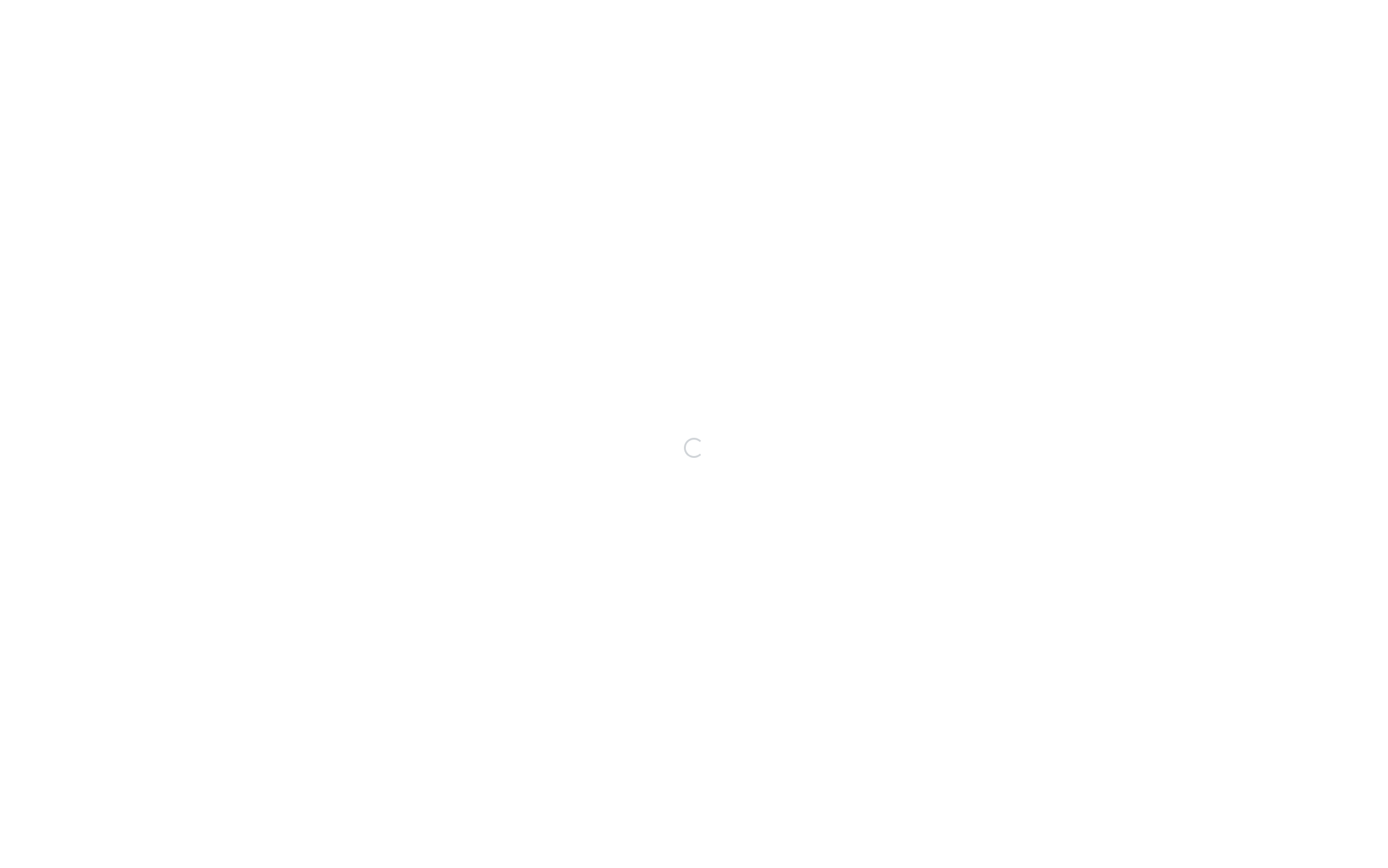 scroll, scrollTop: 0, scrollLeft: 0, axis: both 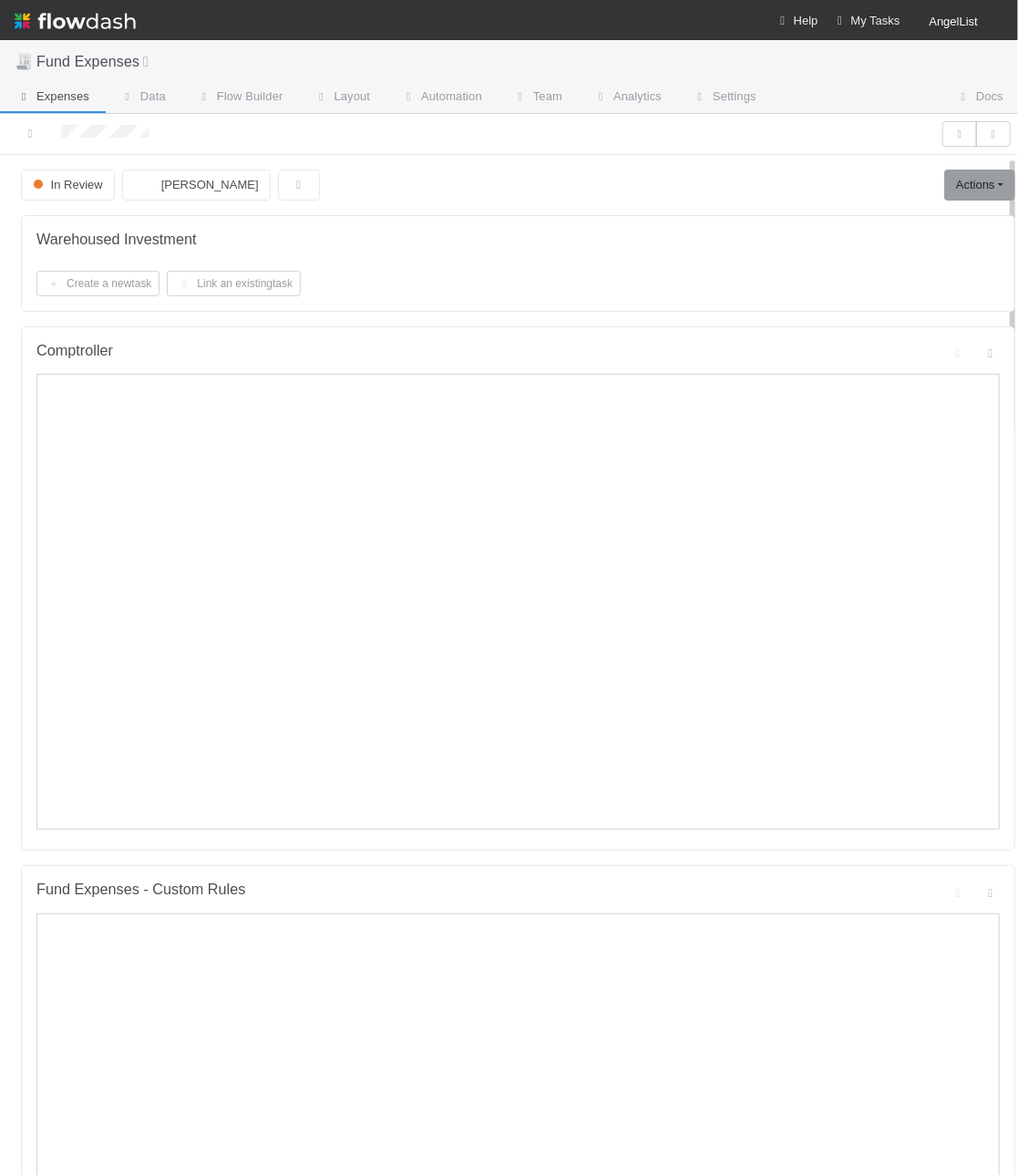 checkbox on "true" 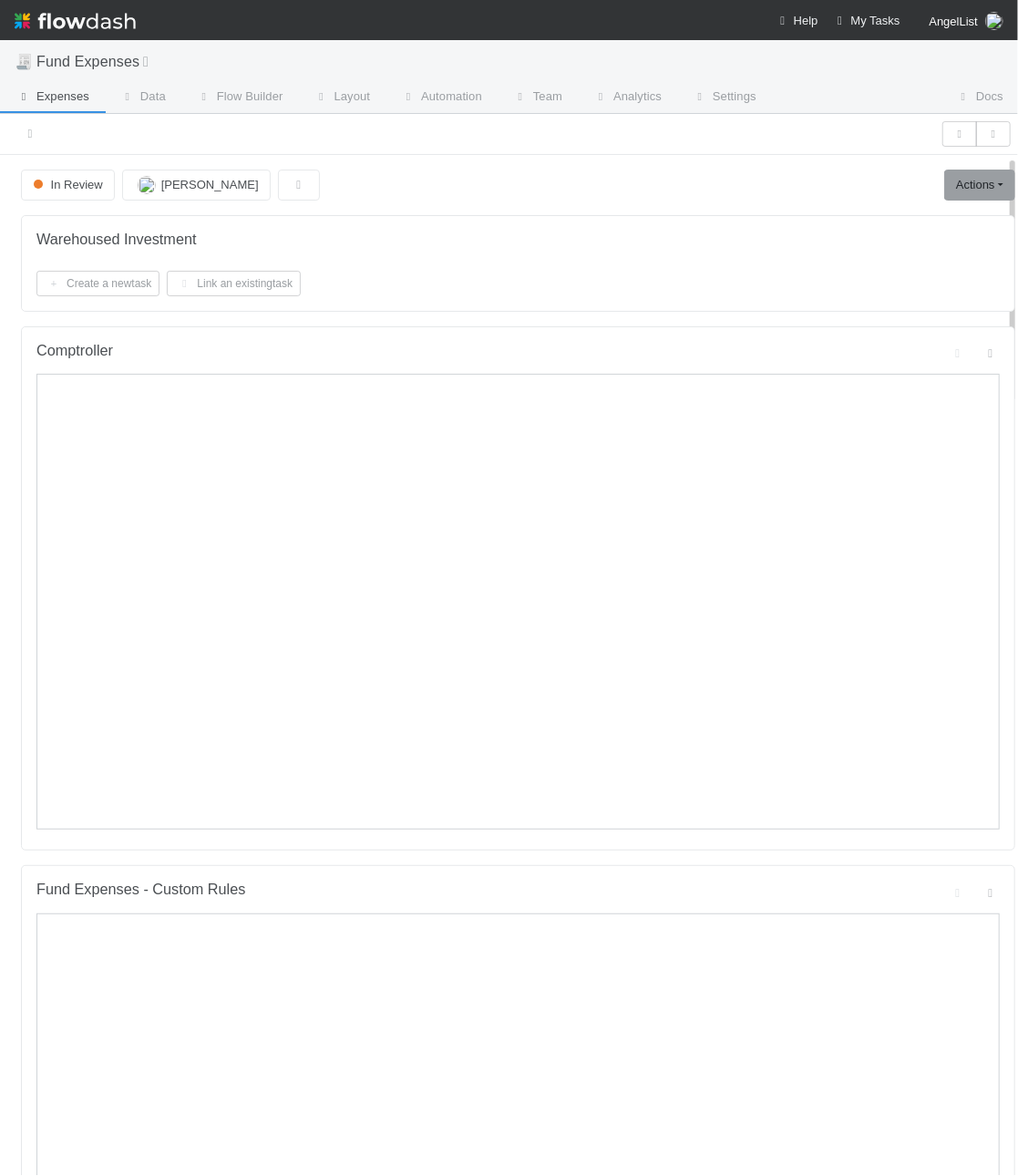 checkbox on "true" 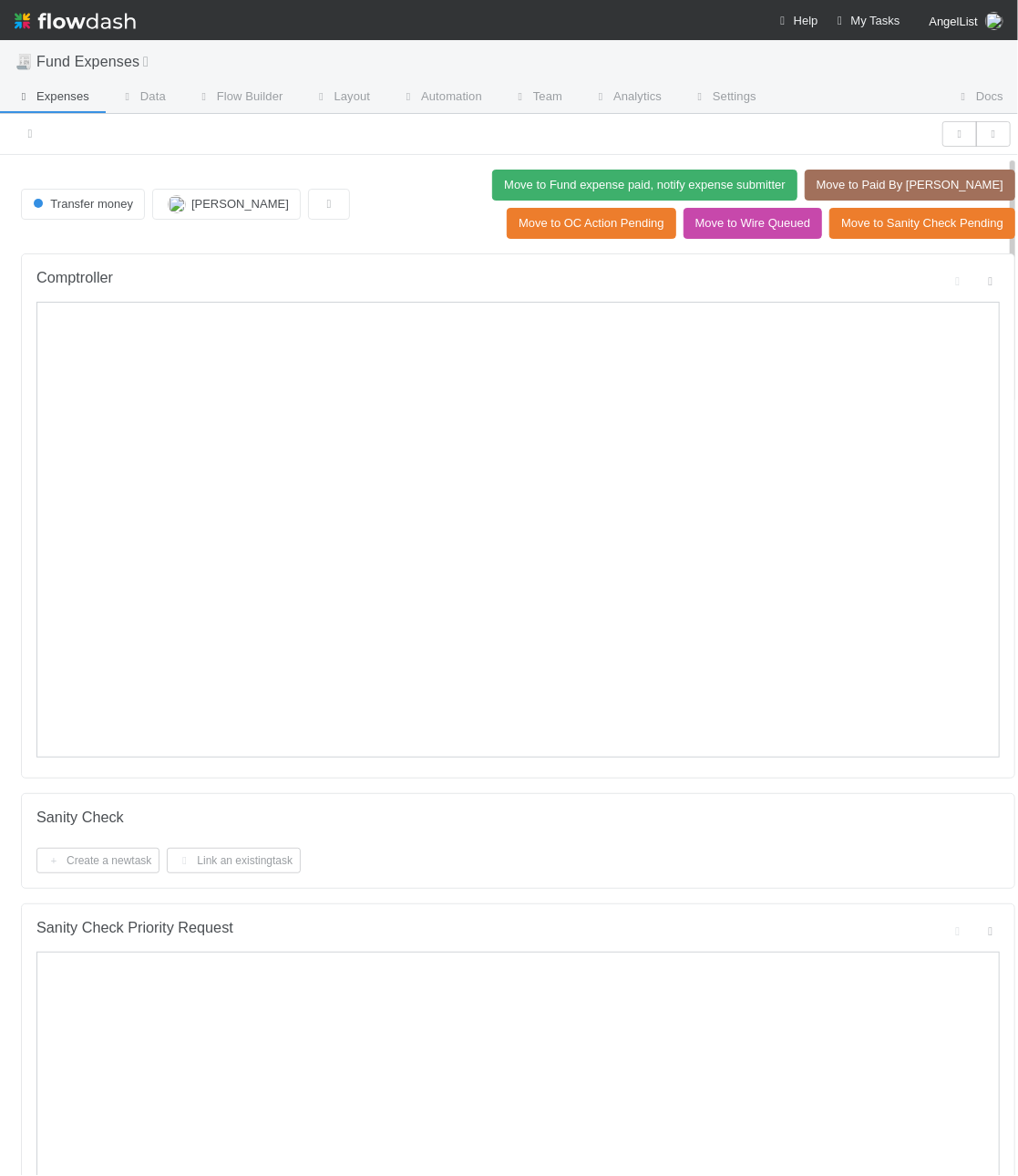 checkbox on "true" 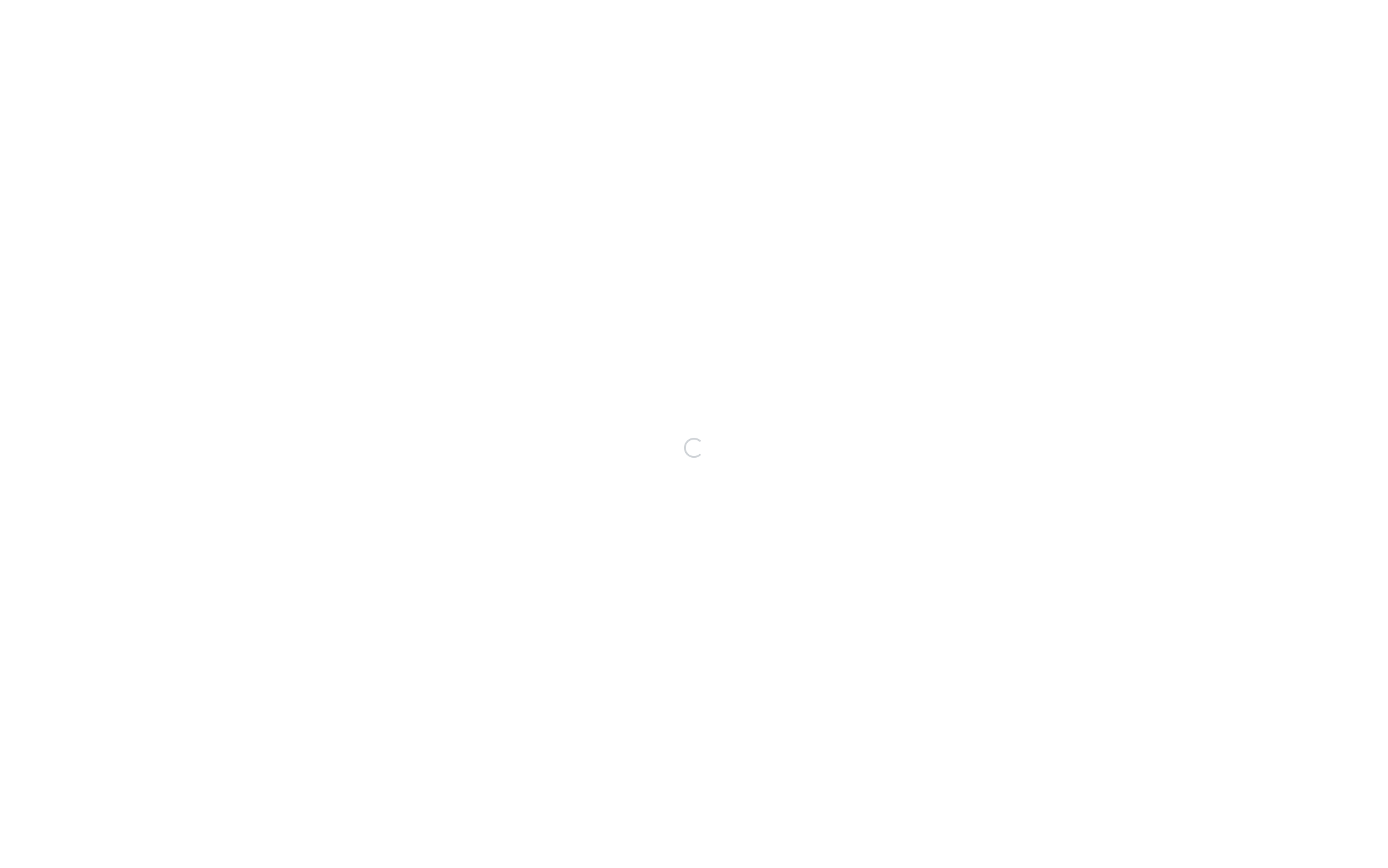 scroll, scrollTop: 0, scrollLeft: 0, axis: both 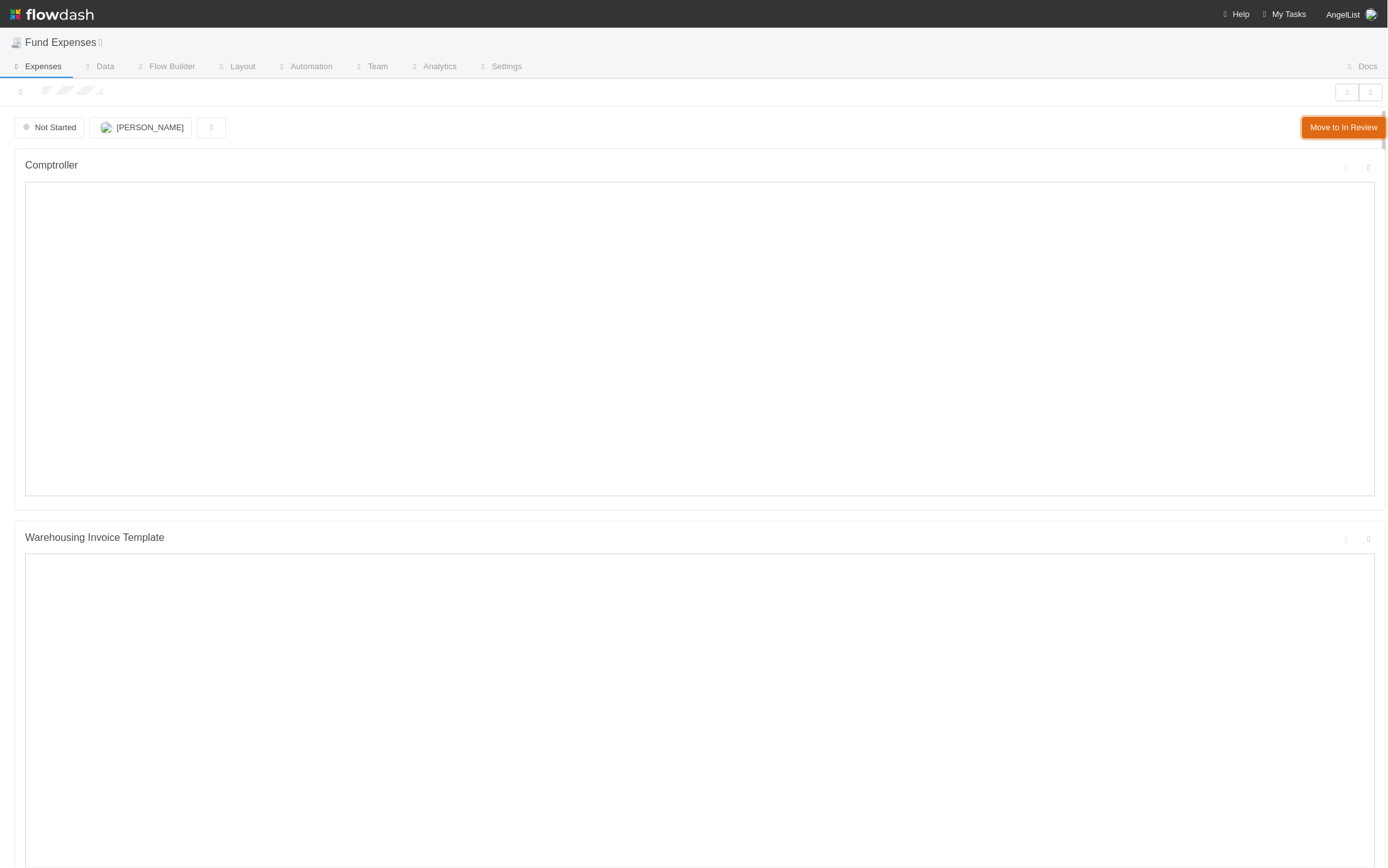 click on "Move to In Review" at bounding box center (1344, 128) 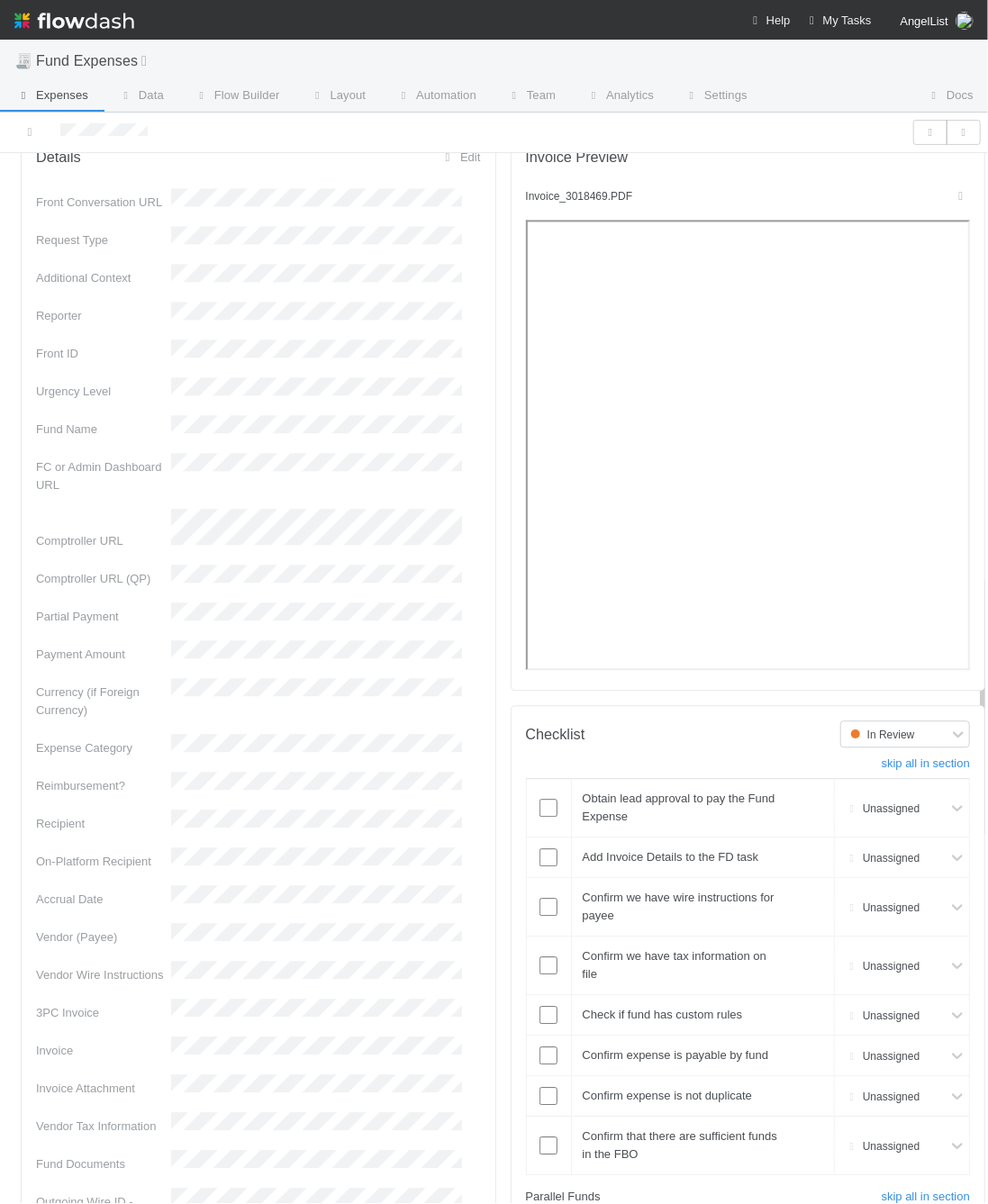 scroll, scrollTop: 1623, scrollLeft: 0, axis: vertical 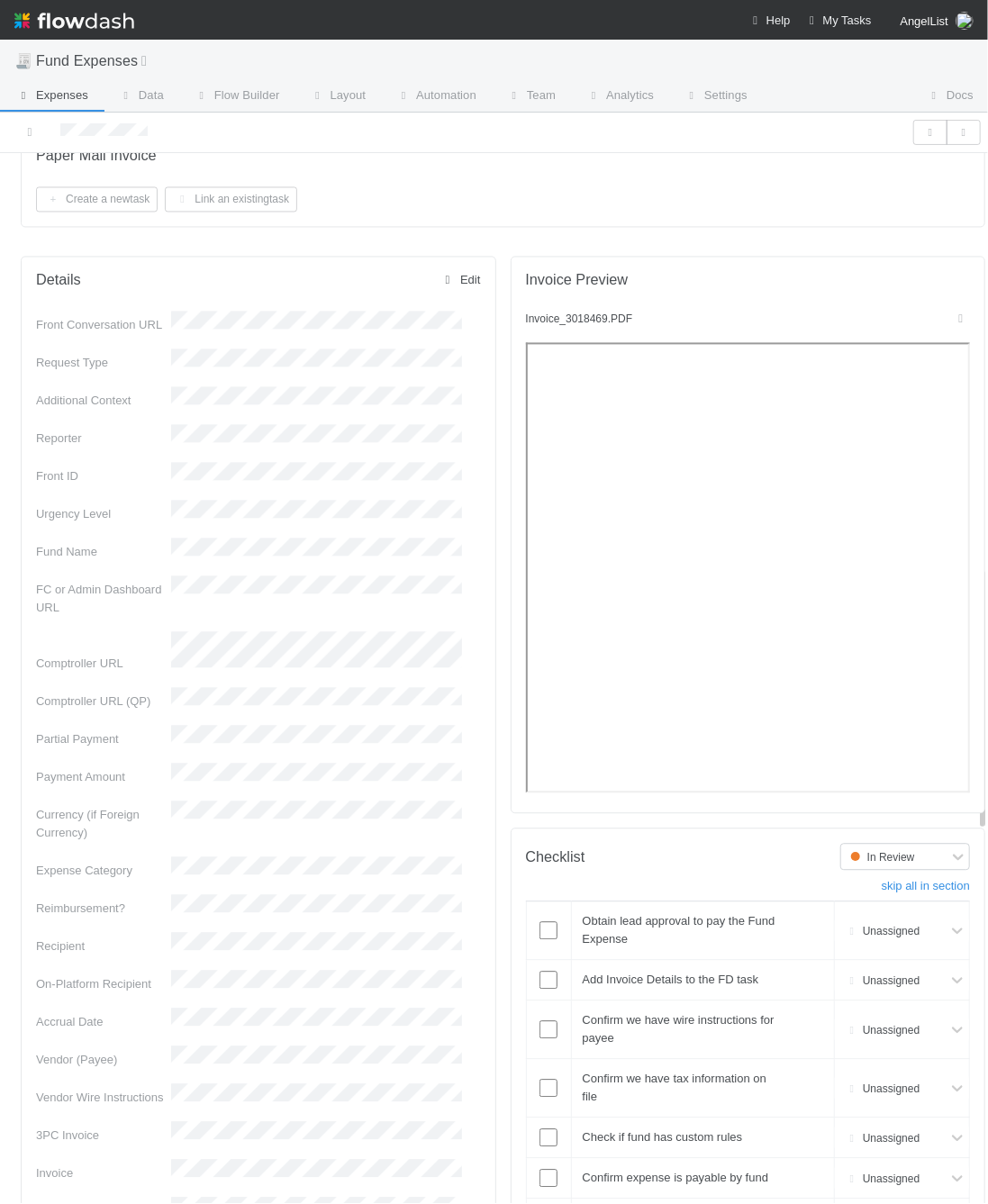 click on "Edit" at bounding box center (459, 279) 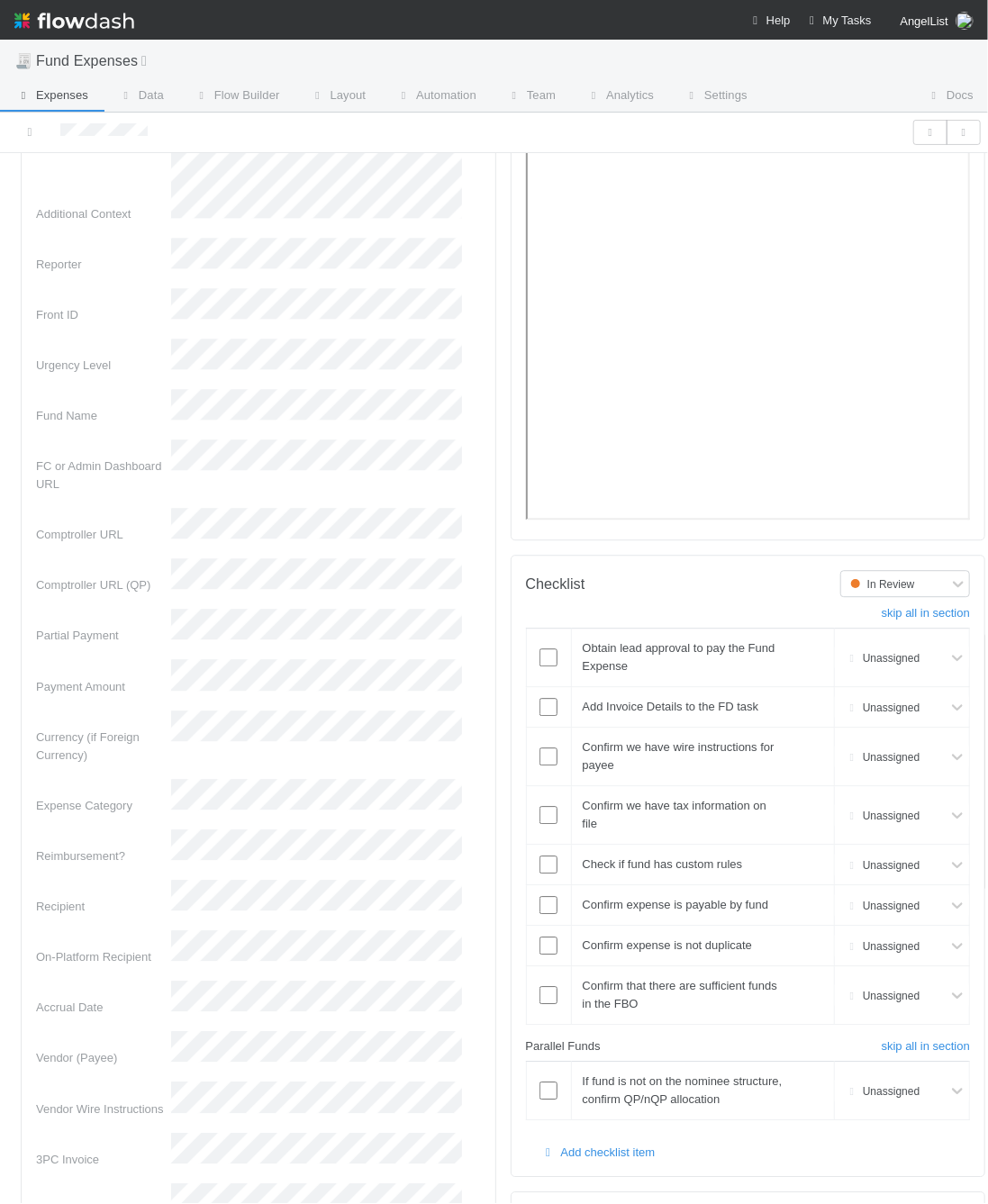 scroll, scrollTop: 1866, scrollLeft: 0, axis: vertical 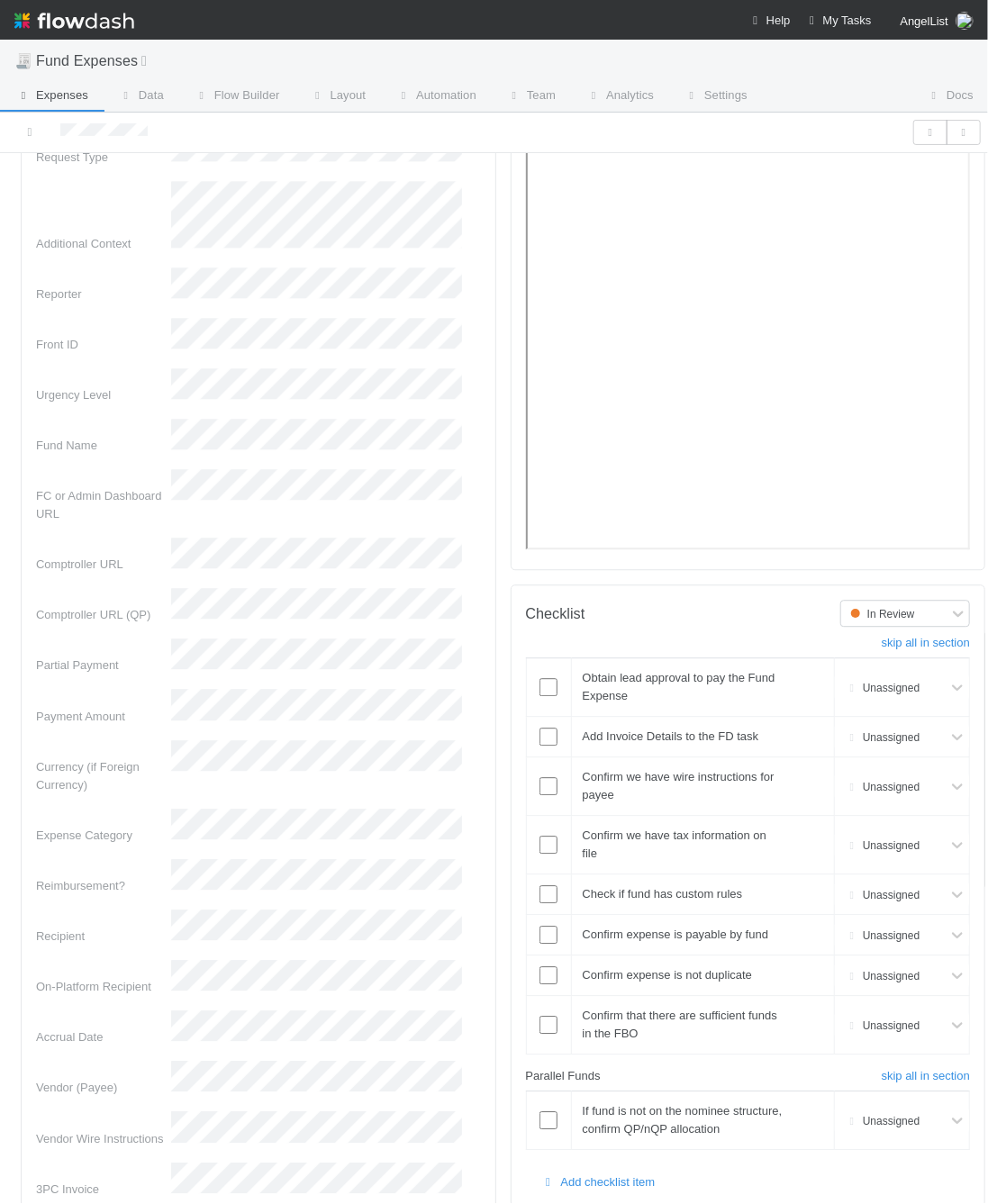 click on "Details Save Cancel Front Conversation URL  Request Type  Additional Context  Reporter  Front ID  Urgency Level  Fund Name  FC or Admin Dashboard URL  Comptroller URL  Comptroller URL (QP)  Partial Payment  Payment Amount   Currency (if Foreign Currency)  Expense Category  Reimbursement?  Recipient  On-Platform Recipient  Accrual Date  Vendor (Payee)  Vendor Wire Instructions  3PC Invoice  Invoice   Invoice Attachment  Vendor Tax Information  Fund Documents  Outgoing Wire ID - Primary   Outgoing Wire ID - Secondary (QP)   _3pc?  ACH  Funding Account  Wire  Incoming Wire ID (3PC)  MP Fees Paid via TPC  Created On Legal Launchpad Ticket  OC Ticket  Notes for Banking  Non-standard review   Expense Definition & Special Rules  Treasury Transfer Request  test field  Sanity Check Notes  Special Rules / Context  IOS Owner Slack ID   Altius Support  Create Invoice" at bounding box center [258, 1231] 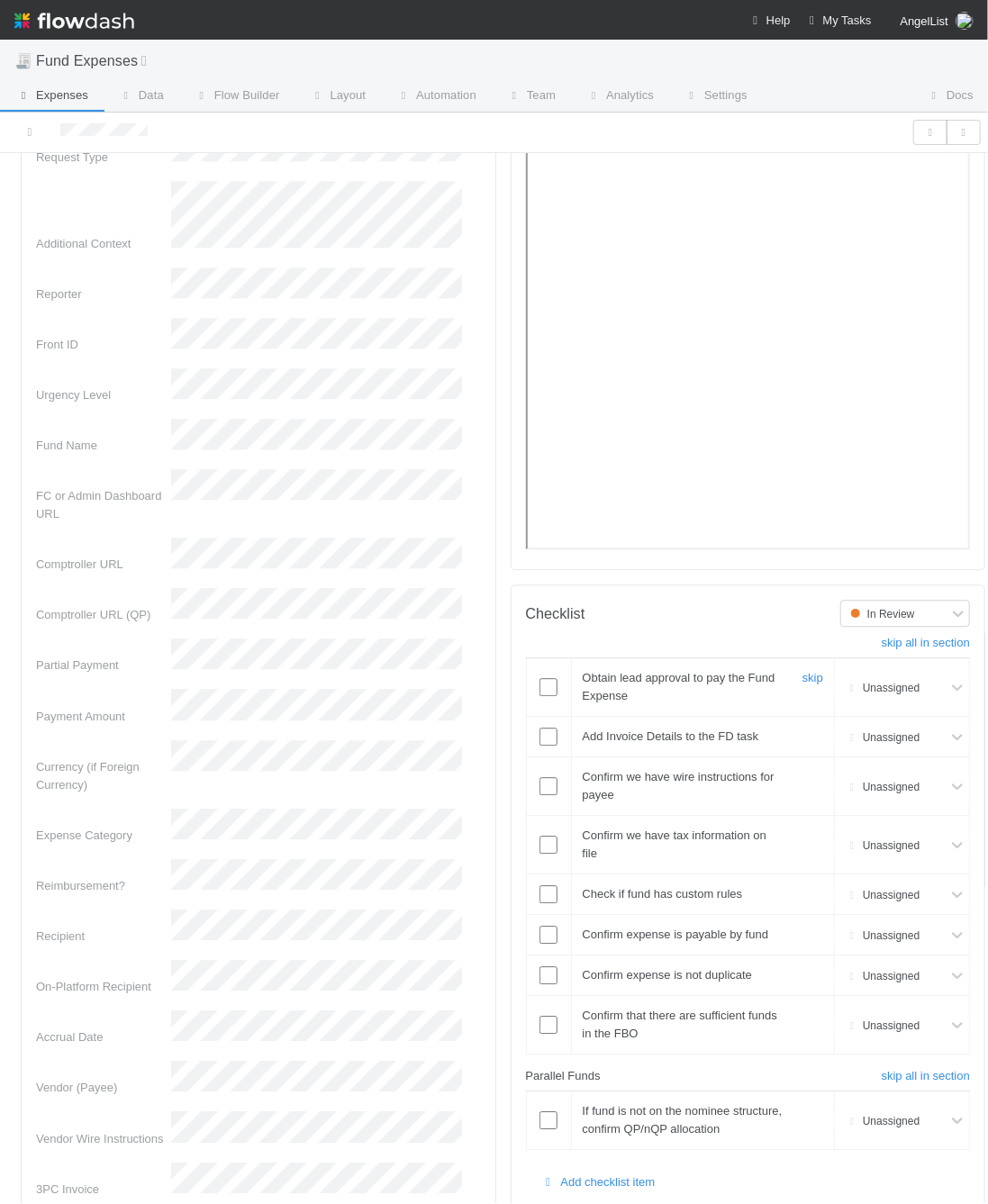 click at bounding box center [548, 687] 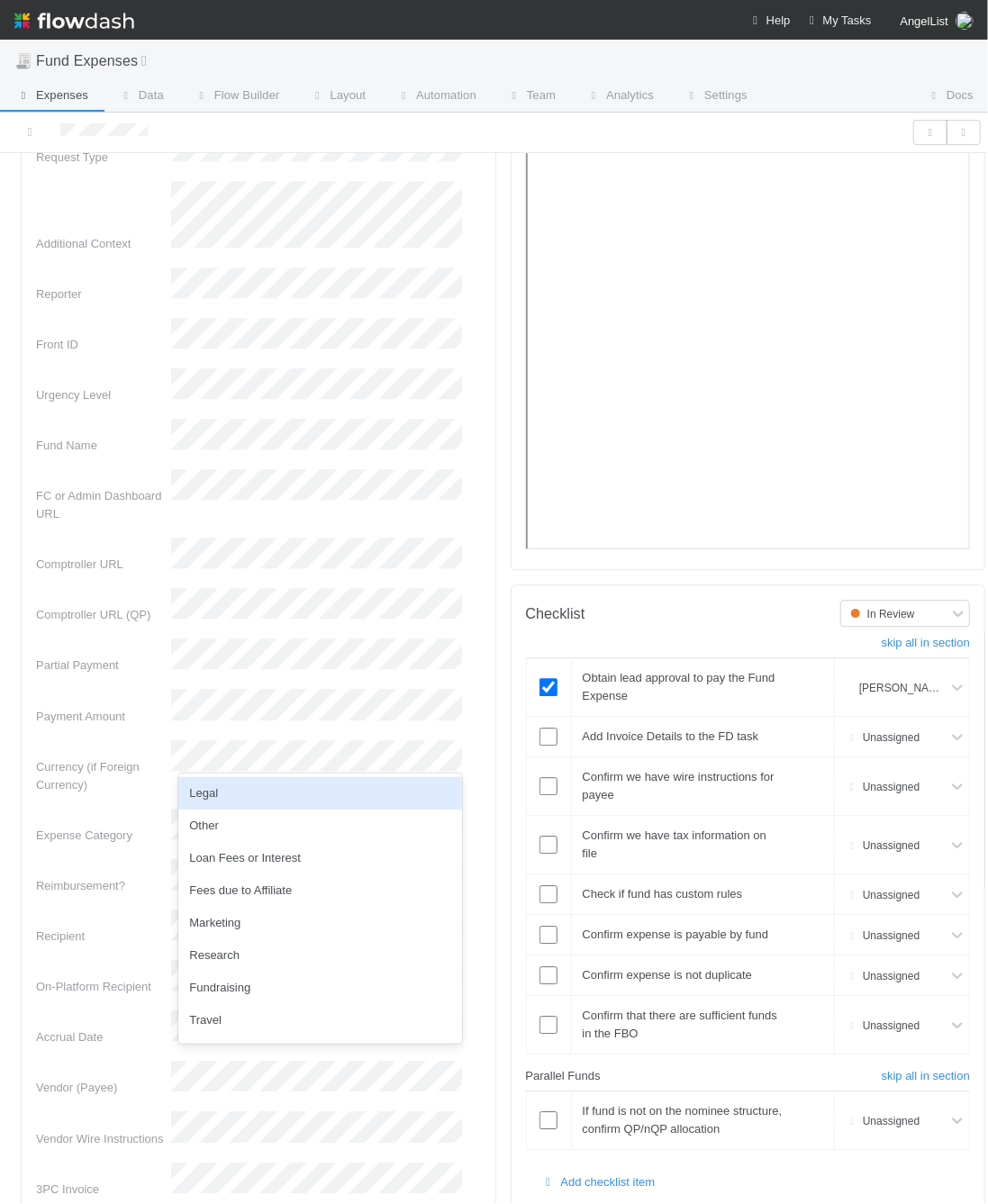 click on "Legal" at bounding box center (320, 793) 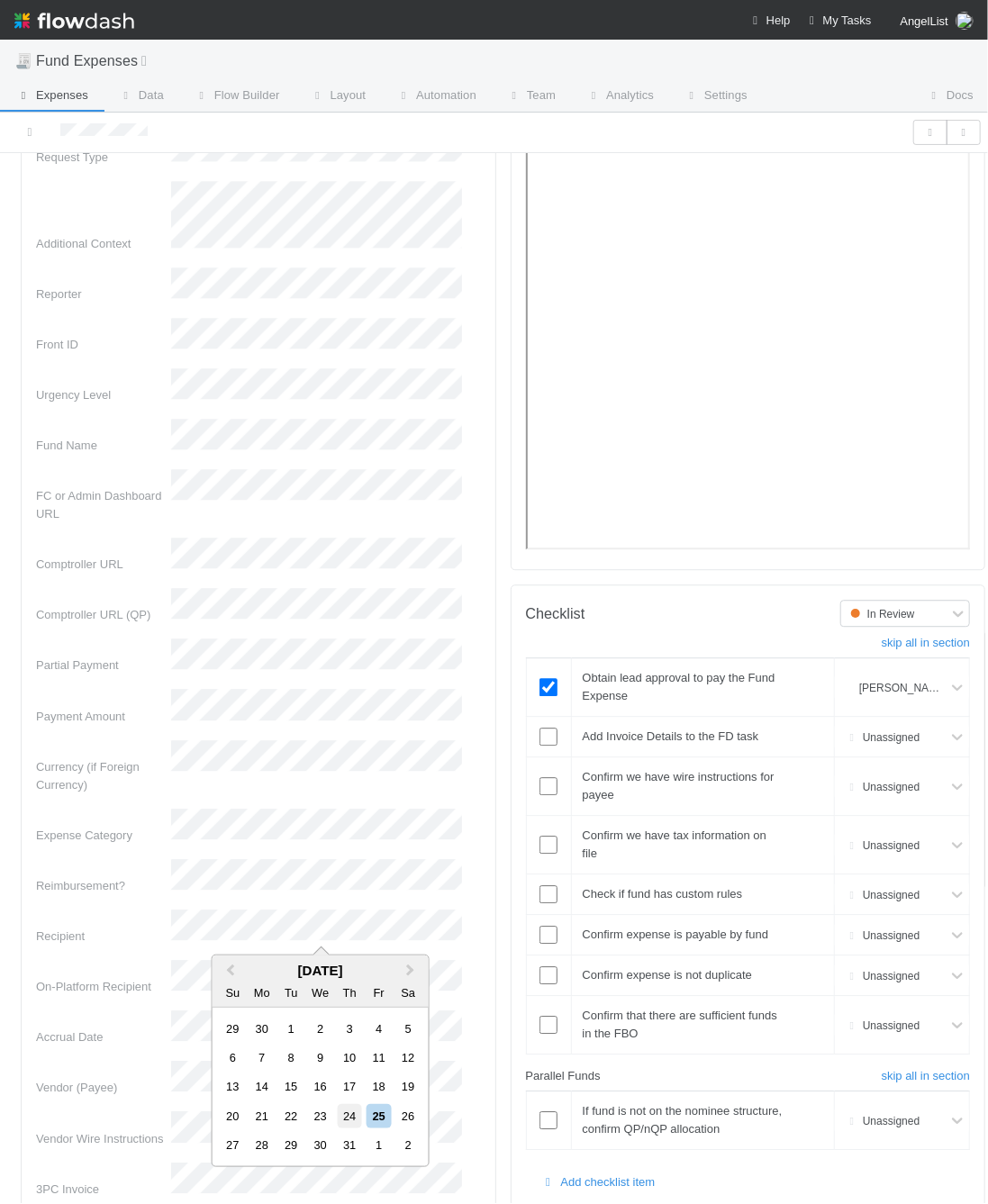 click on "24" at bounding box center [349, 1116] 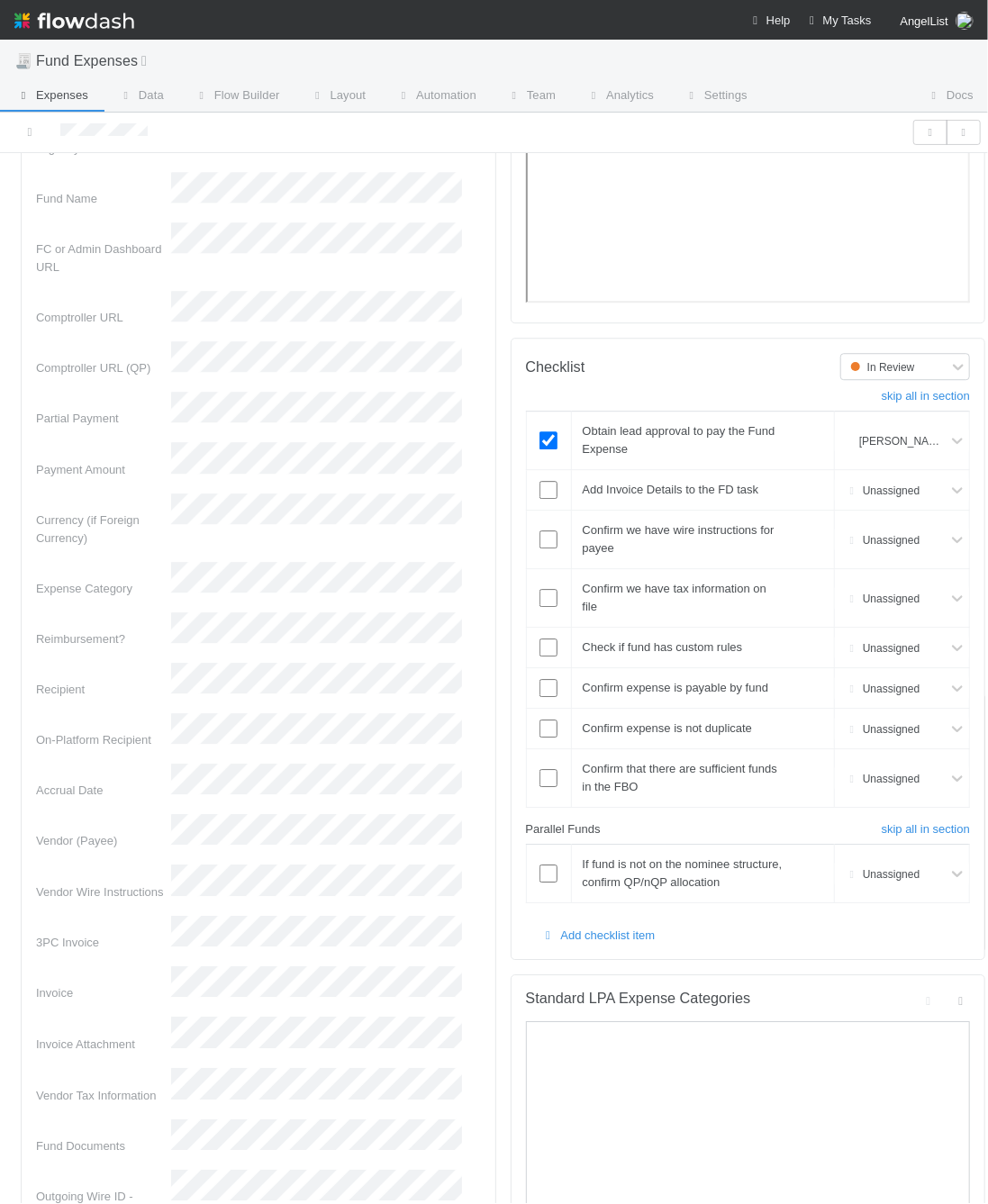 scroll, scrollTop: 1439, scrollLeft: 0, axis: vertical 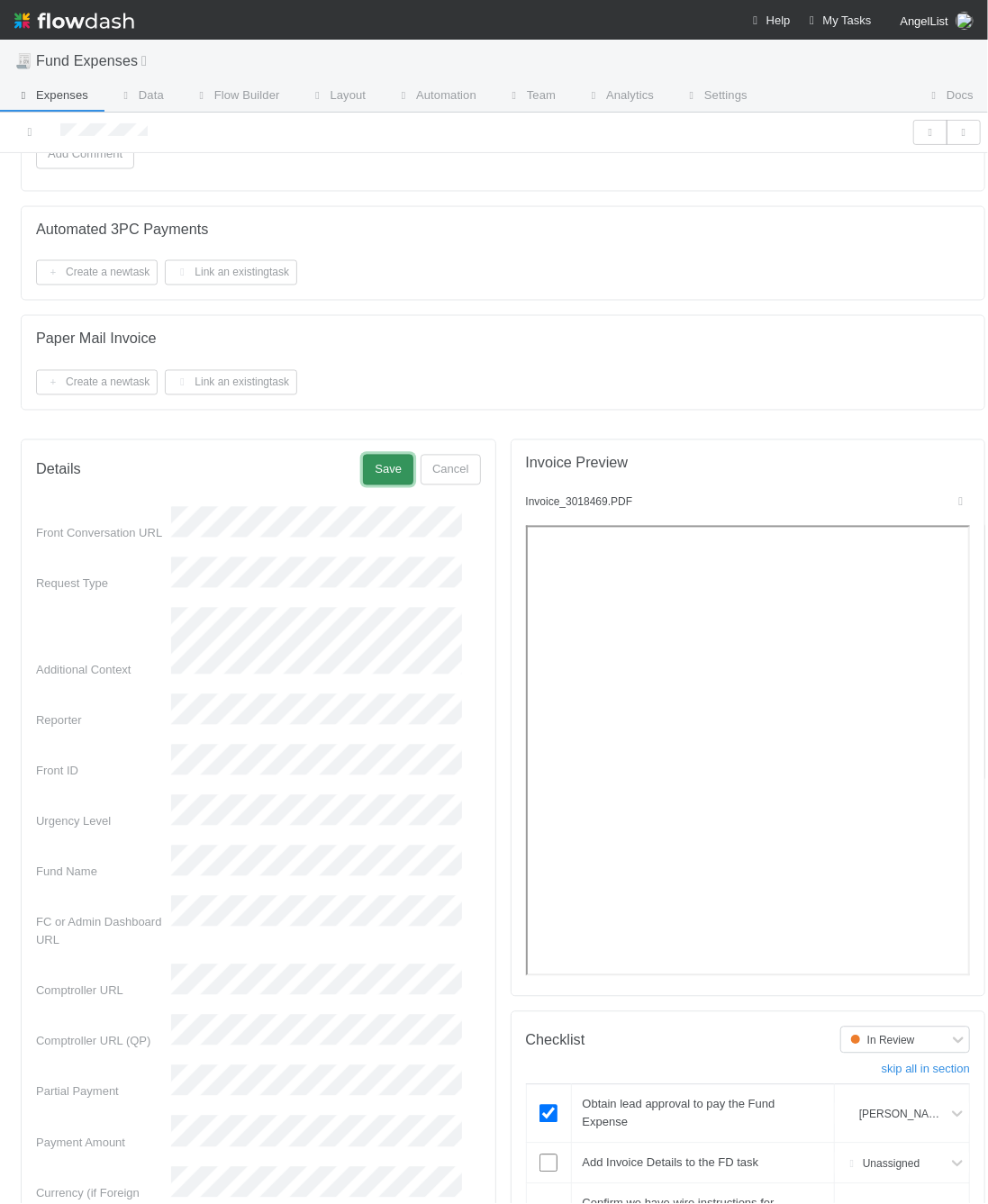 click on "Save" at bounding box center [388, 470] 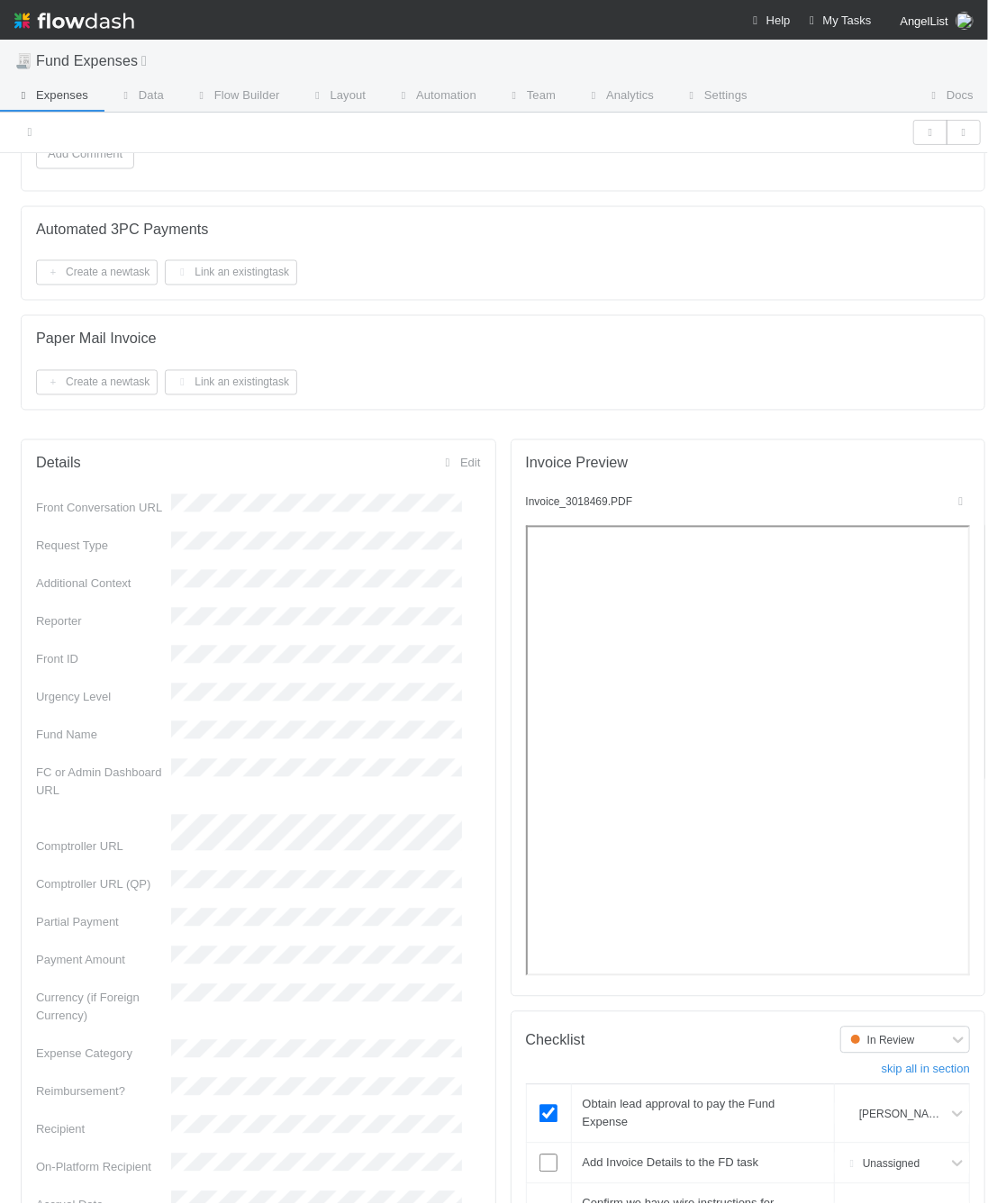 click on "Details Edit Front Conversation URL  Request Type  Additional Context  Reporter  Front ID  Urgency Level  Fund Name  FC or Admin Dashboard URL  Comptroller URL  Comptroller URL (QP)  Partial Payment  Payment Amount   Currency (if Foreign Currency)  Expense Category  Reimbursement?  Recipient  On-Platform Recipient  Accrual Date  Vendor (Payee)  Vendor Wire Instructions  3PC Invoice  Invoice   Invoice Attachment  Vendor Tax Information  Fund Documents  Outgoing Wire ID - Primary   Outgoing Wire ID - Secondary (QP)   _3pc?  ACH  Funding Account  Wire  Incoming Wire ID (3PC)  MP Fees Paid via TPC  Created On Legal Launchpad Ticket  OC Ticket  Notes for Banking  Non-standard review   Expense Definition & Special Rules  Treasury Transfer Request  test field  Sanity Check Notes  Special Rules / Context  IOS Owner Slack ID   Altius Support  Create Invoice" at bounding box center (258, 1598) 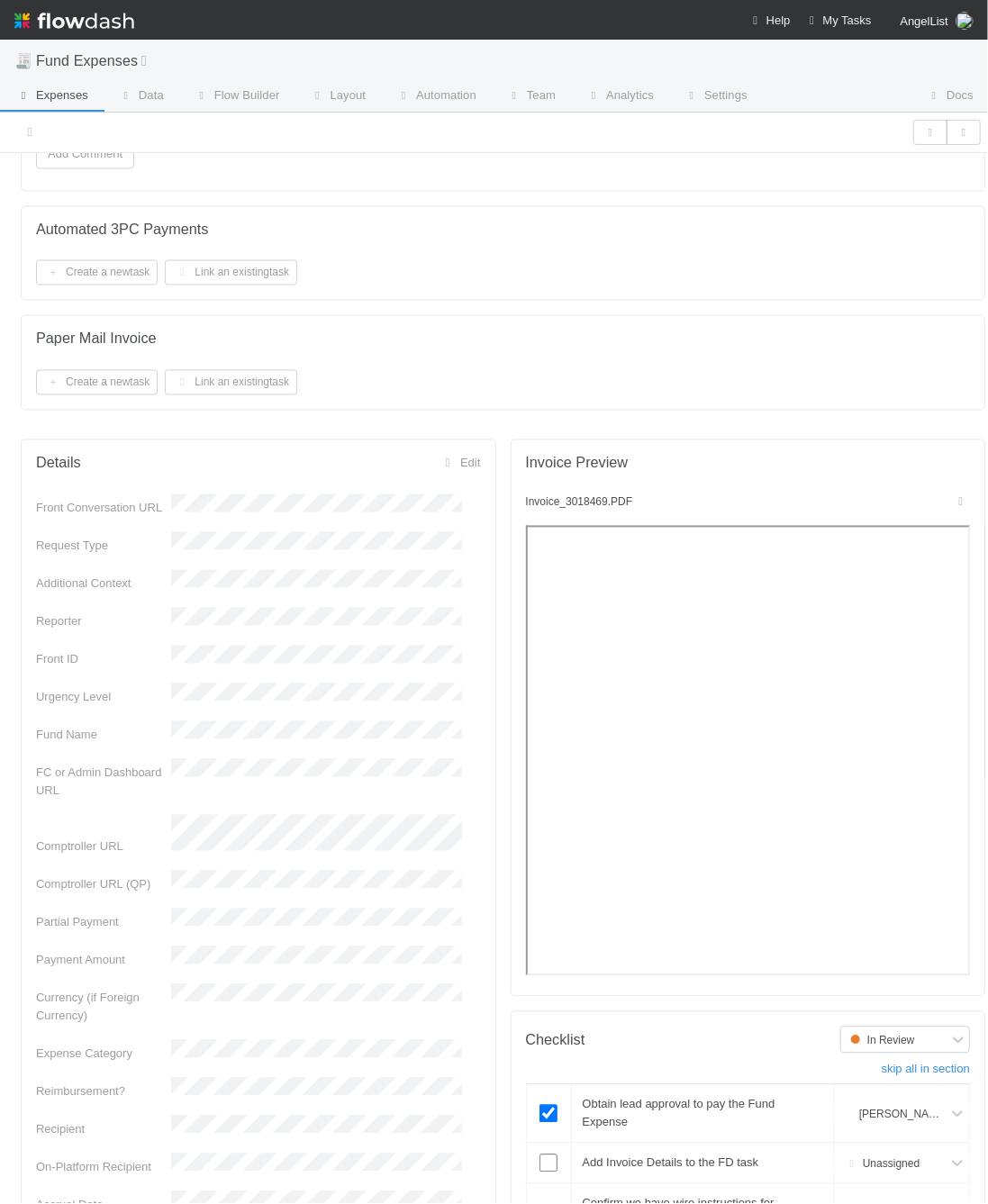 click on "Invoice Preview Invoice_3018469.PDF  Checklist    In Review   skip all in section Obtain lead approval to pay the Fund Expense Linda Ortiz Add Invoice Details to the FD task  Unassigned Confirm we have wire instructions for payee Unassigned Confirm we have tax information on file  Unassigned Check if fund has custom rules Unassigned Confirm expense is payable by fund Unassigned Confirm expense is not duplicate Unassigned Confirm that there are sufficient funds in the FBO Unassigned Parallel Funds skip all in section If fund is not on the nominee structure, confirm QP/nQP allocation Unassigned Add checklist item Standard LPA Expense Categories File Preview No file(s) uploaded. Activity Log Undo Last Action Export as CSV 7/25/25, 12:22:53 PM CDT Linda Ortiz   updated: Expense Category   from   (empty)   to   Invoice    from   (empty)   to   Accrual Date   from   (empty)   to   Fund Name   from   (empty)   to   7/25/25, 12:22:35 PM CDT Linda Ortiz   completed  a todo item: ☑  7/25/25, 12:21:29 PM CDT   expense" at bounding box center (748, 1598) 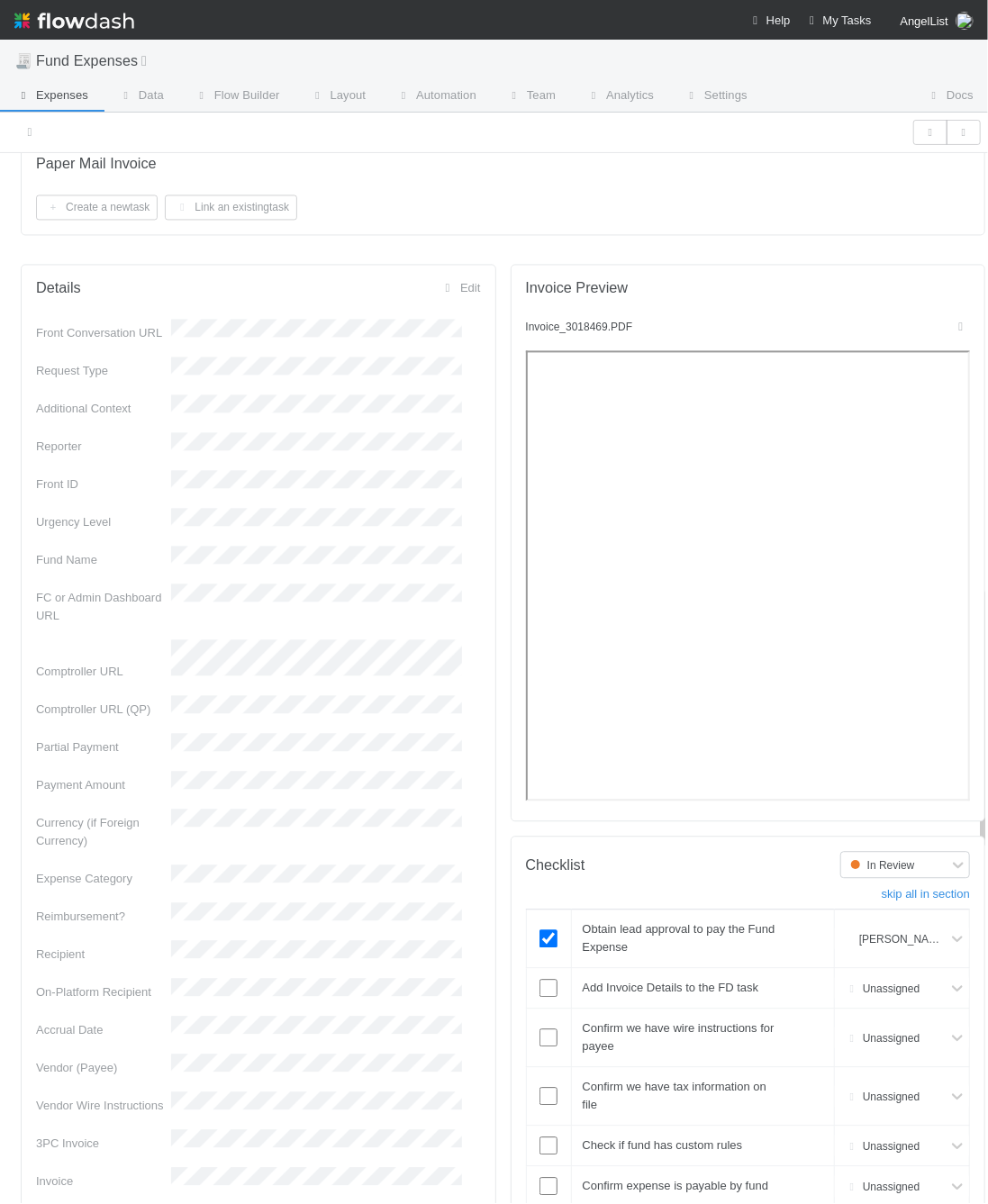 scroll, scrollTop: 1722, scrollLeft: 0, axis: vertical 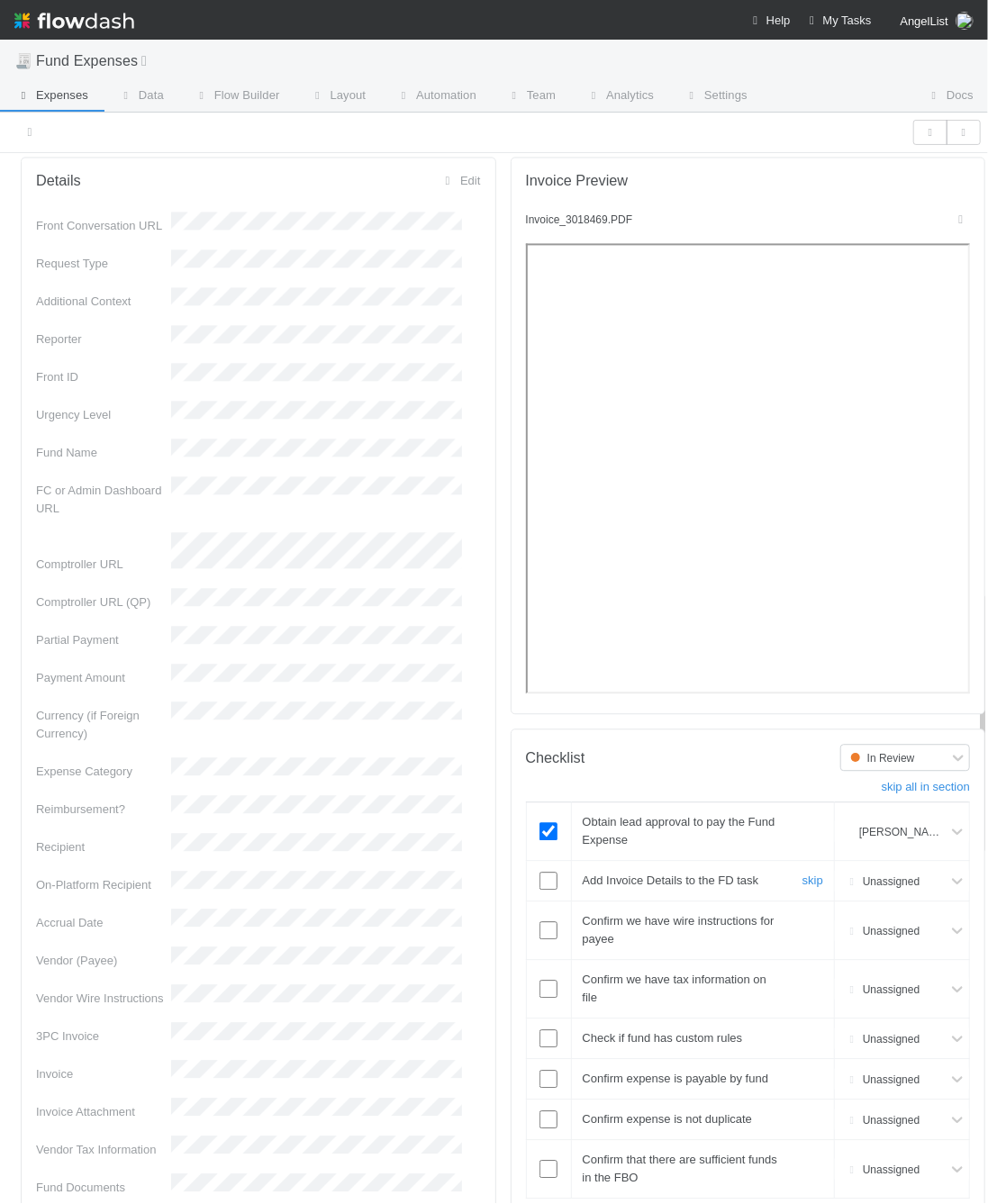 click at bounding box center (548, 881) 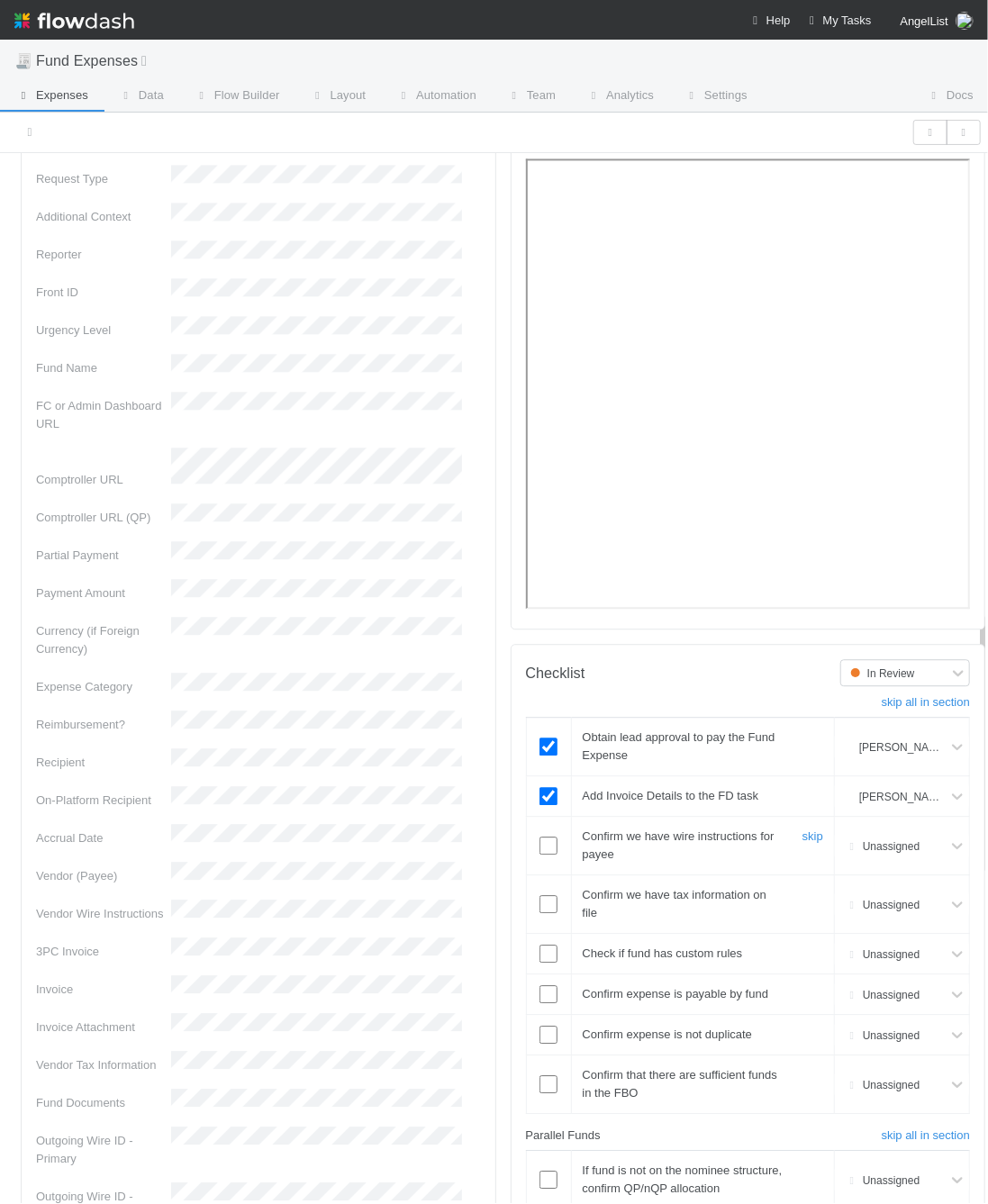 scroll, scrollTop: 1803, scrollLeft: 0, axis: vertical 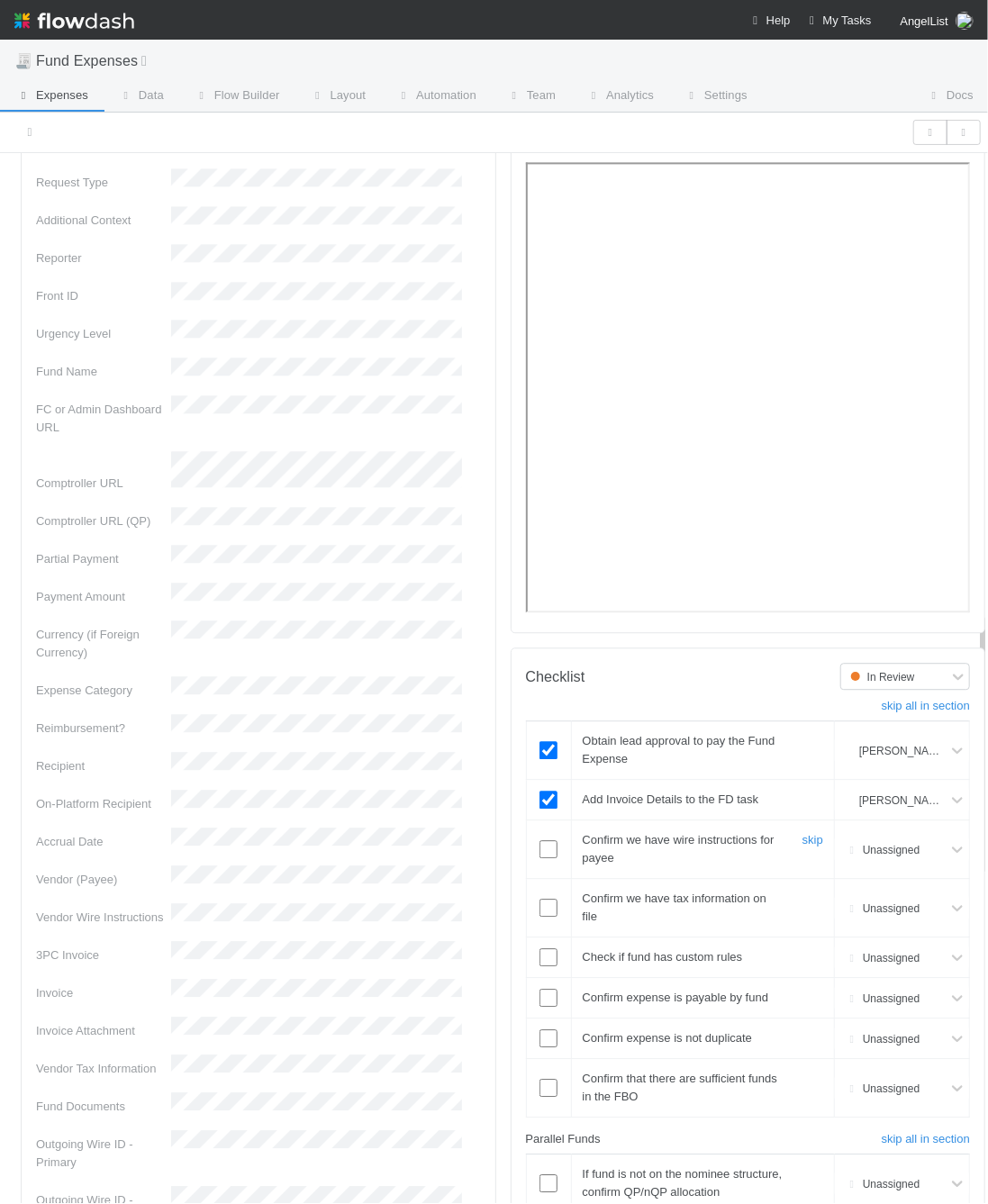 click at bounding box center [548, 848] 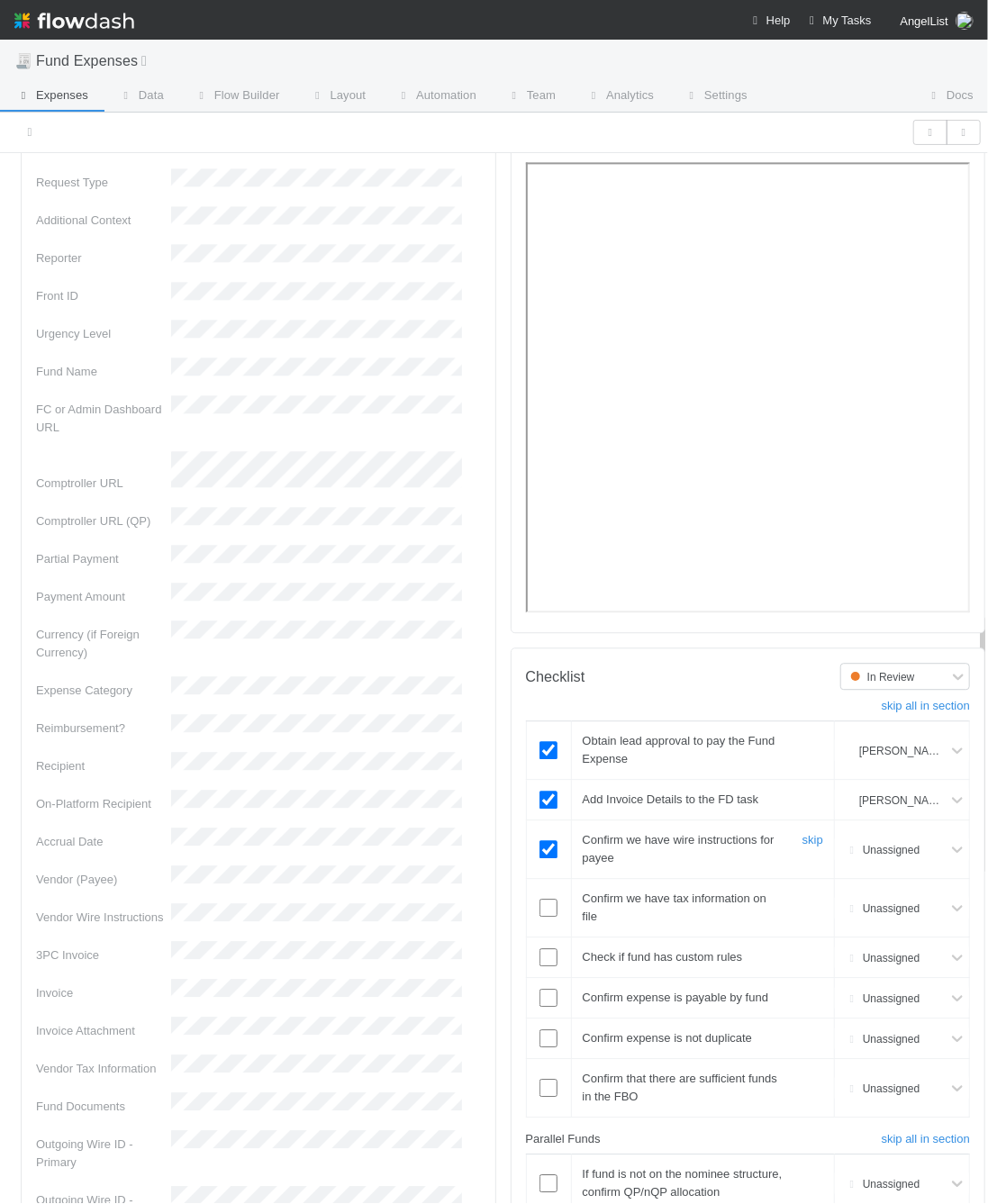 checkbox on "true" 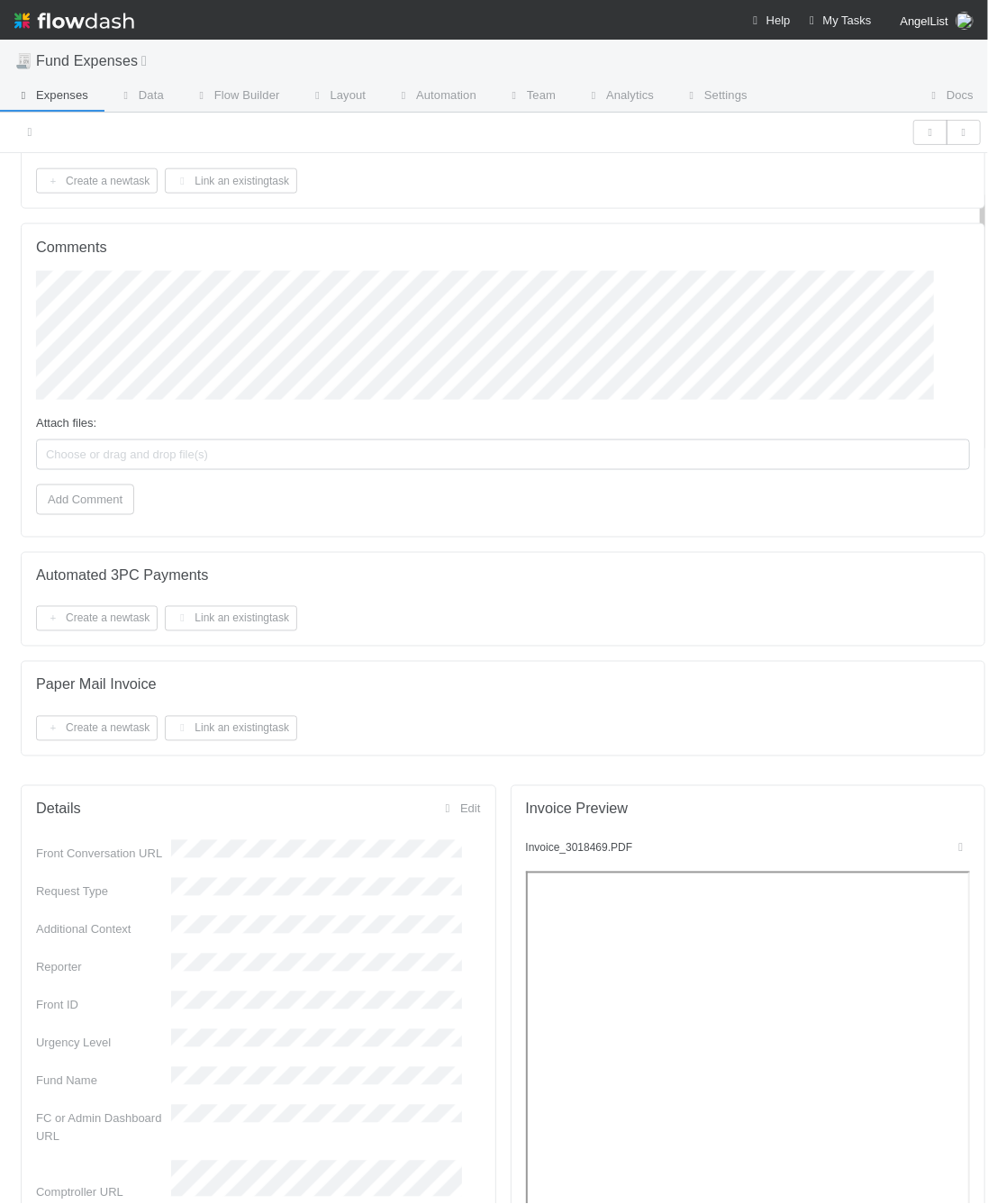 scroll, scrollTop: 0, scrollLeft: 0, axis: both 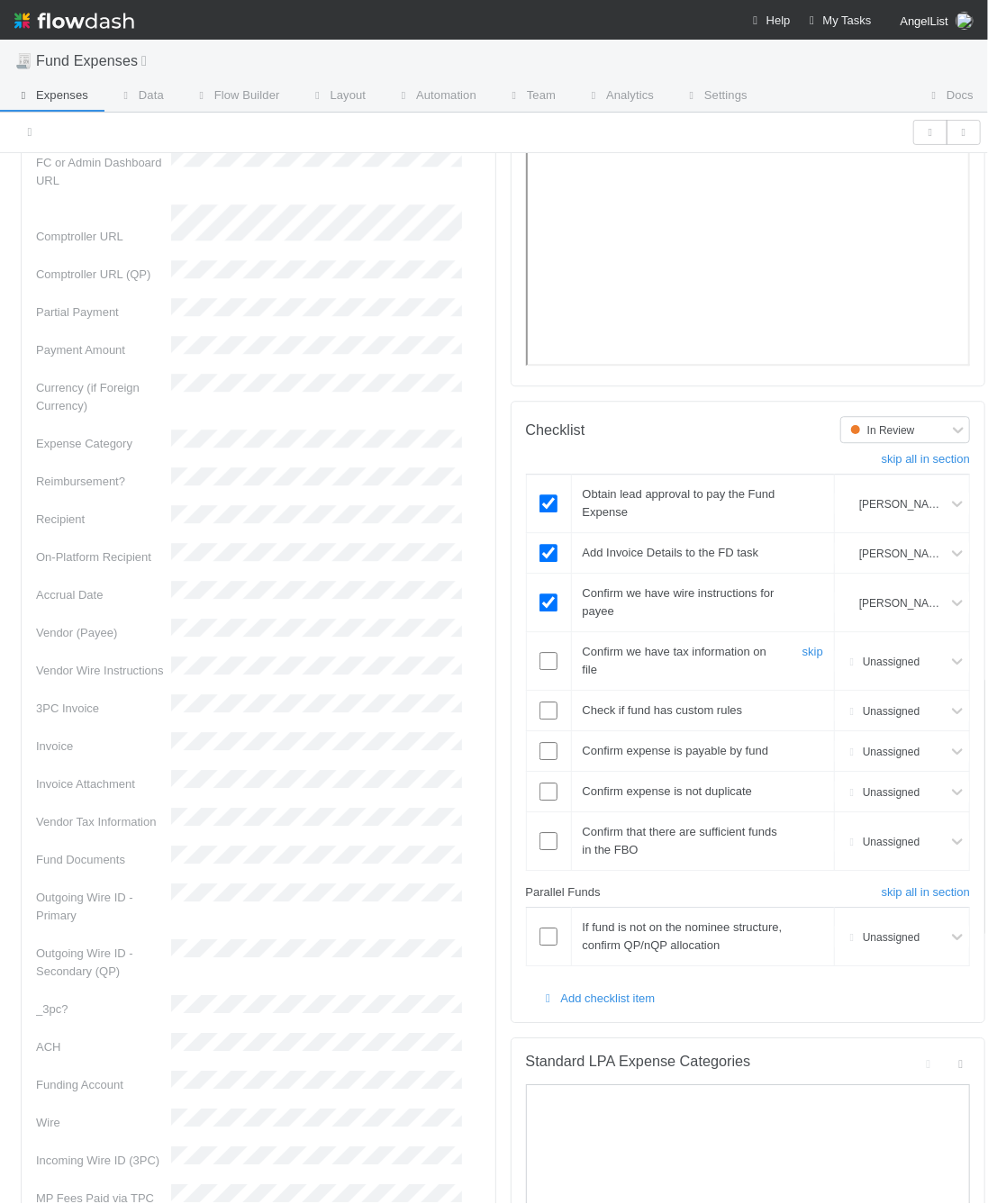 click at bounding box center [548, 661] 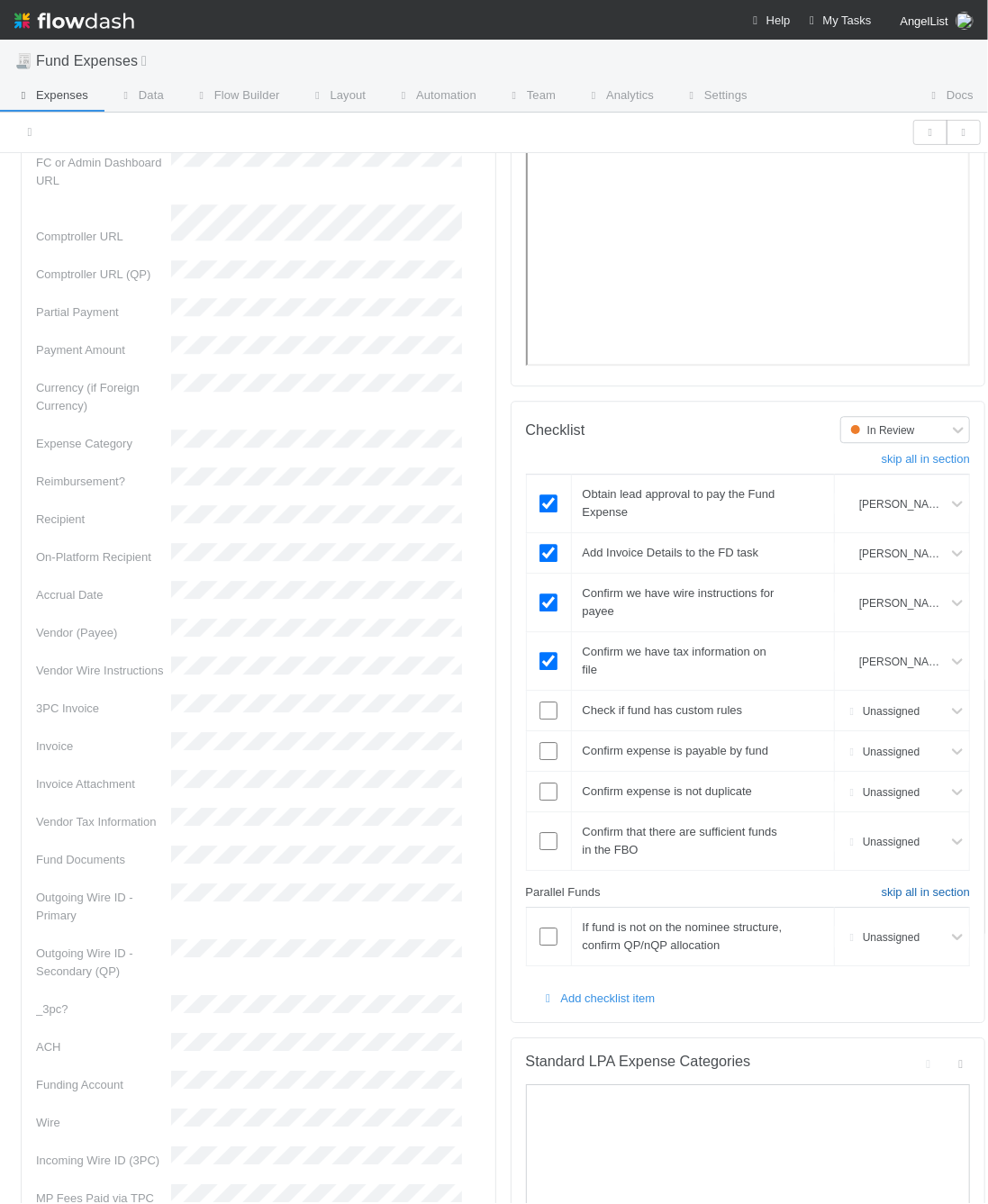 click on "skip all in section" at bounding box center [926, 892] 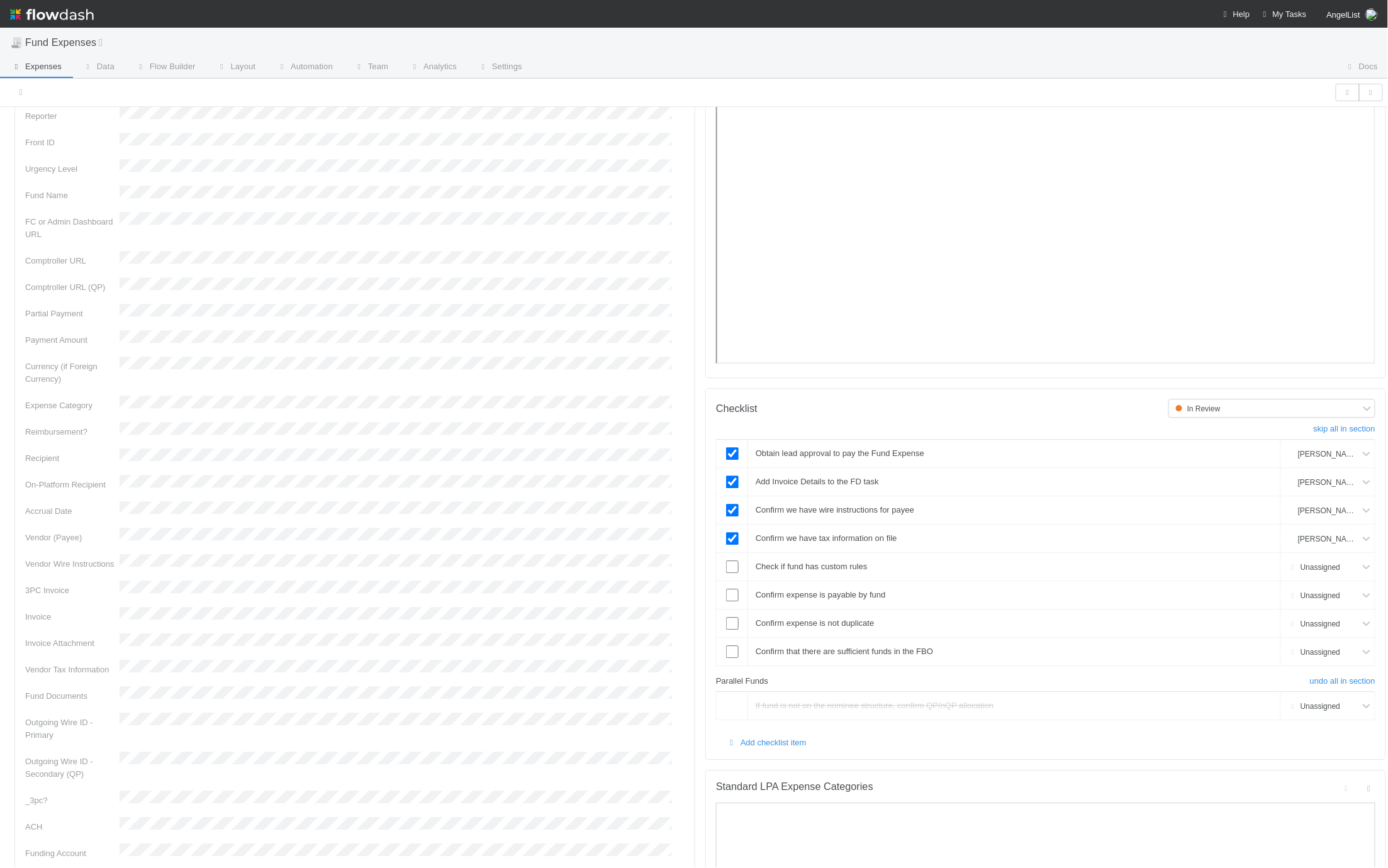 scroll, scrollTop: 1350, scrollLeft: 0, axis: vertical 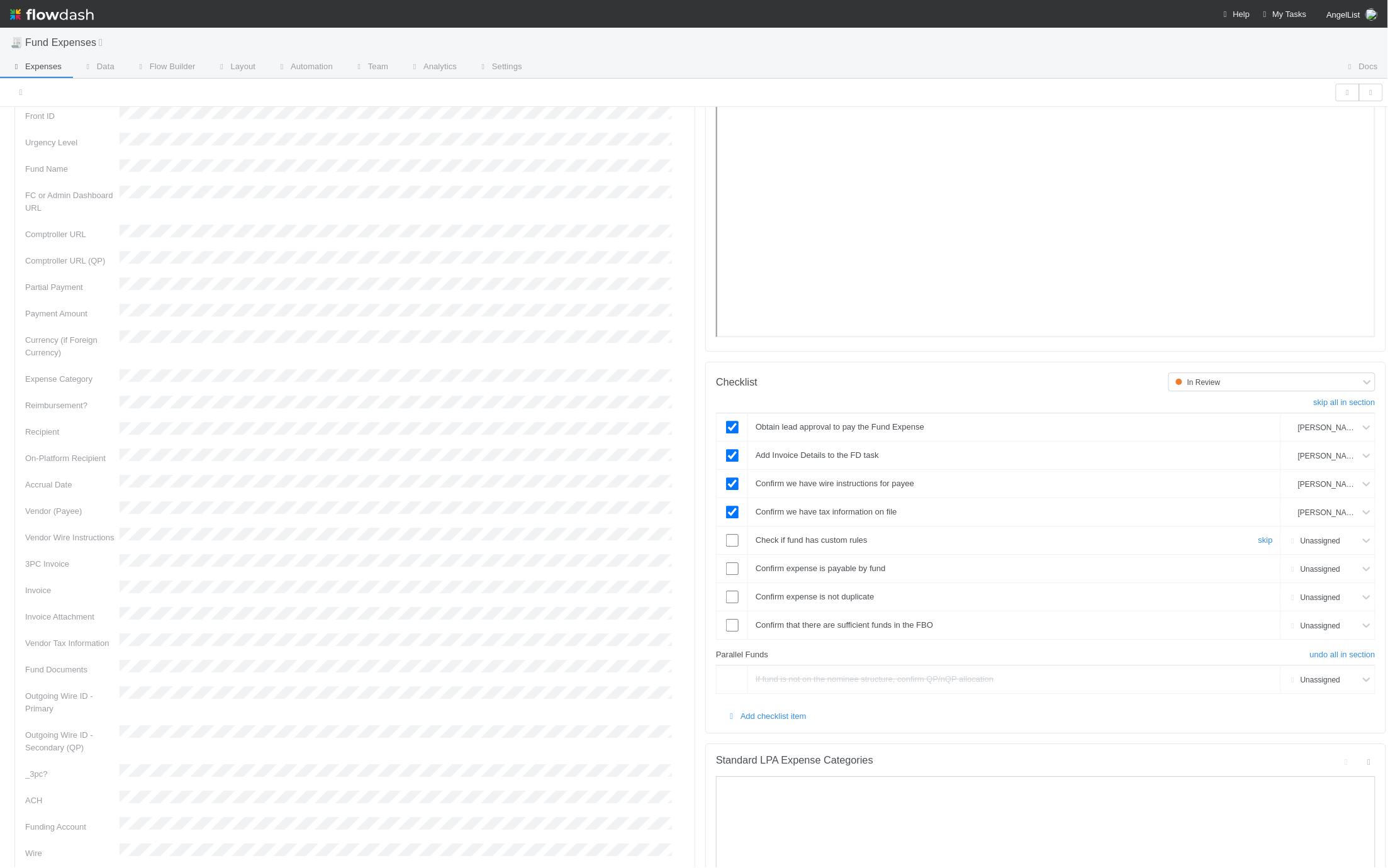 click at bounding box center [732, 540] 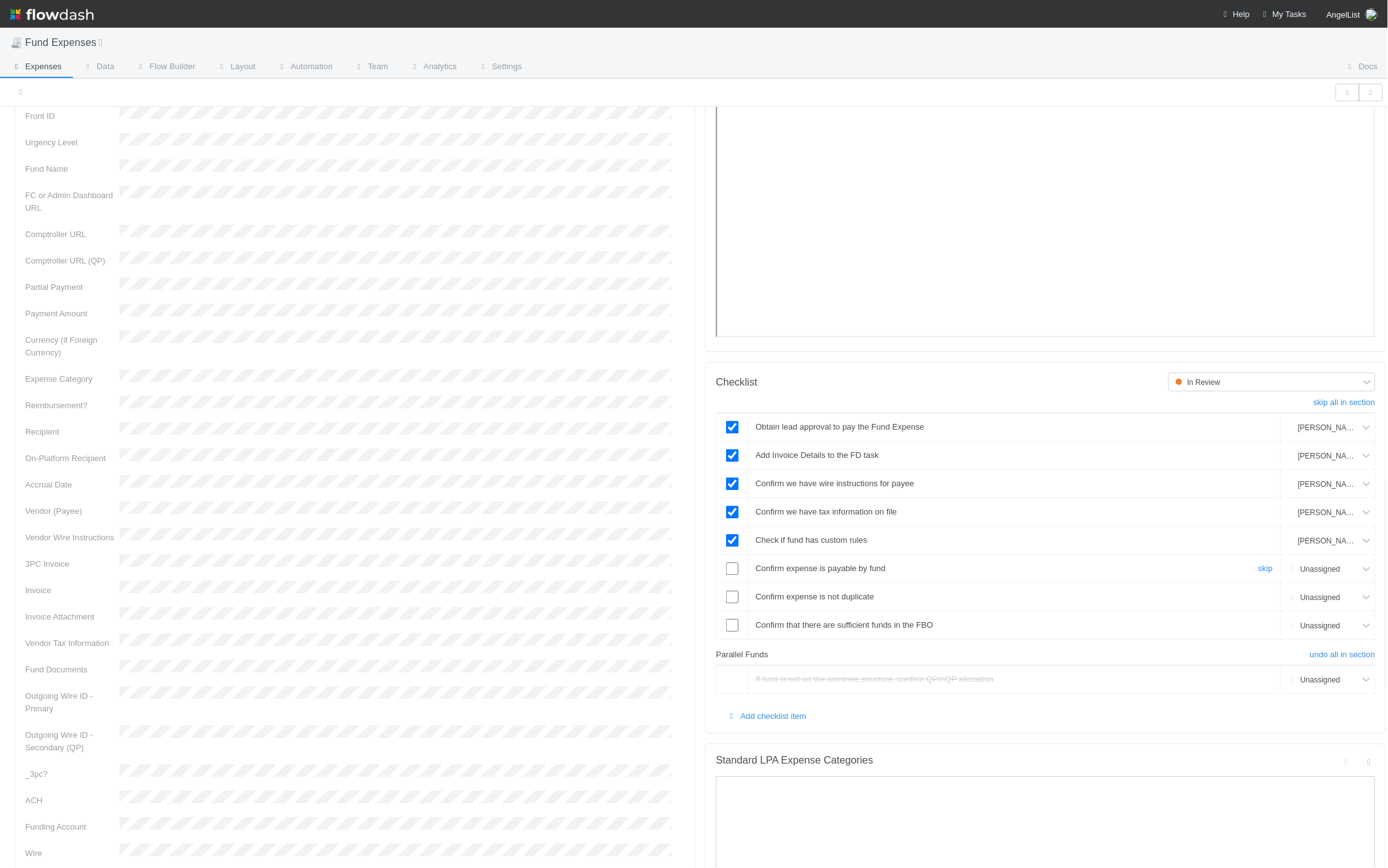 click at bounding box center (732, 569) 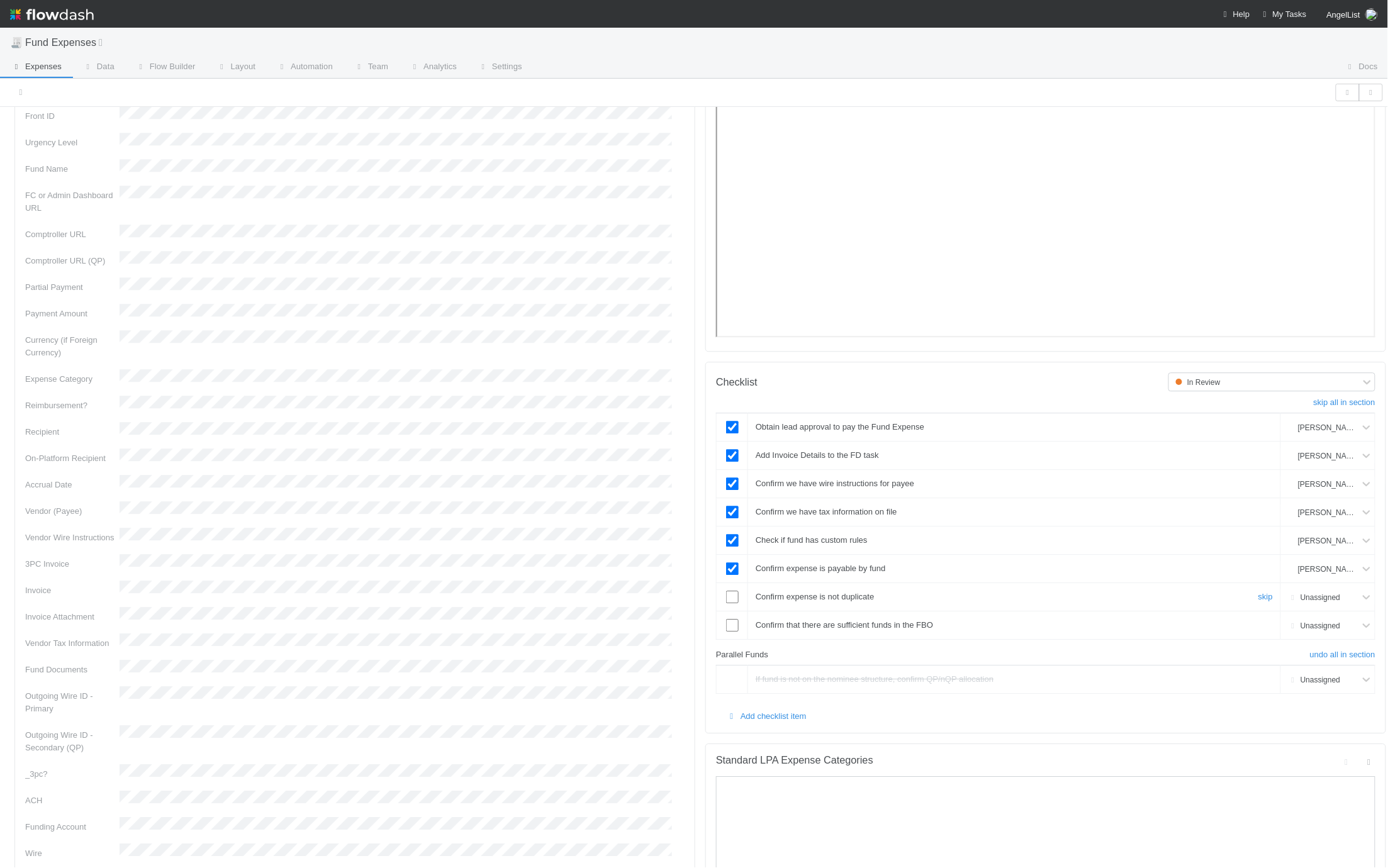 click at bounding box center [732, 597] 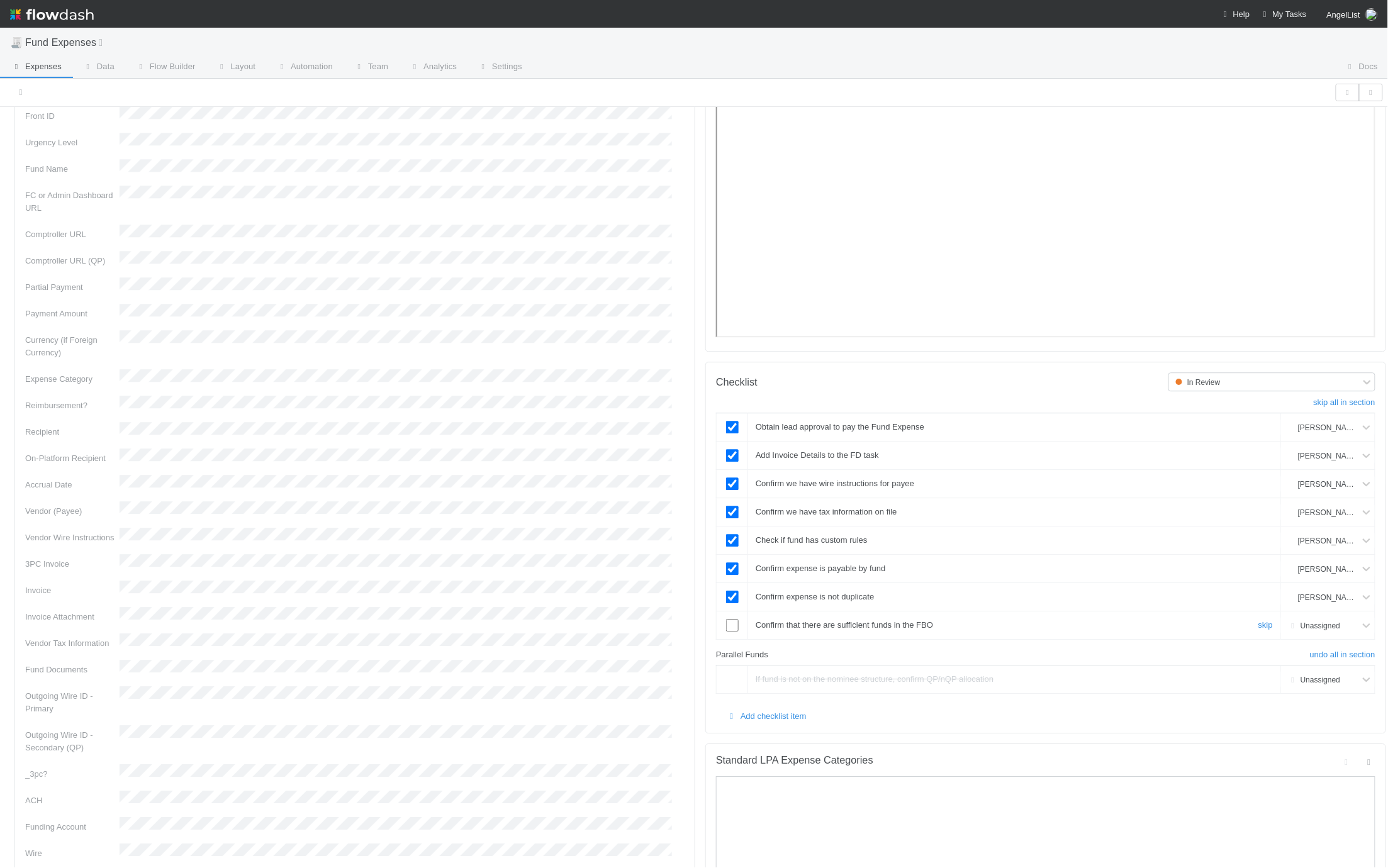 click at bounding box center [732, 625] 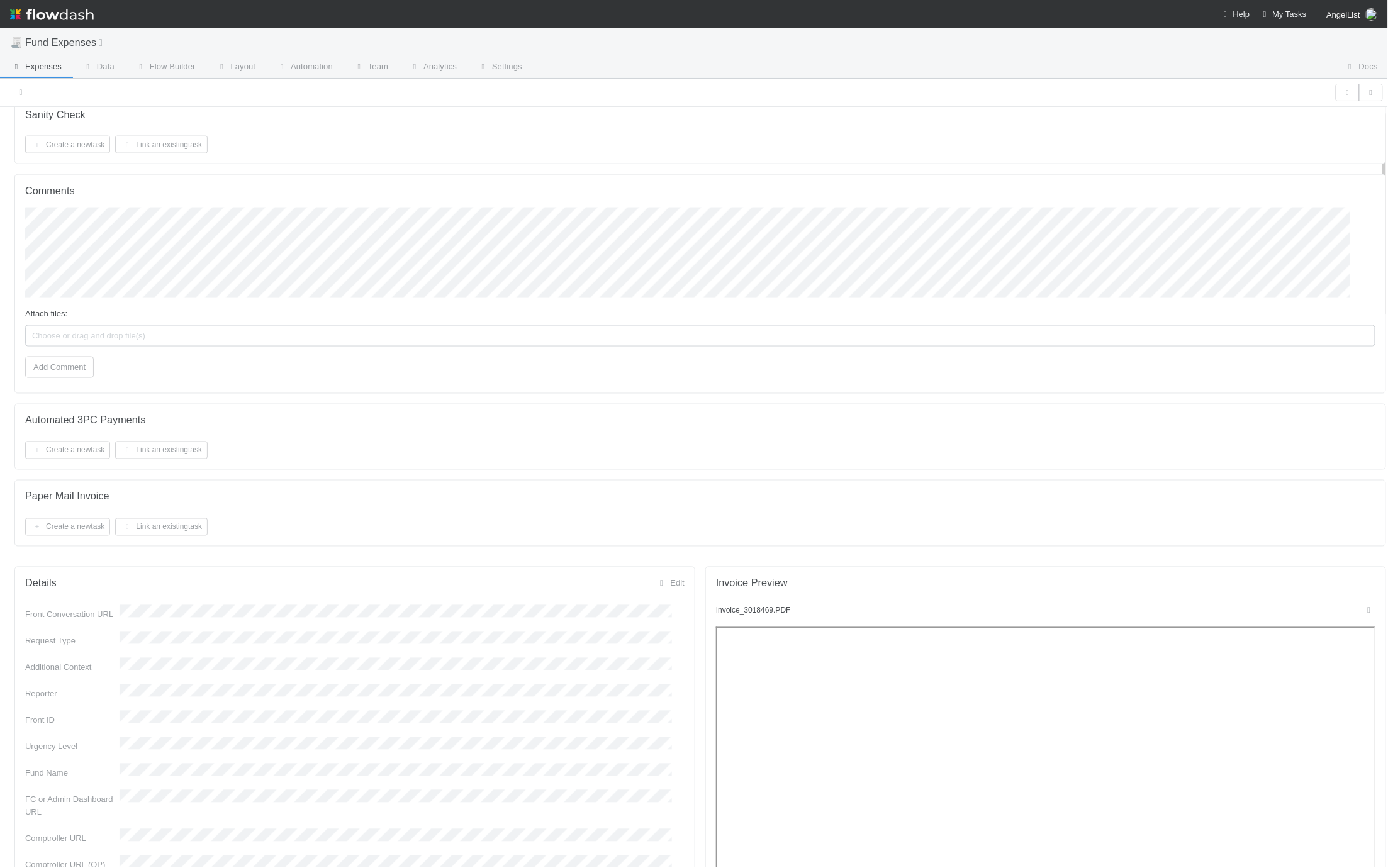 scroll, scrollTop: 0, scrollLeft: 0, axis: both 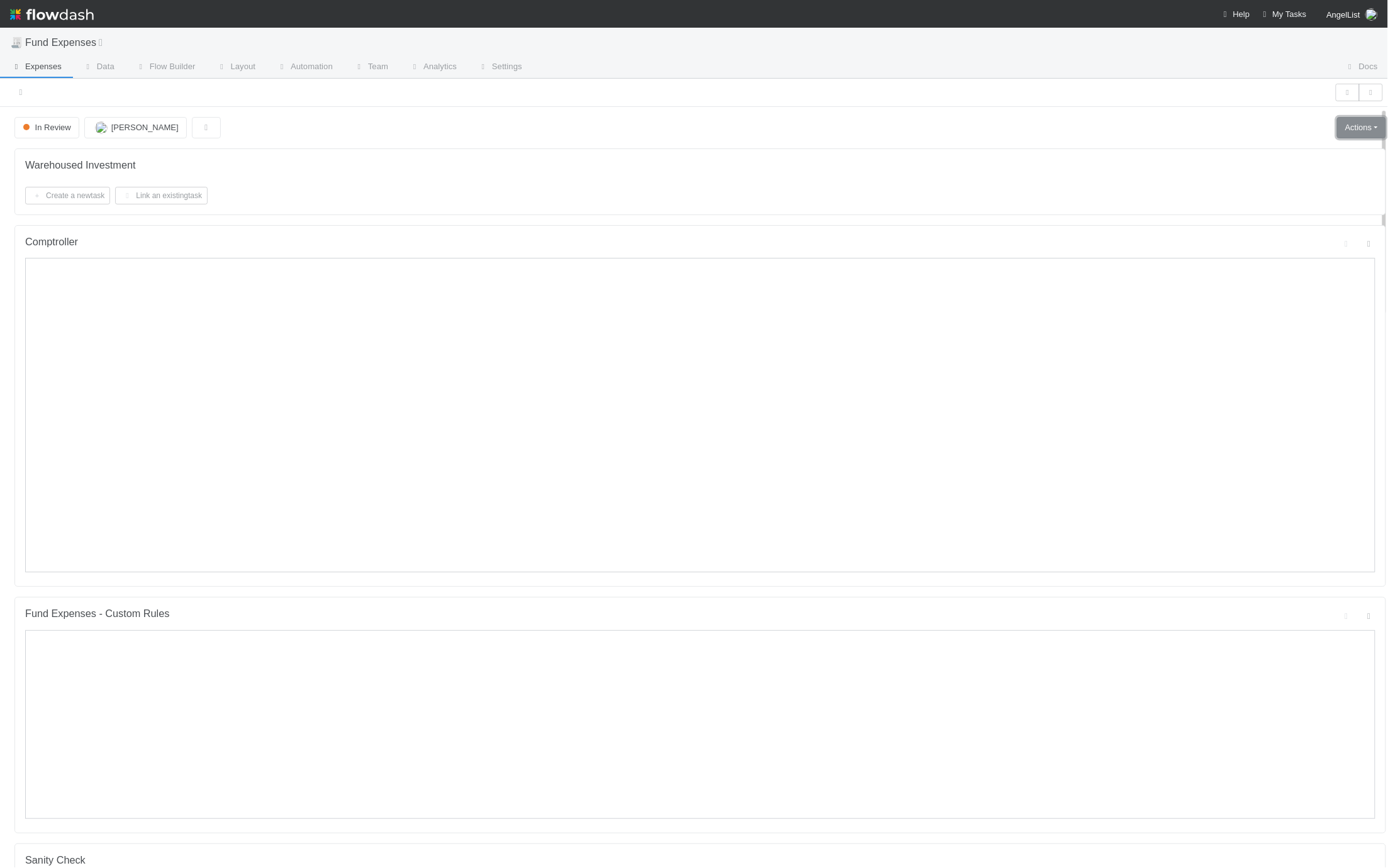 click on "Actions" at bounding box center (1362, 128) 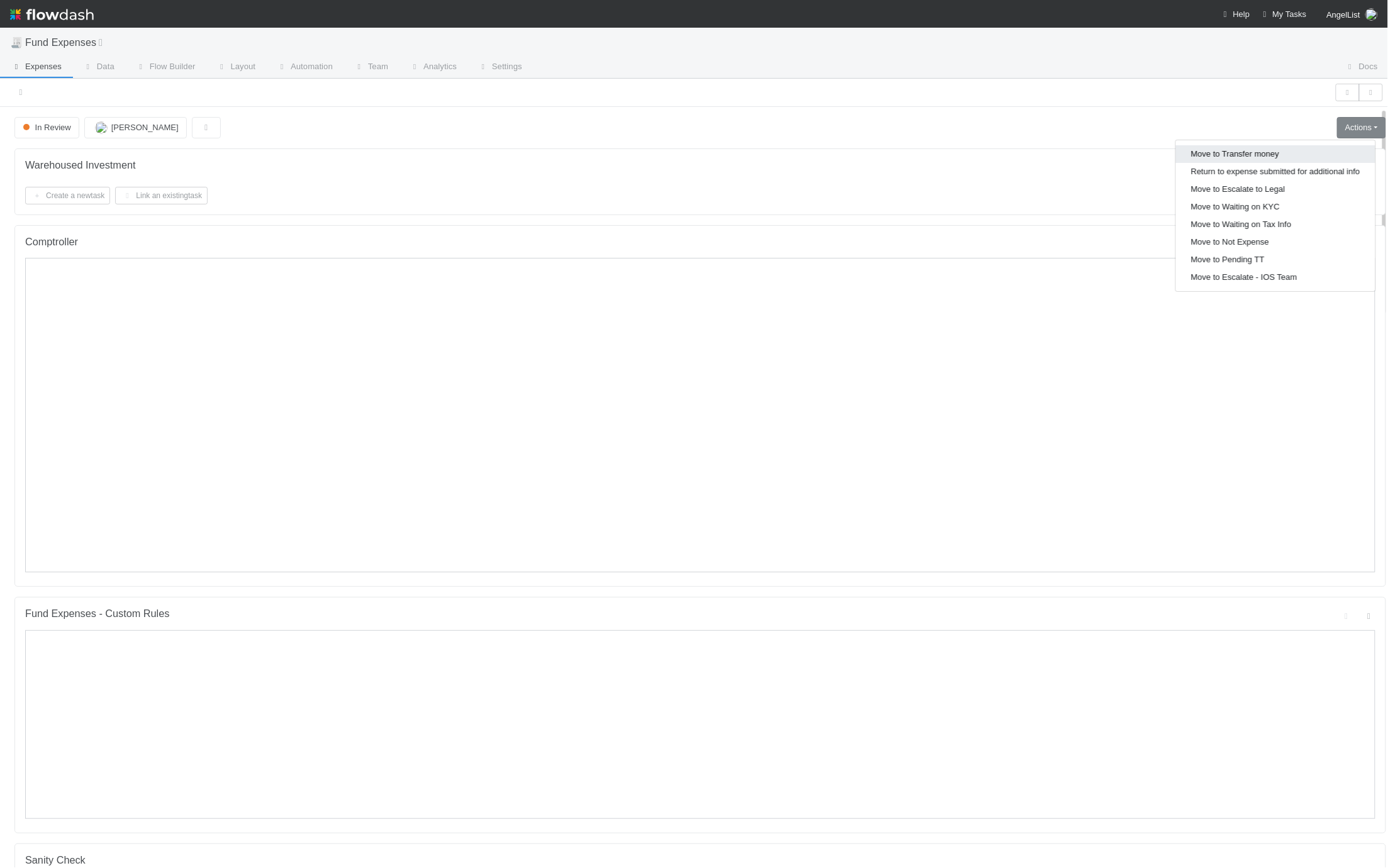 click on "Move to Transfer money" at bounding box center [1275, 154] 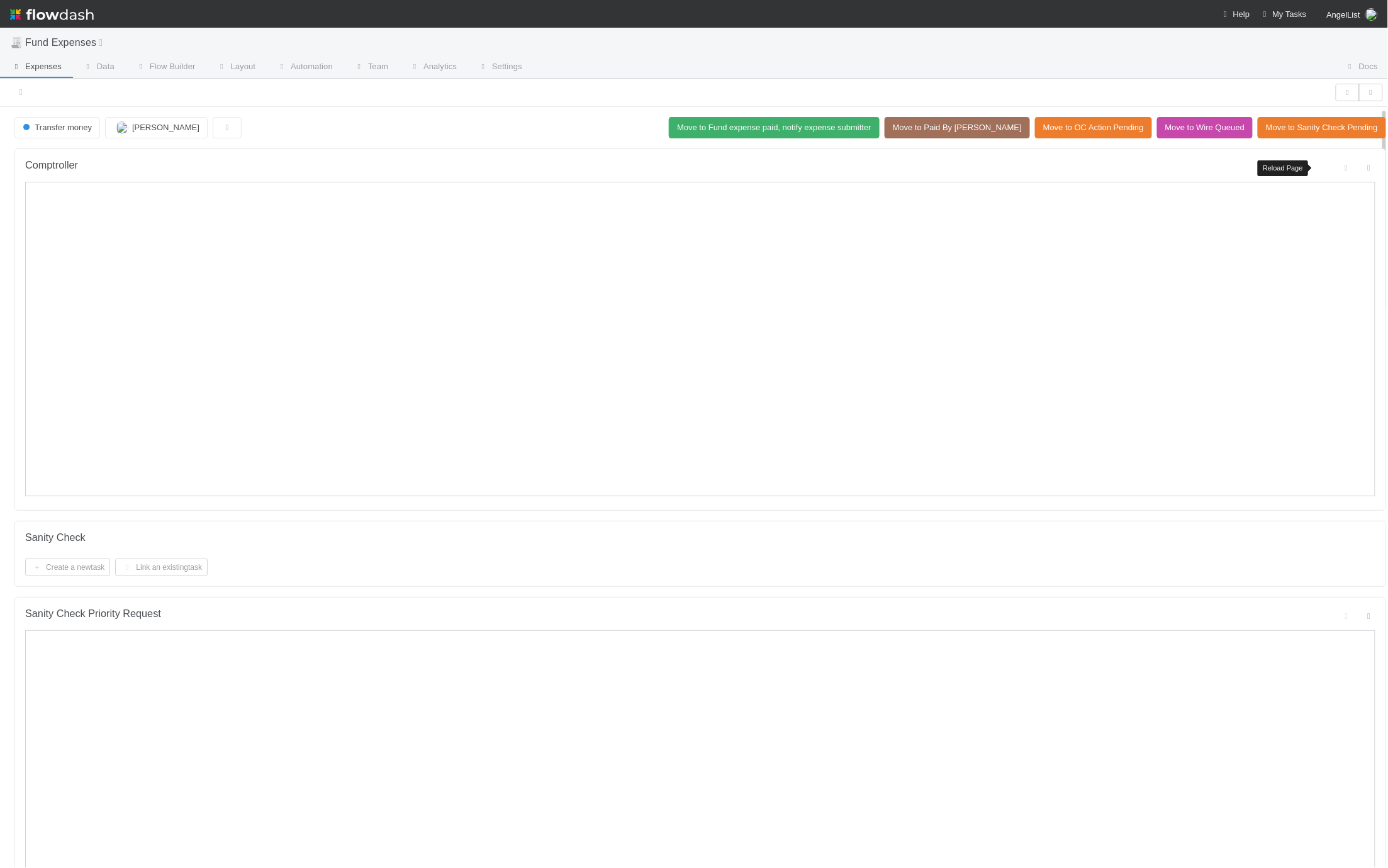 drag, startPoint x: 1327, startPoint y: 168, endPoint x: 1307, endPoint y: 170, distance: 20.1 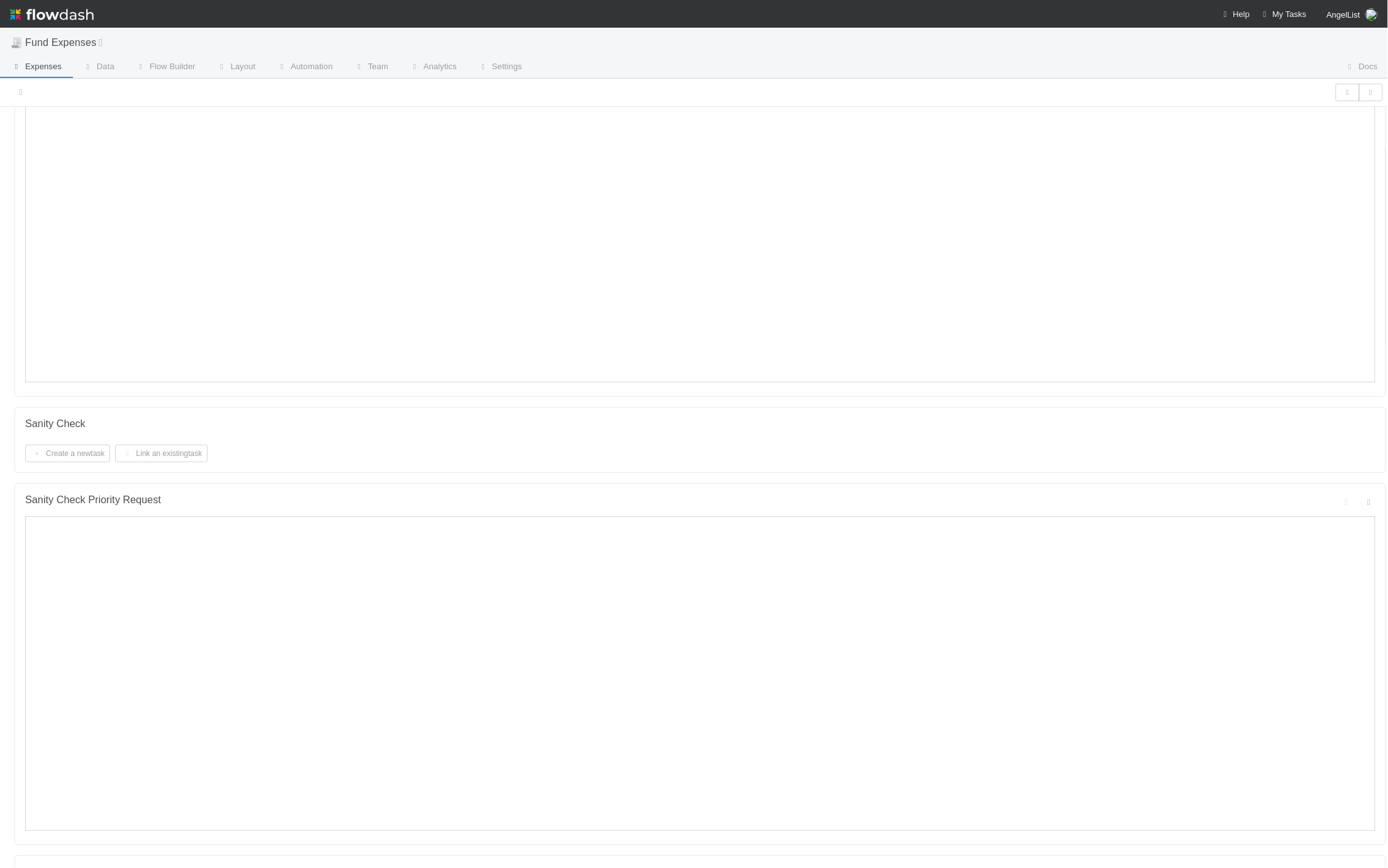 scroll, scrollTop: 130, scrollLeft: 0, axis: vertical 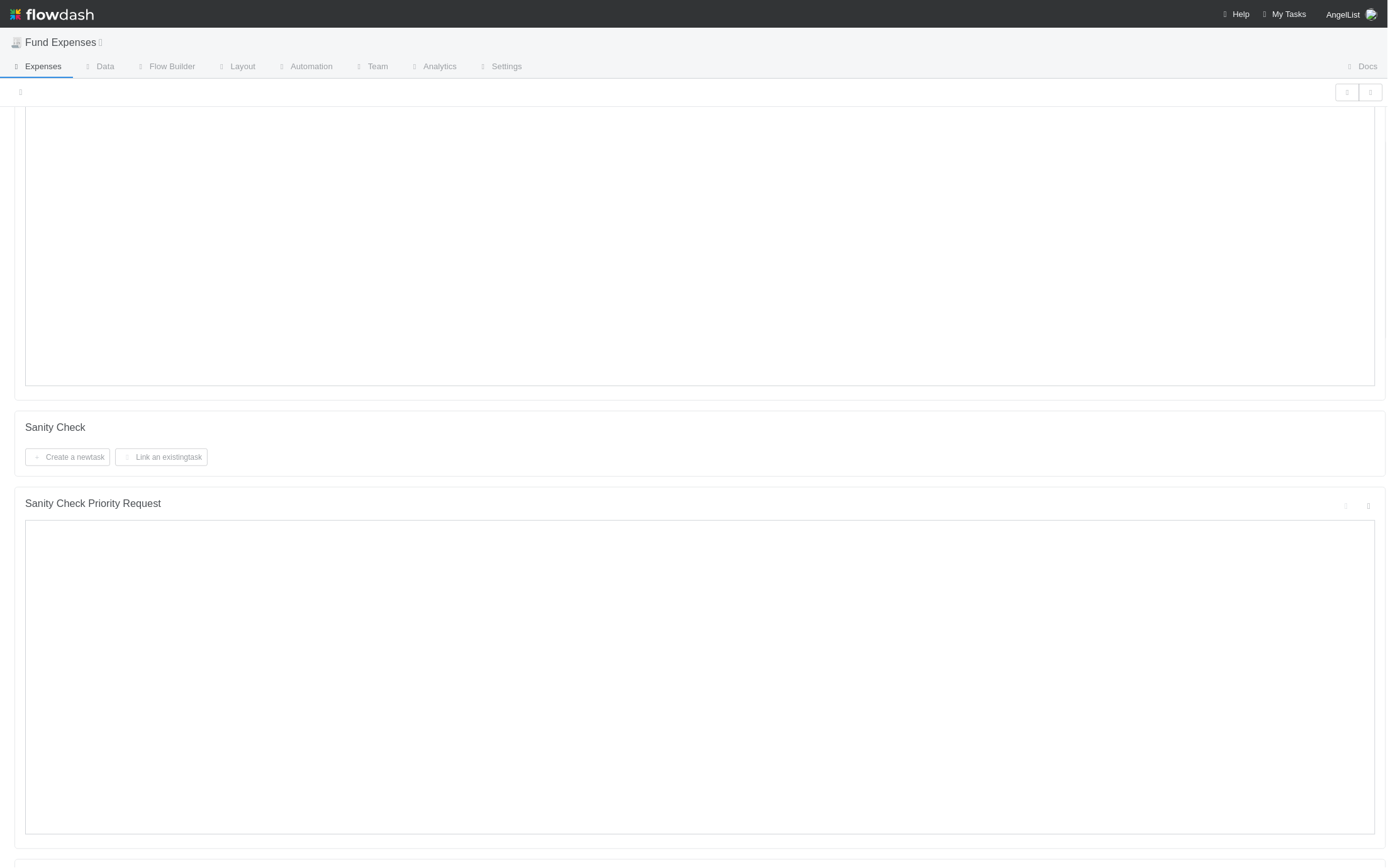 click on "Comptroller Sanity Check    Create a new  task Link an existing  task Sanity Check Priority Request Comments Attach files: Choose or drag and drop file(s) Add Comment Automated 3PC Payments   Create a new  task Link an existing  task Paper Mail Invoice   Create a new  task Link an existing  task" at bounding box center [700, 640] 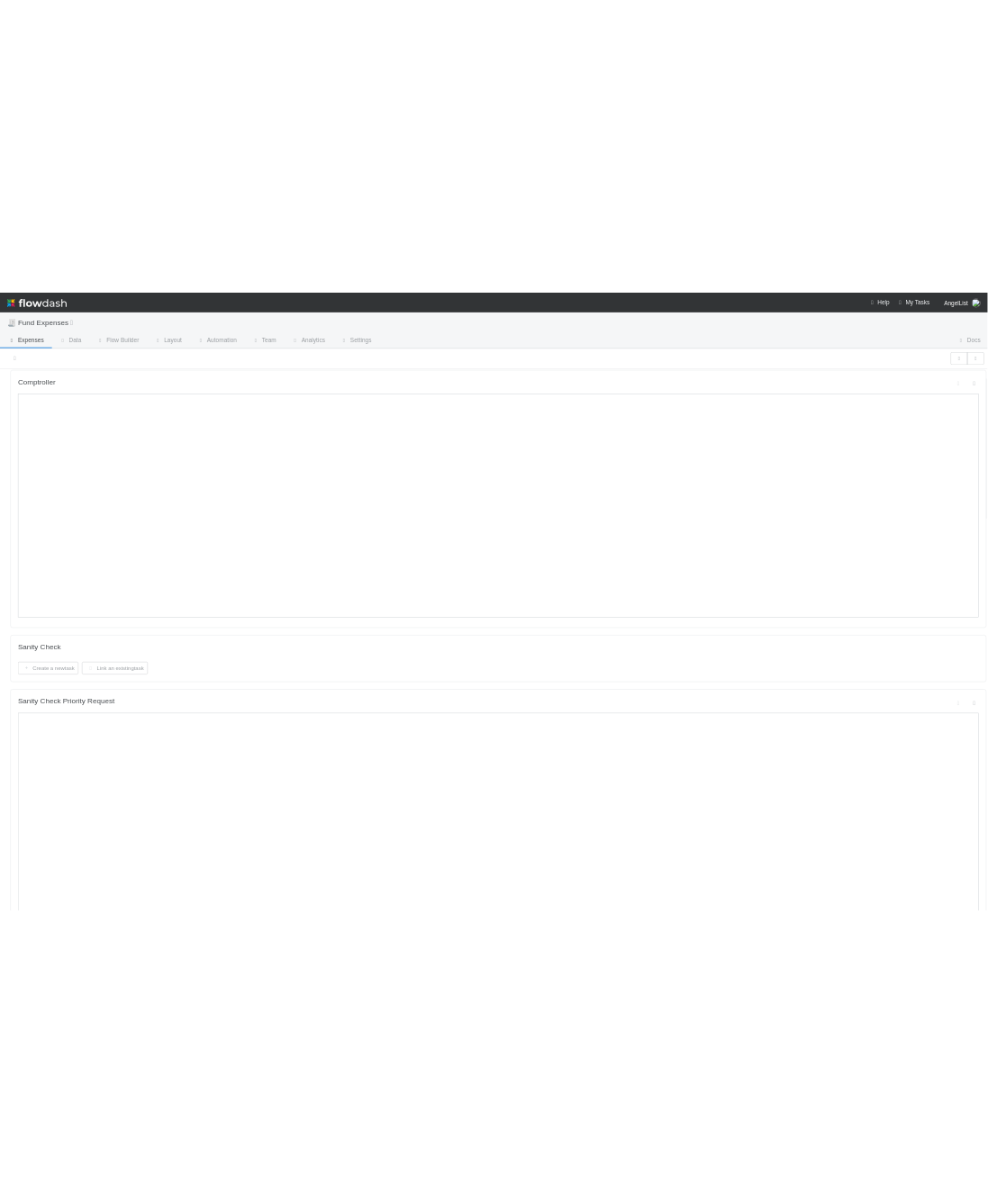 scroll, scrollTop: 41, scrollLeft: 0, axis: vertical 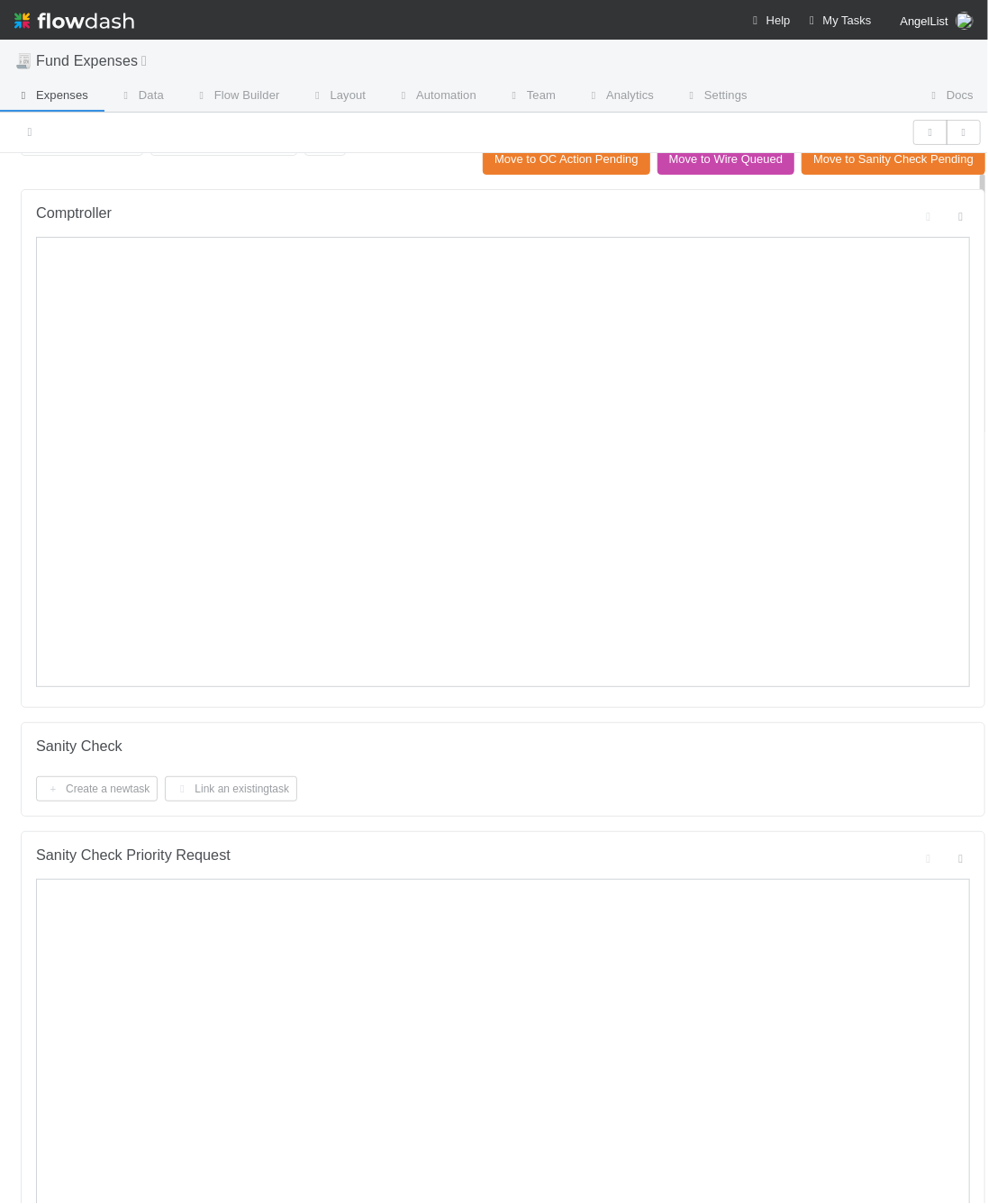 click on "Sanity Check    Create a new  task Link an existing  task" at bounding box center [503, 770] 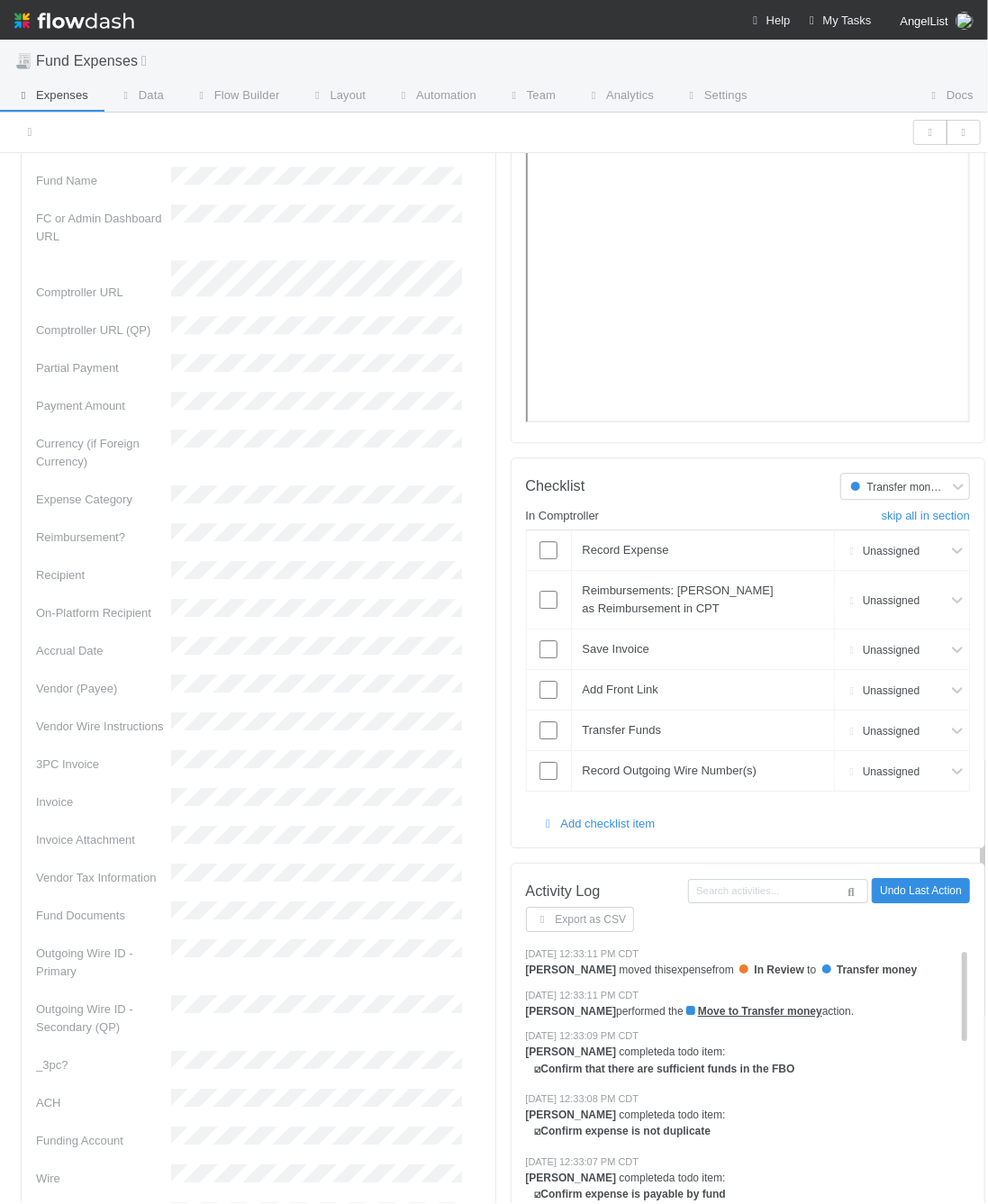 scroll, scrollTop: 2336, scrollLeft: 0, axis: vertical 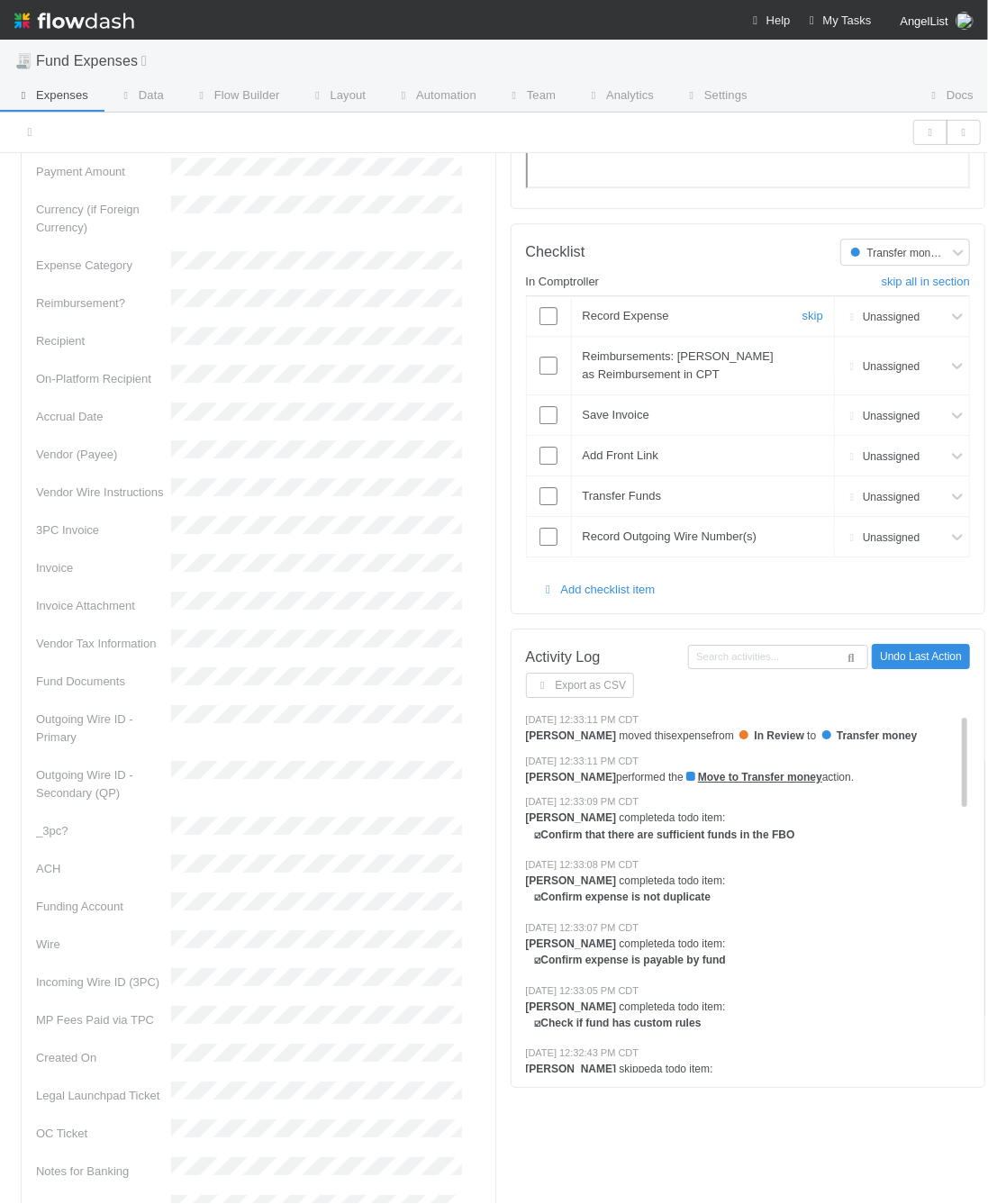 drag, startPoint x: 533, startPoint y: 326, endPoint x: 669, endPoint y: 356, distance: 139.2695 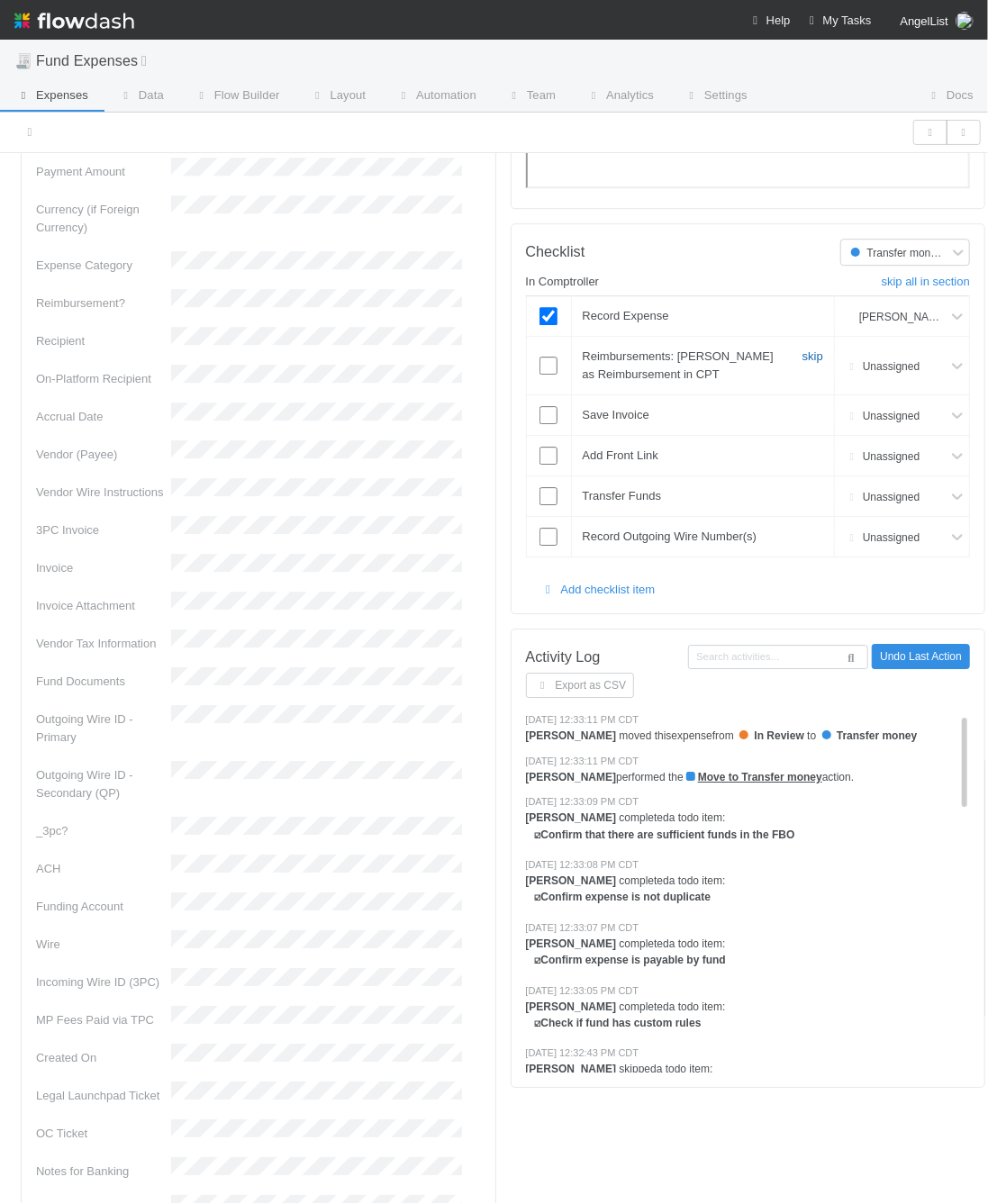 click on "skip" at bounding box center (812, 356) 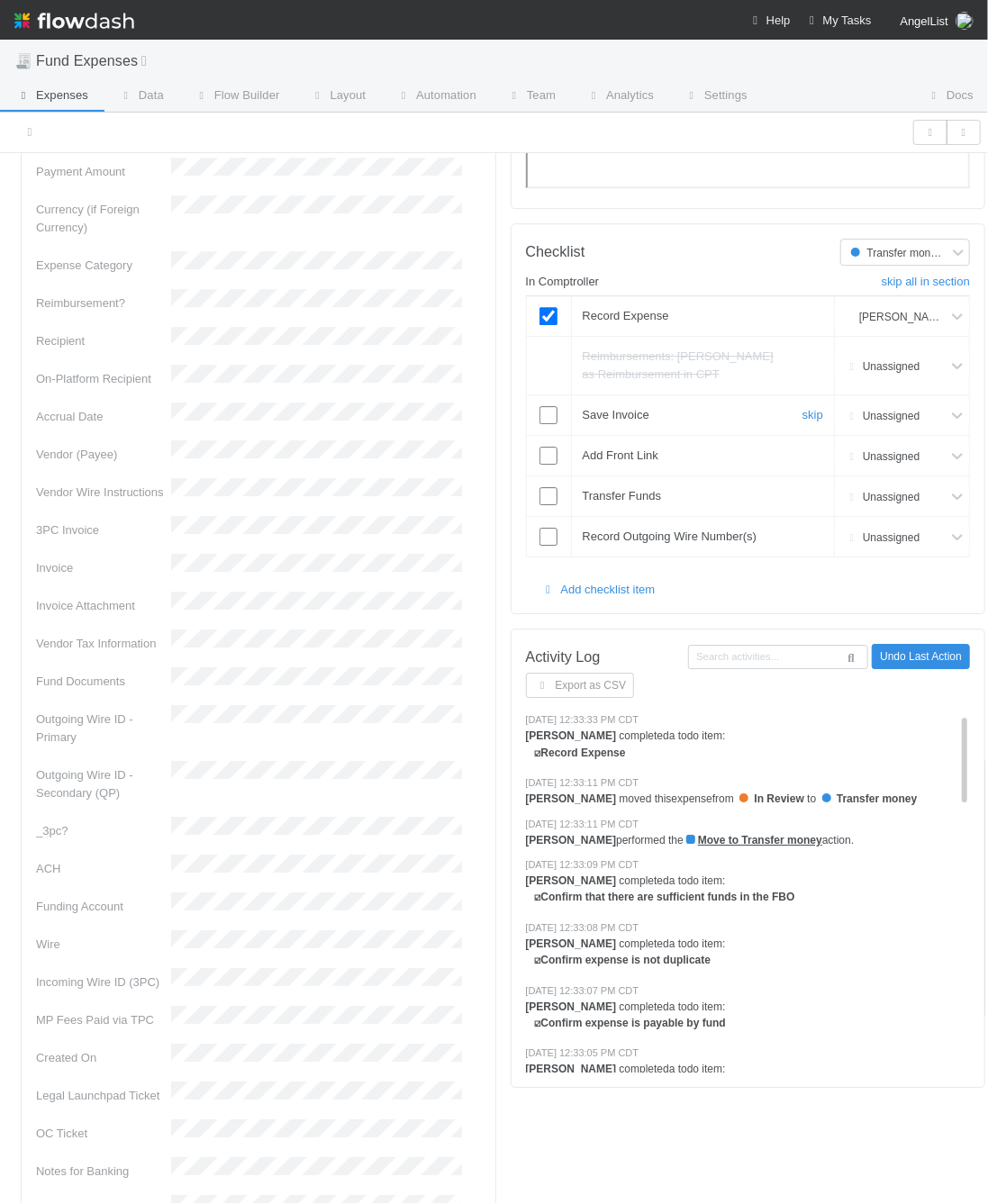 drag, startPoint x: 534, startPoint y: 426, endPoint x: 534, endPoint y: 464, distance: 38 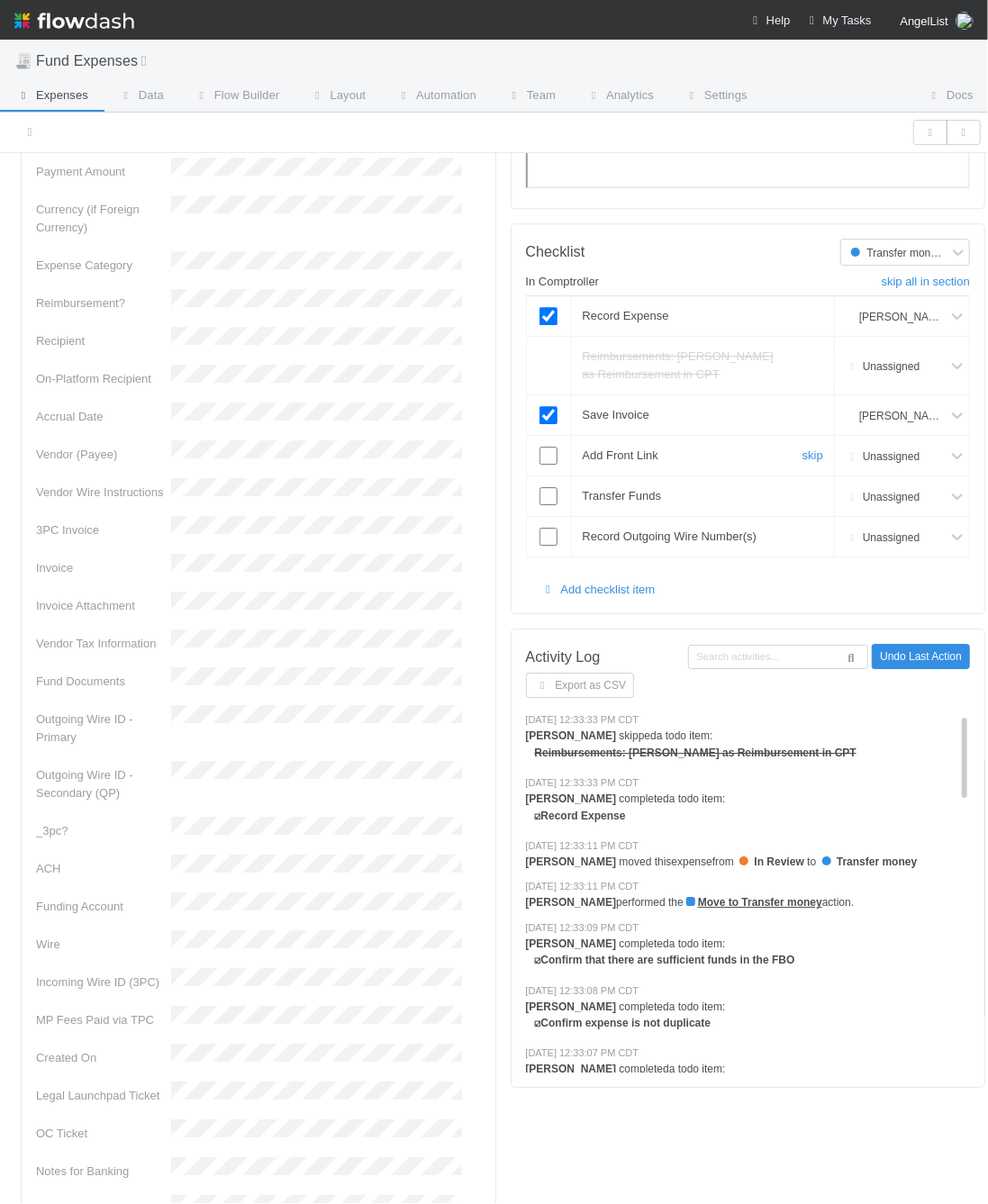 click at bounding box center [548, 456] 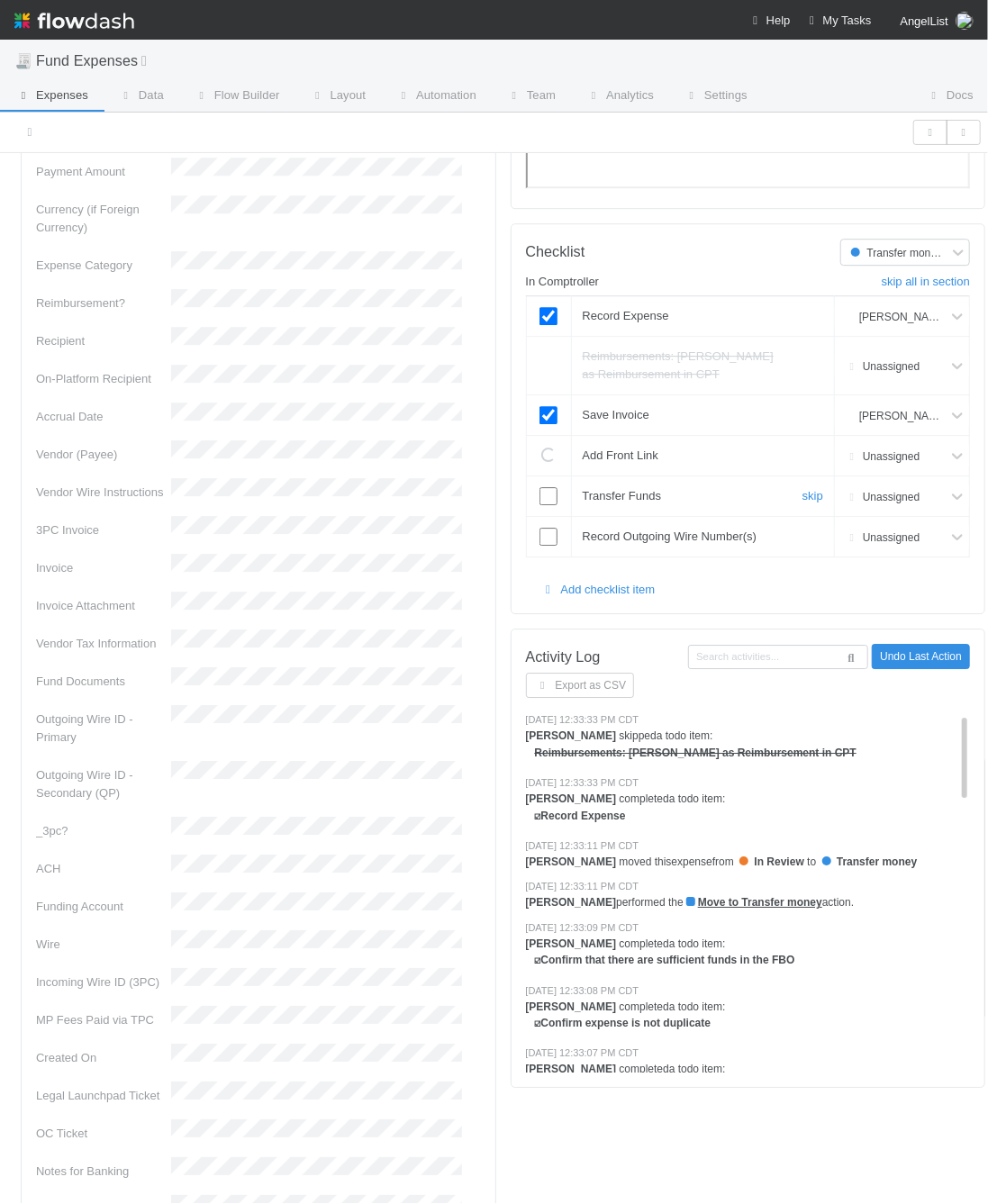 click at bounding box center (548, 496) 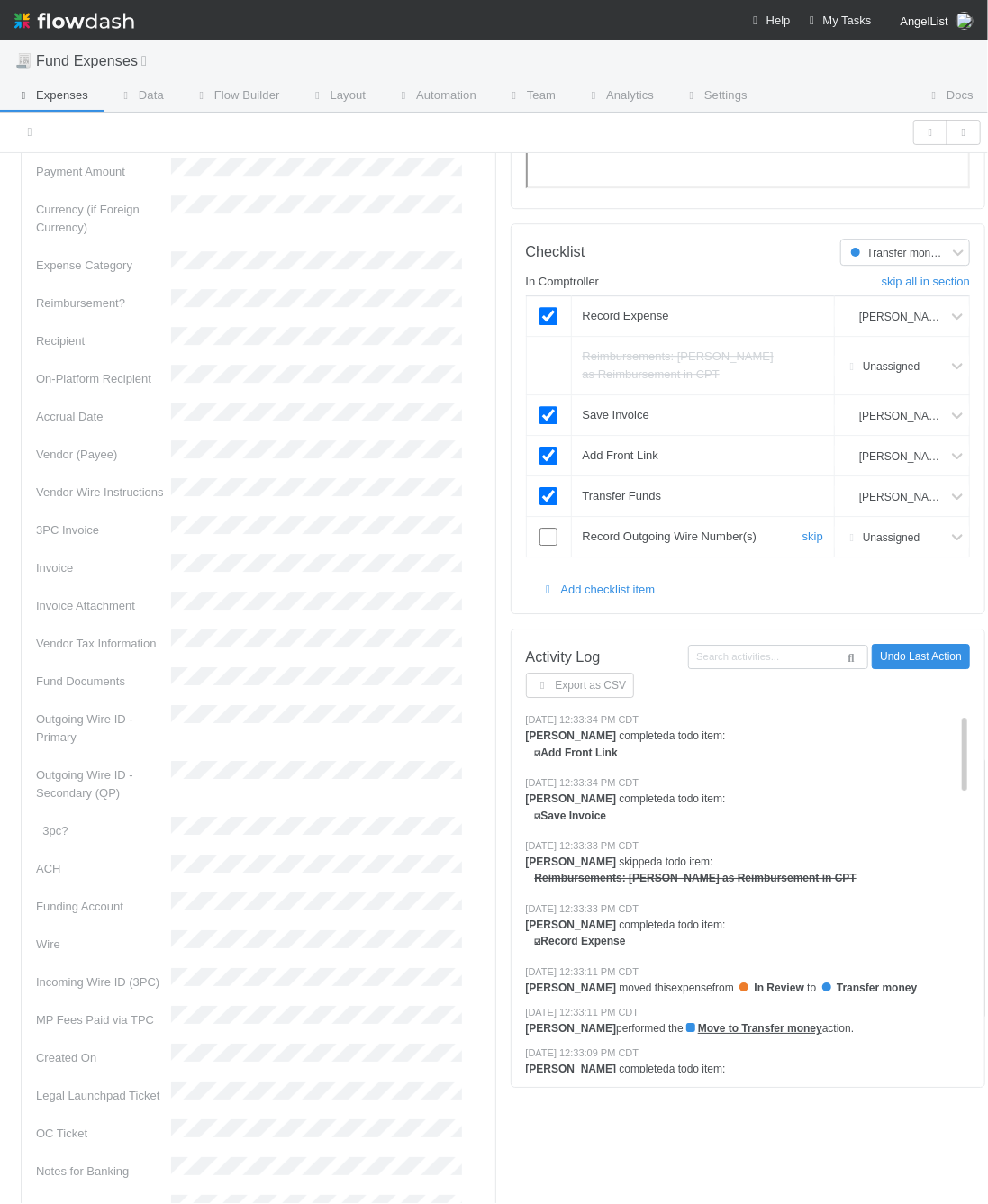 click at bounding box center [548, 537] 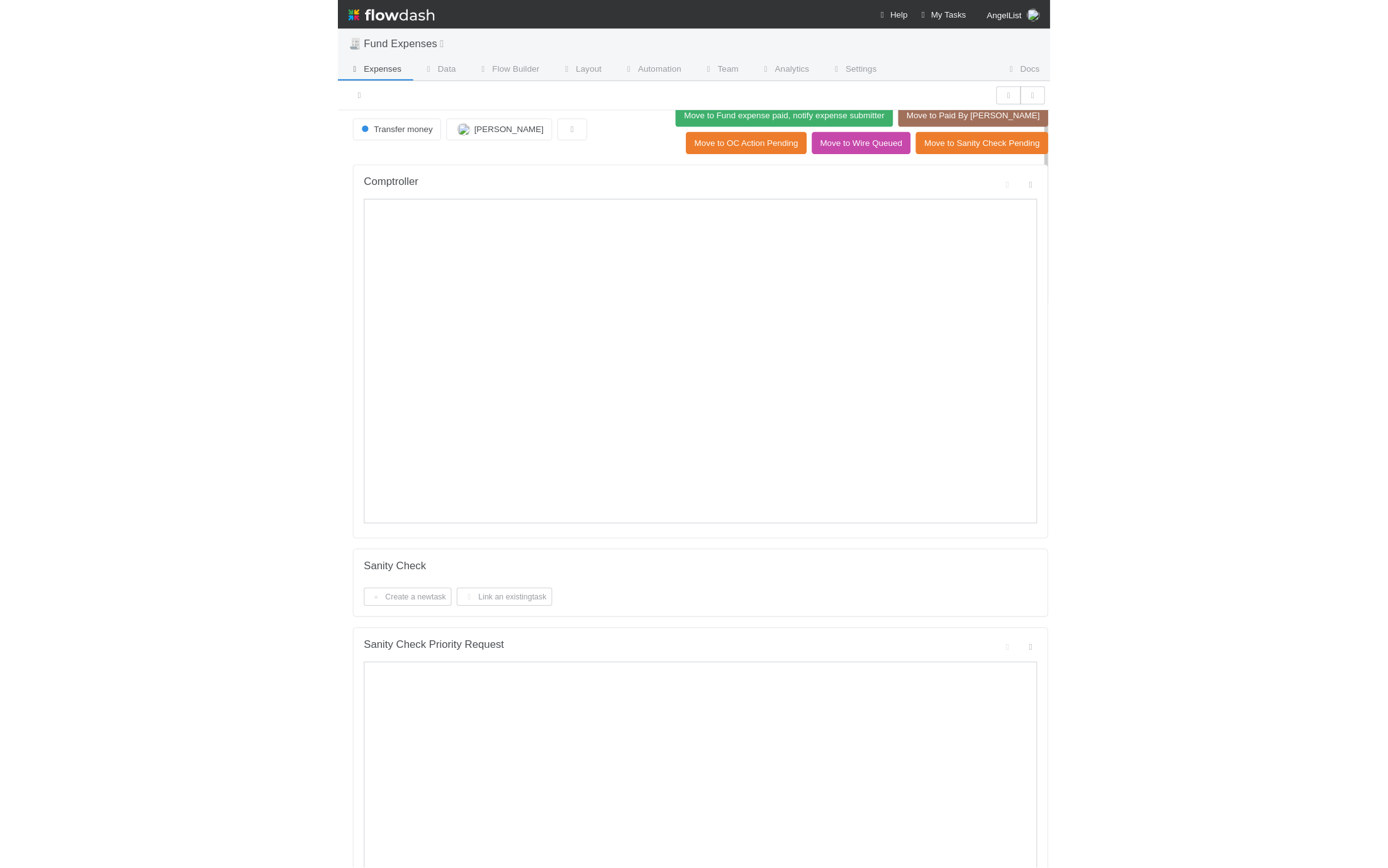 scroll, scrollTop: 0, scrollLeft: 0, axis: both 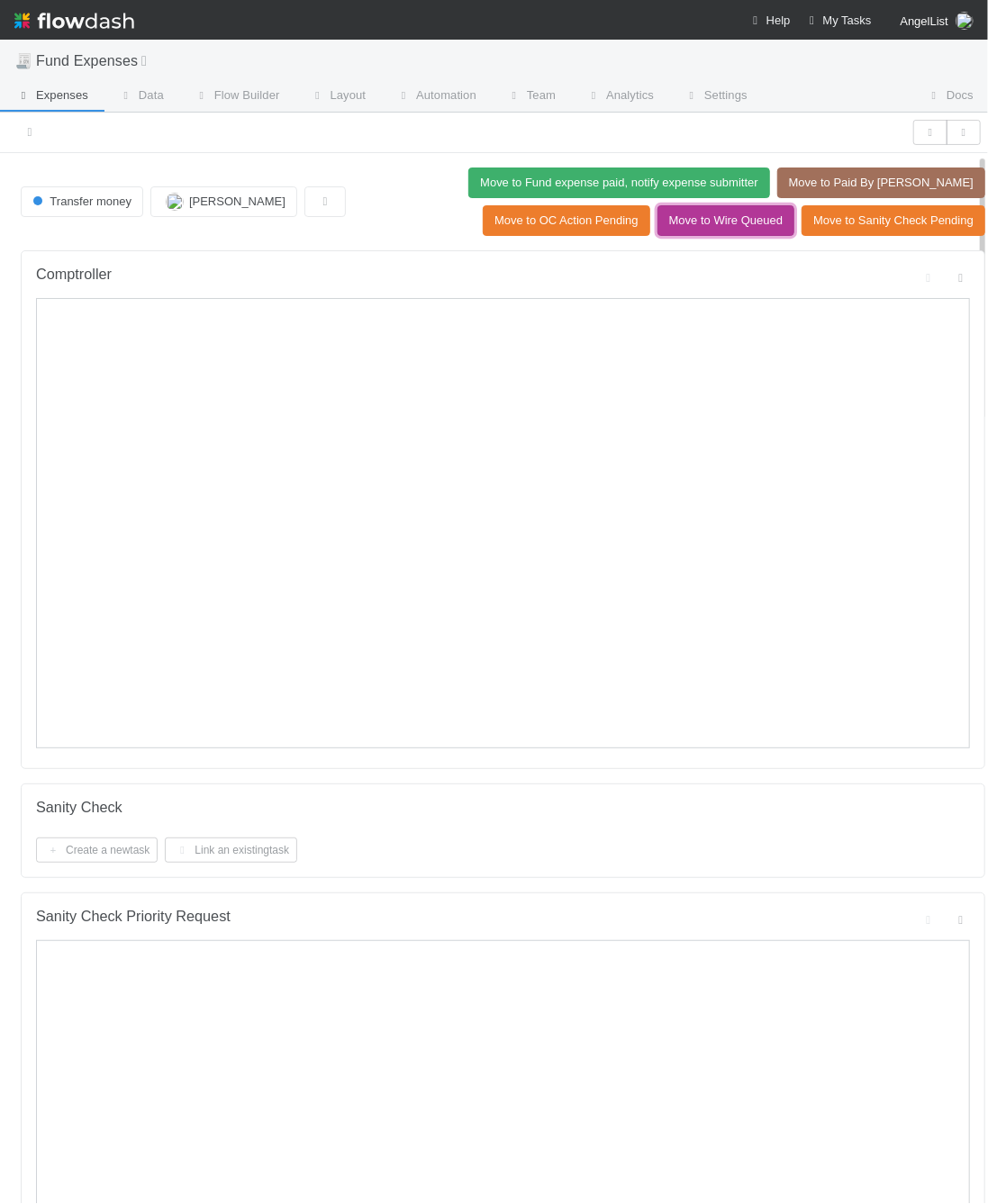 click on "Move to Wire Queued" at bounding box center (726, 221) 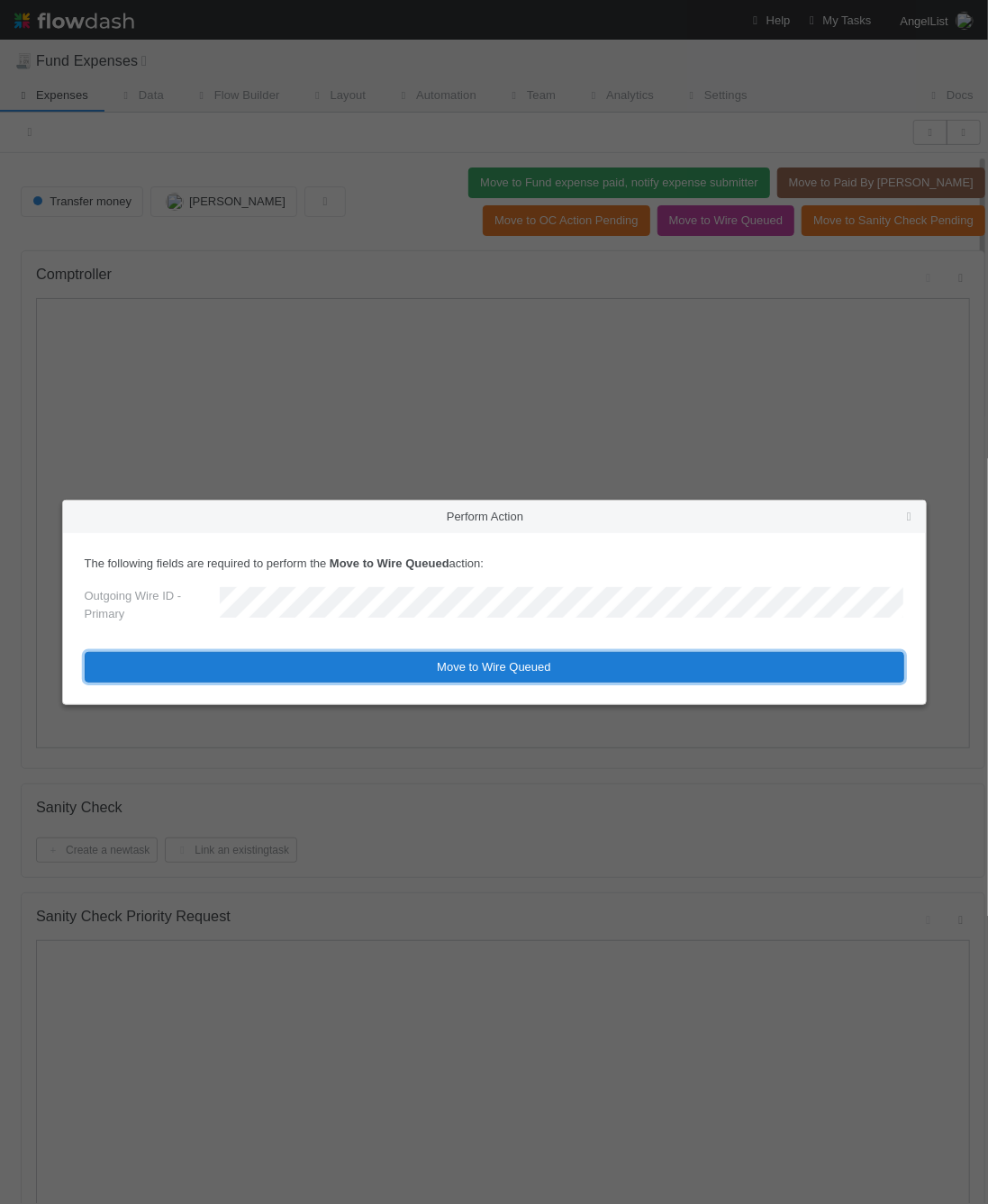click on "Move to Wire Queued" at bounding box center (494, 667) 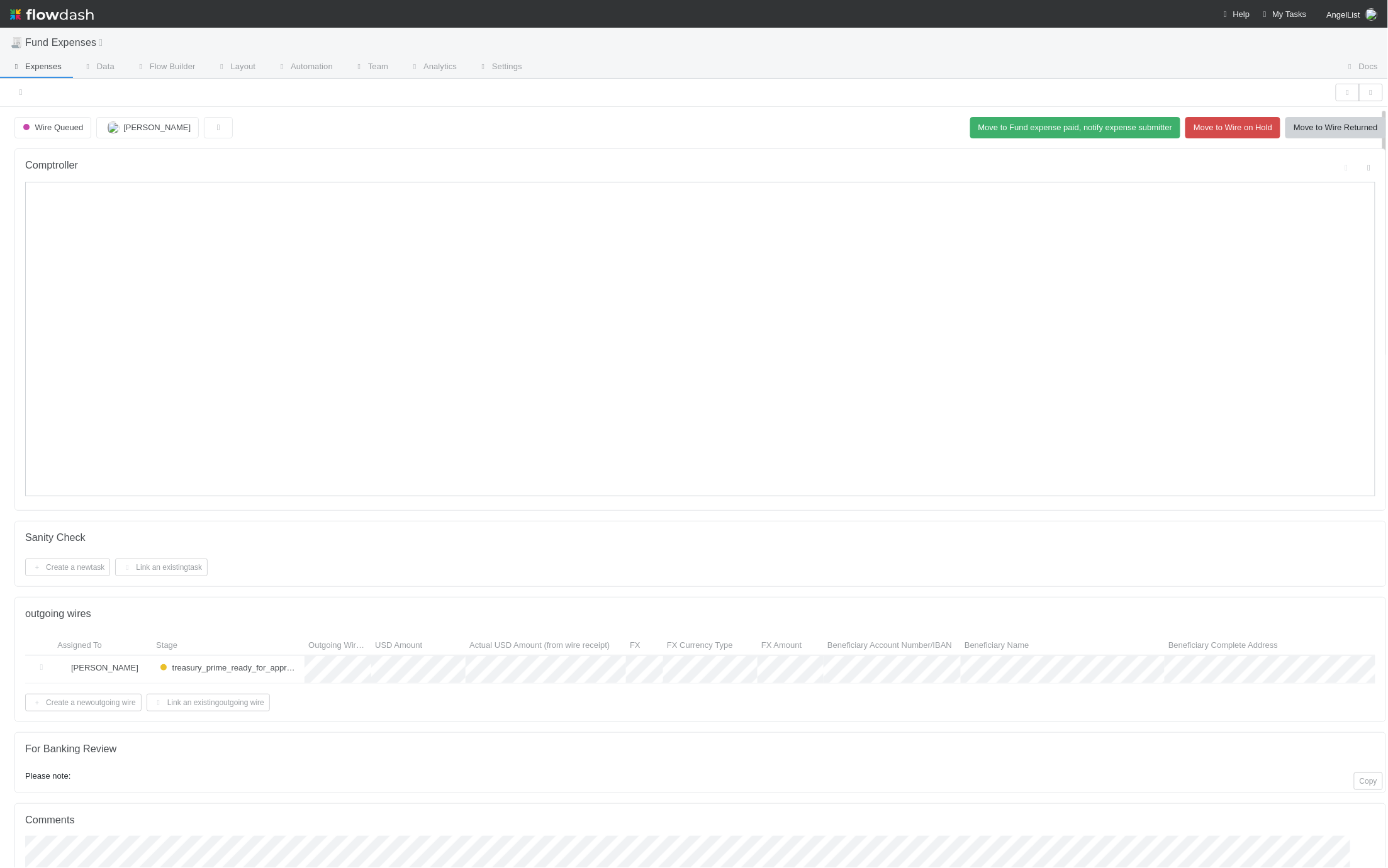 click on "Wire Queued Roger Jennette  Move to Fund expense paid, notify expense submitter Move to Wire on Hold  Move to Wire Returned" at bounding box center (700, 128) 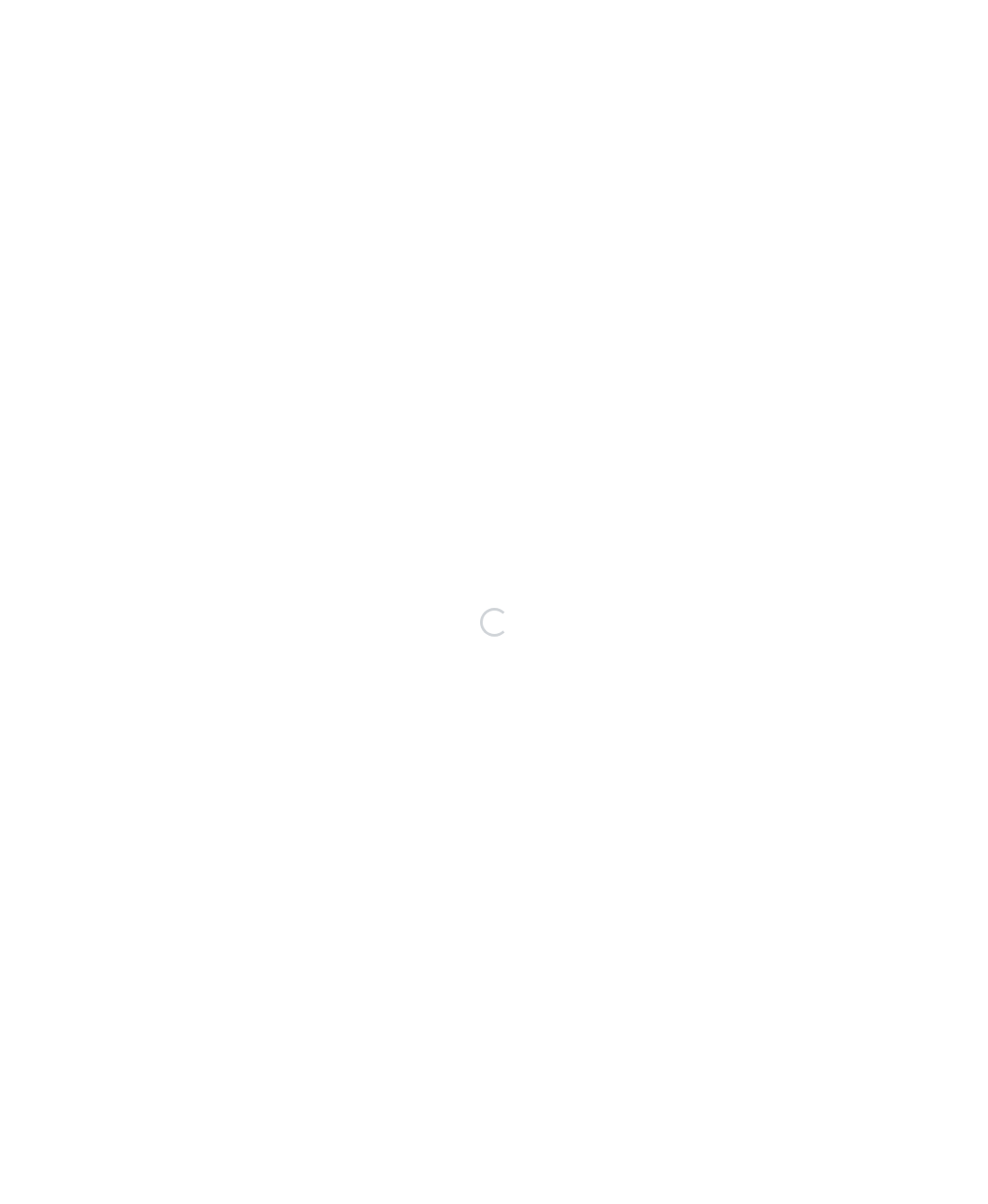 scroll, scrollTop: 0, scrollLeft: 0, axis: both 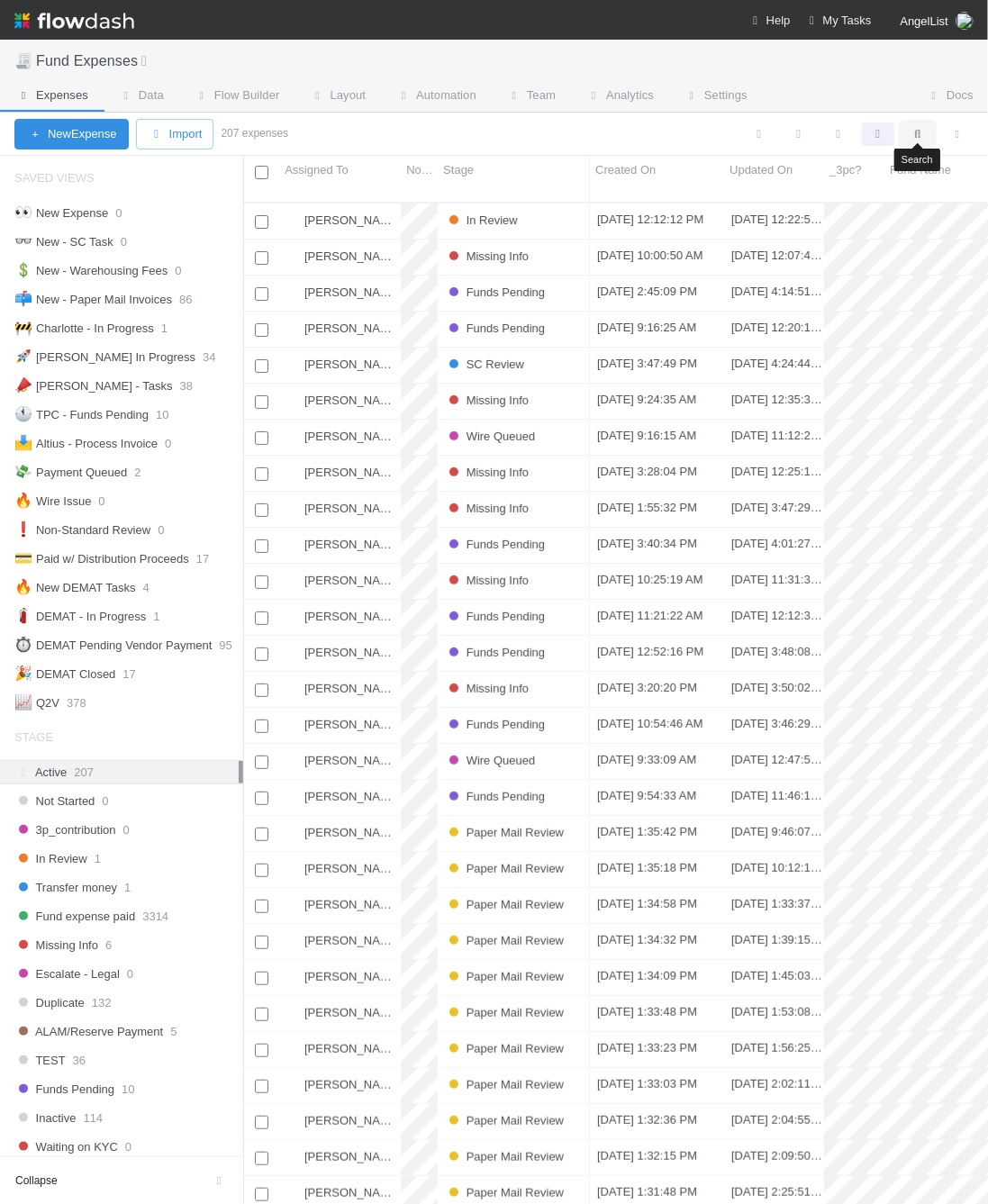 click at bounding box center (918, 134) 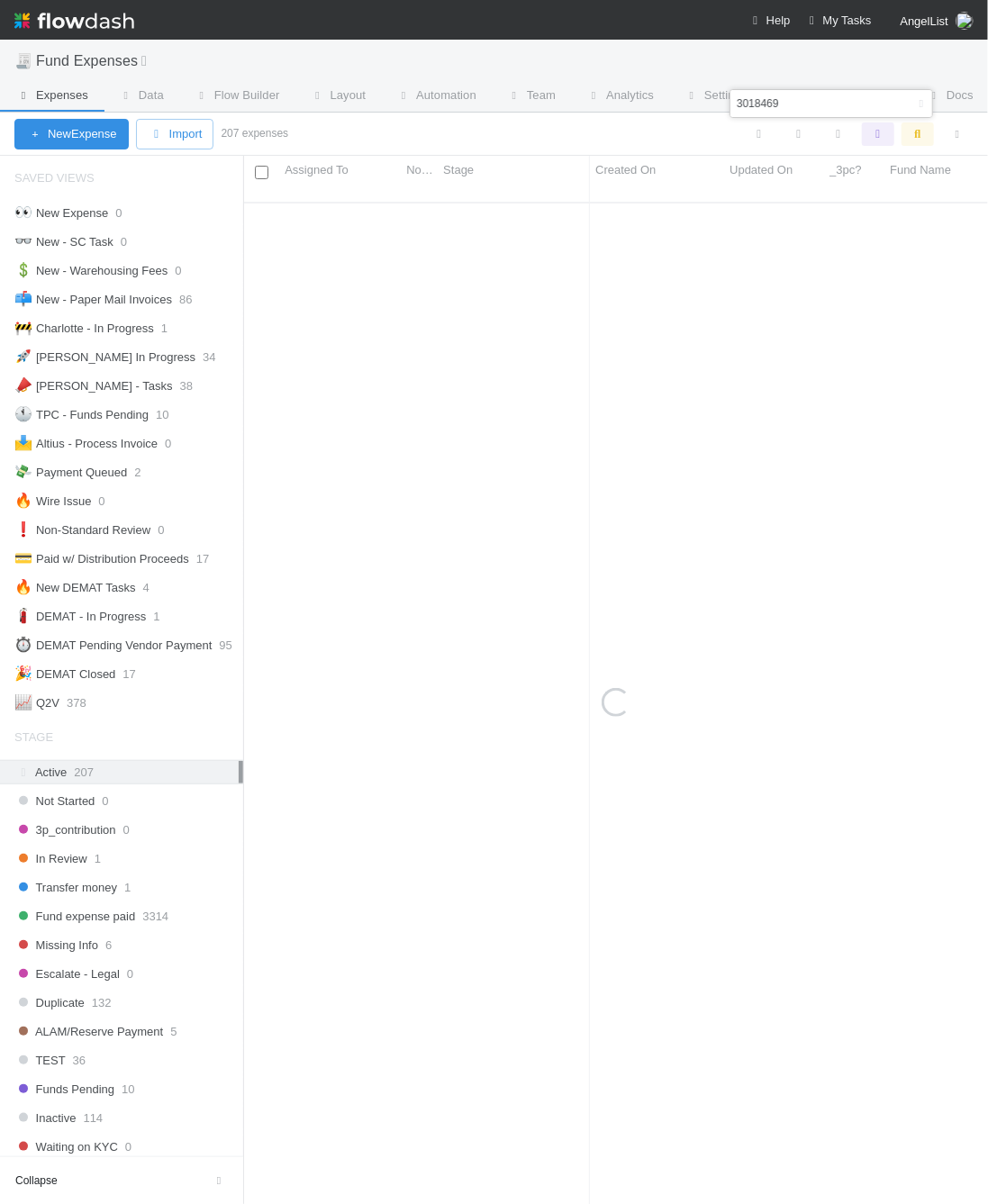 type on "3018469" 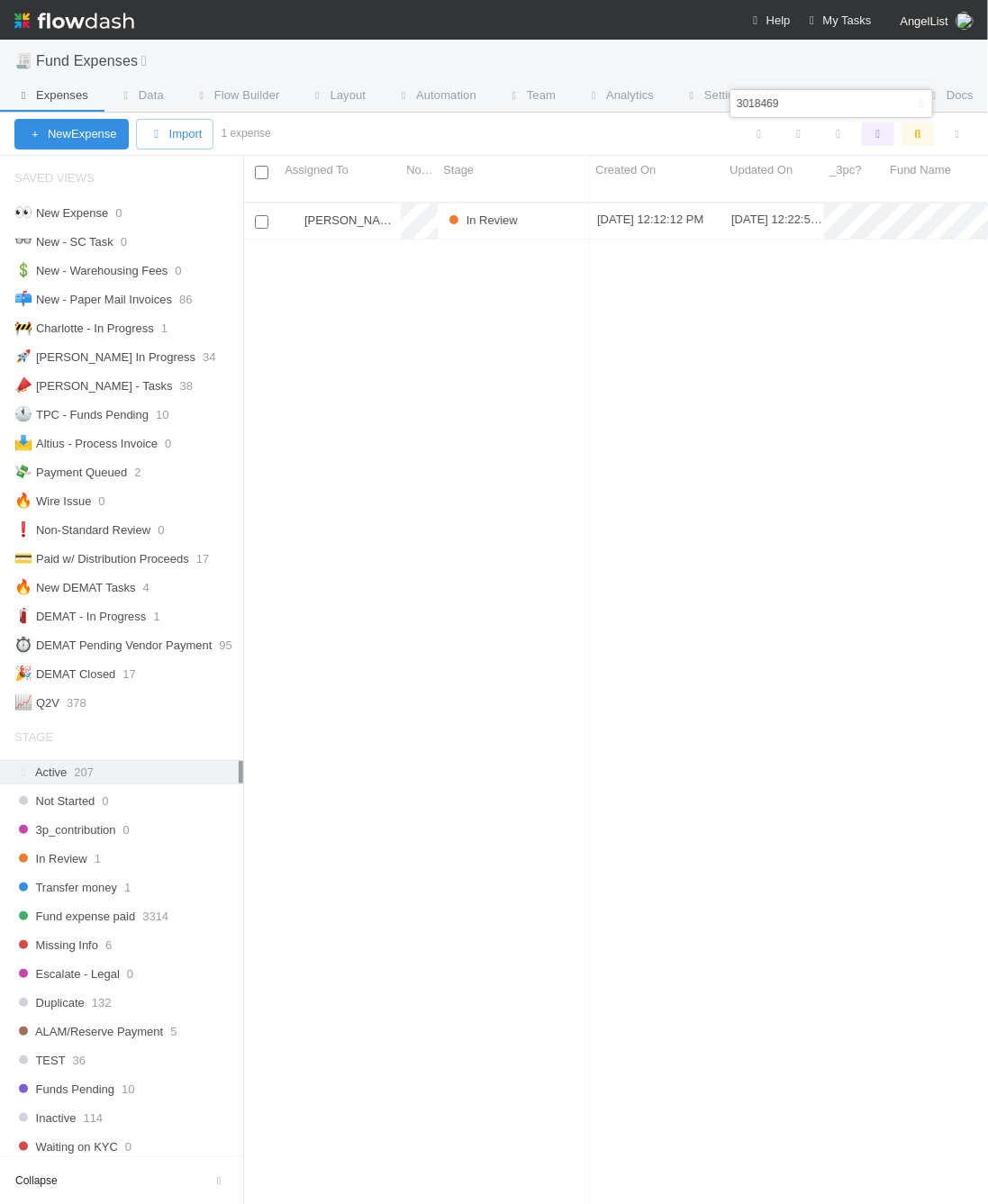 scroll, scrollTop: 19, scrollLeft: 18, axis: both 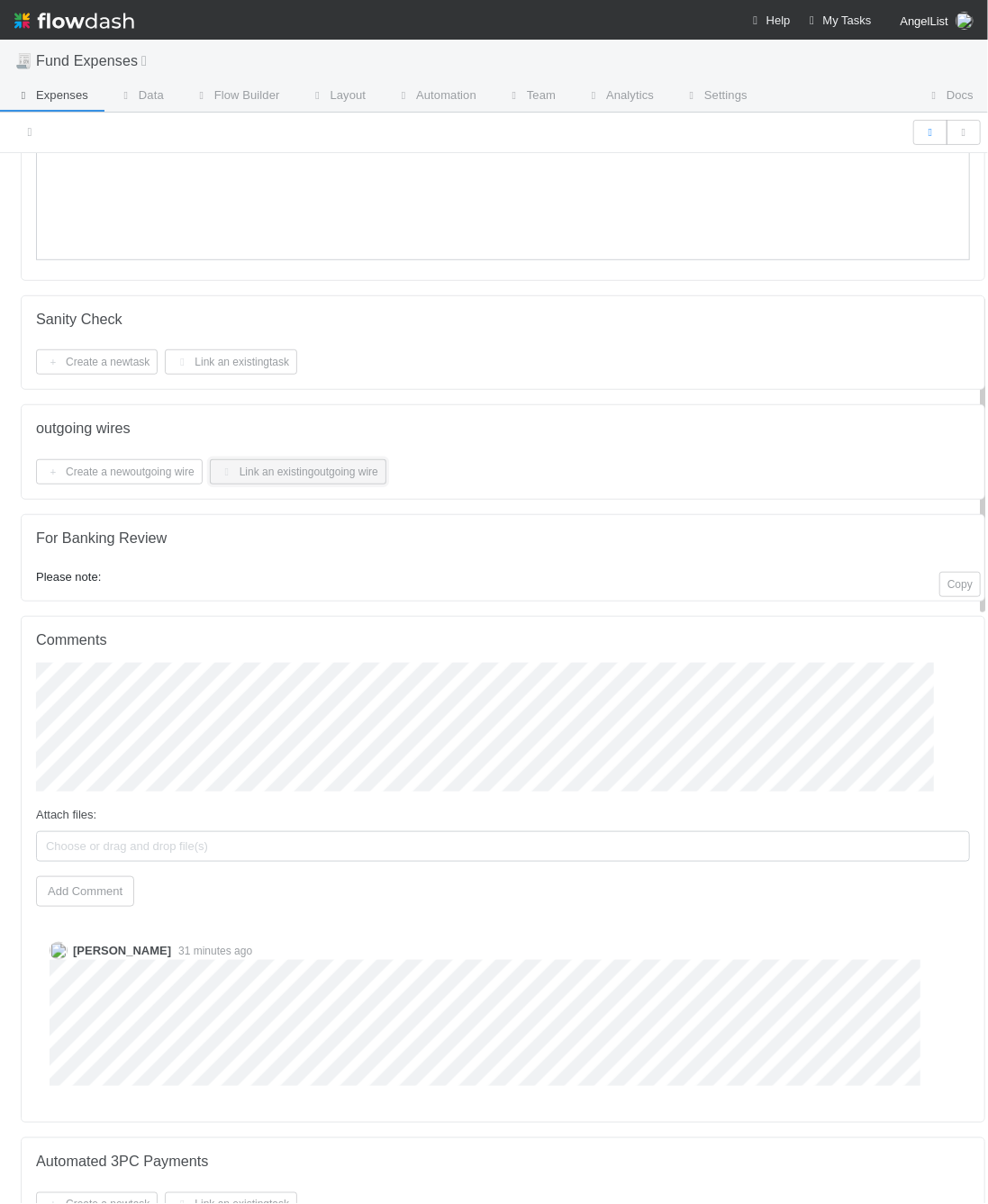 click on "Link an existing  outgoing wire" at bounding box center (298, 472) 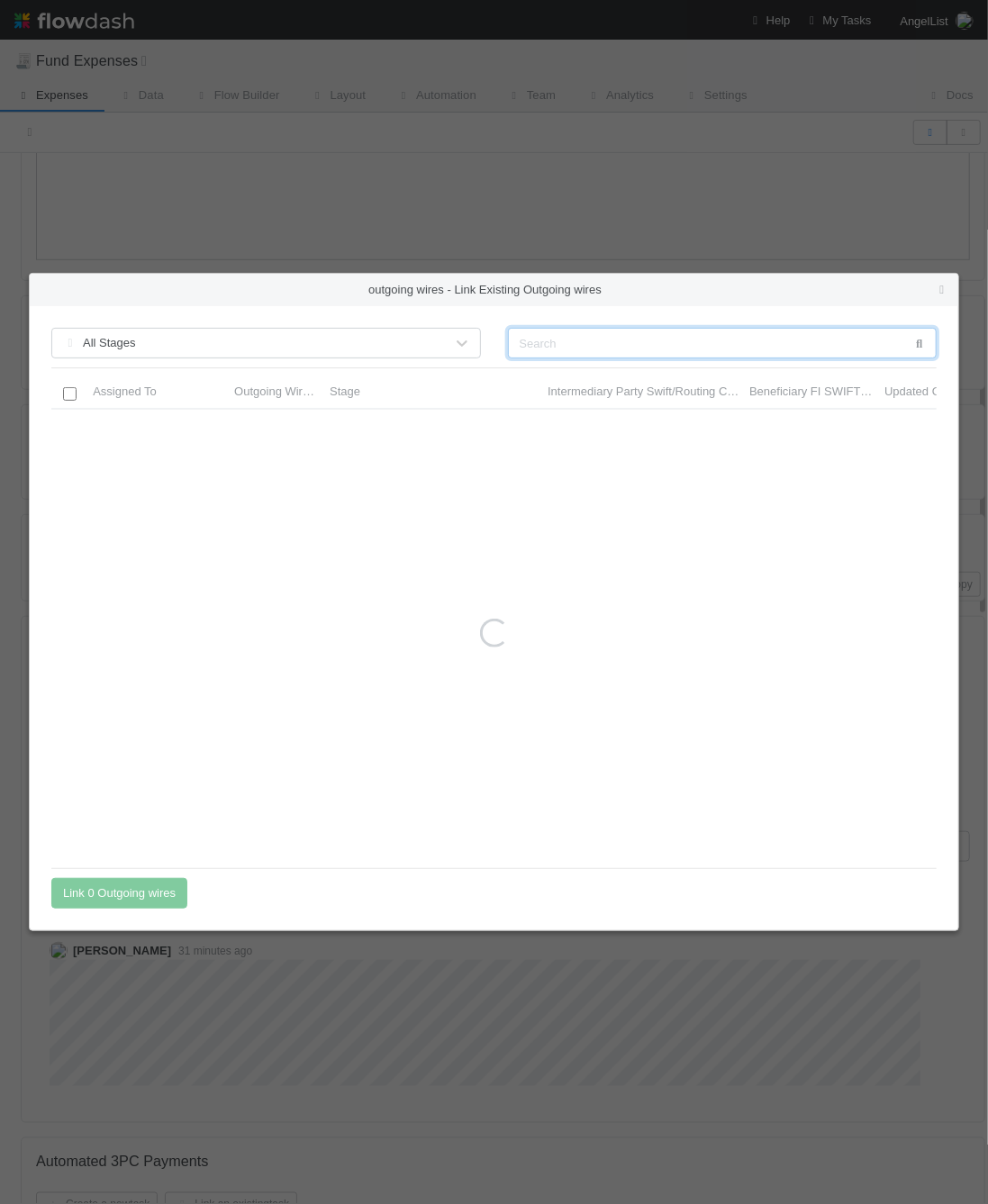 click at bounding box center [722, 343] 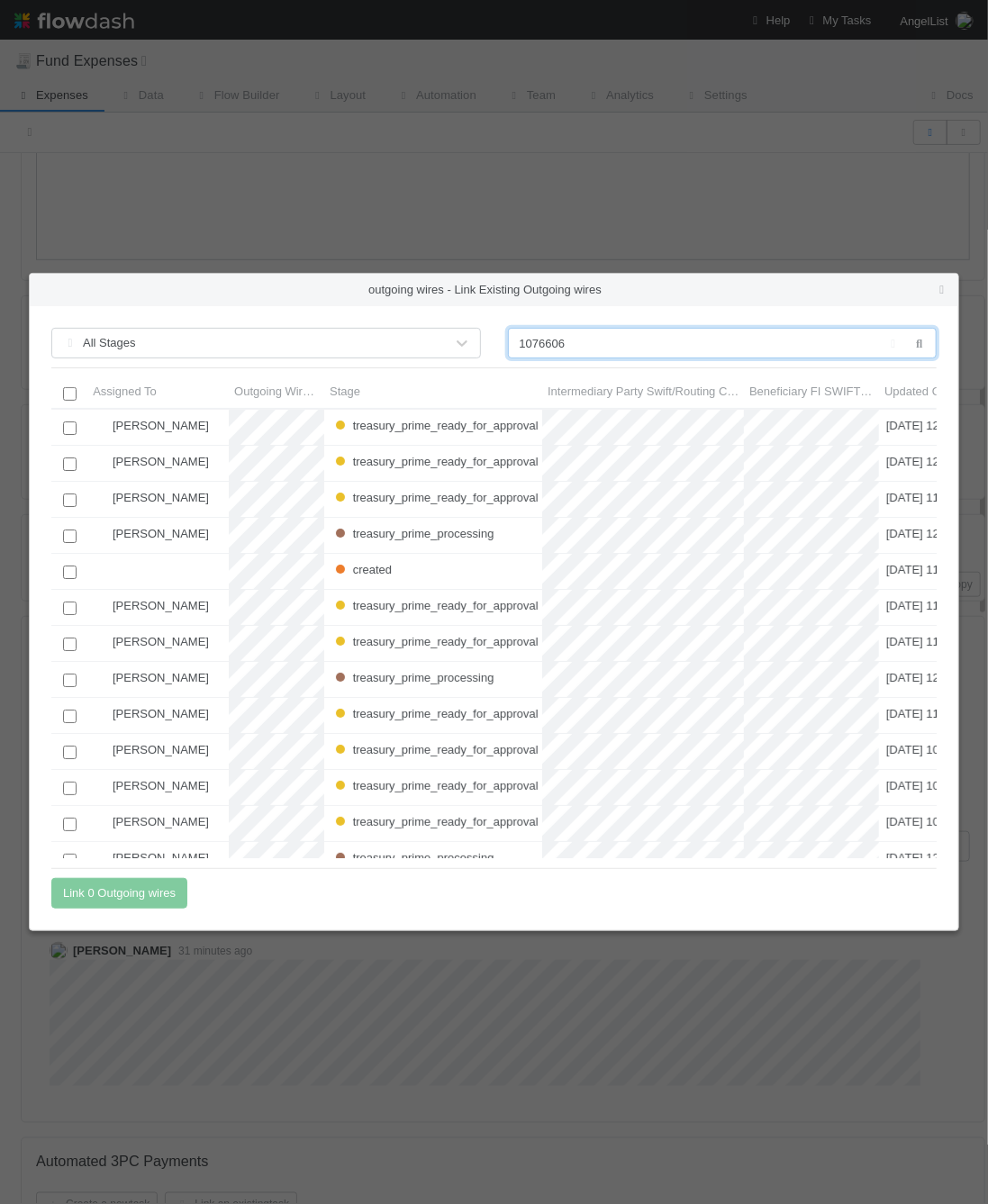 scroll, scrollTop: 18, scrollLeft: 19, axis: both 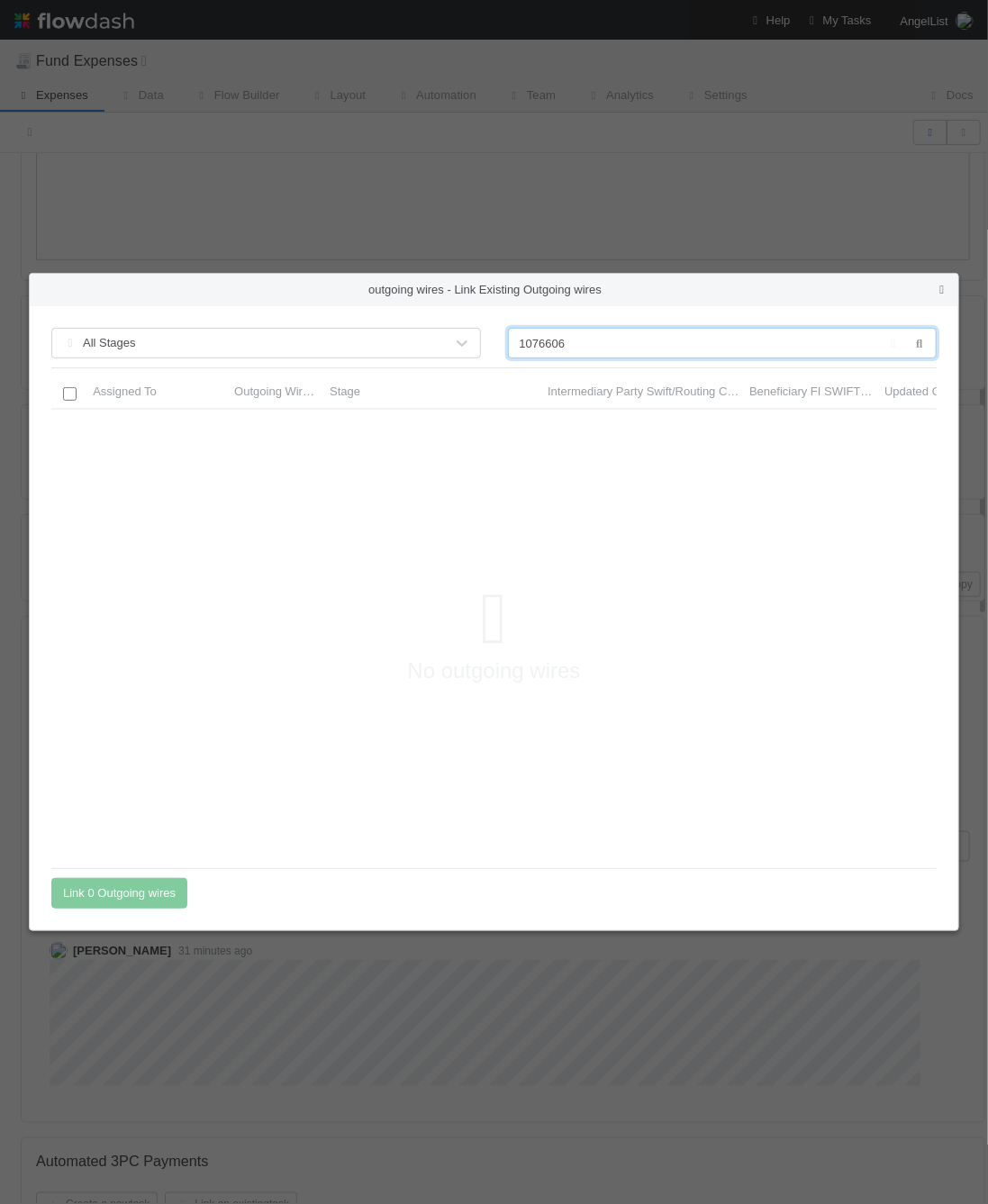 type on "1076606" 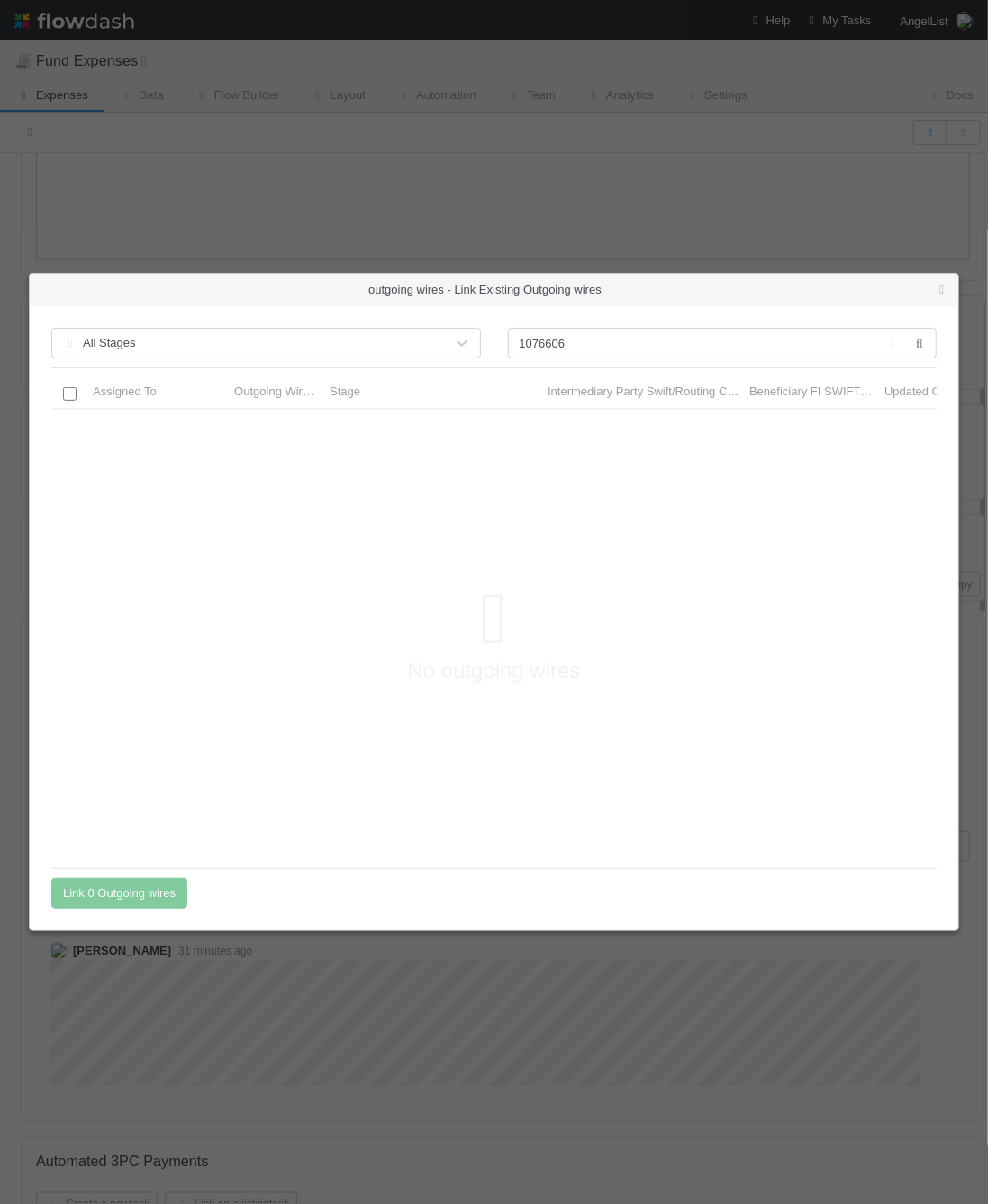 click at bounding box center (942, 289) 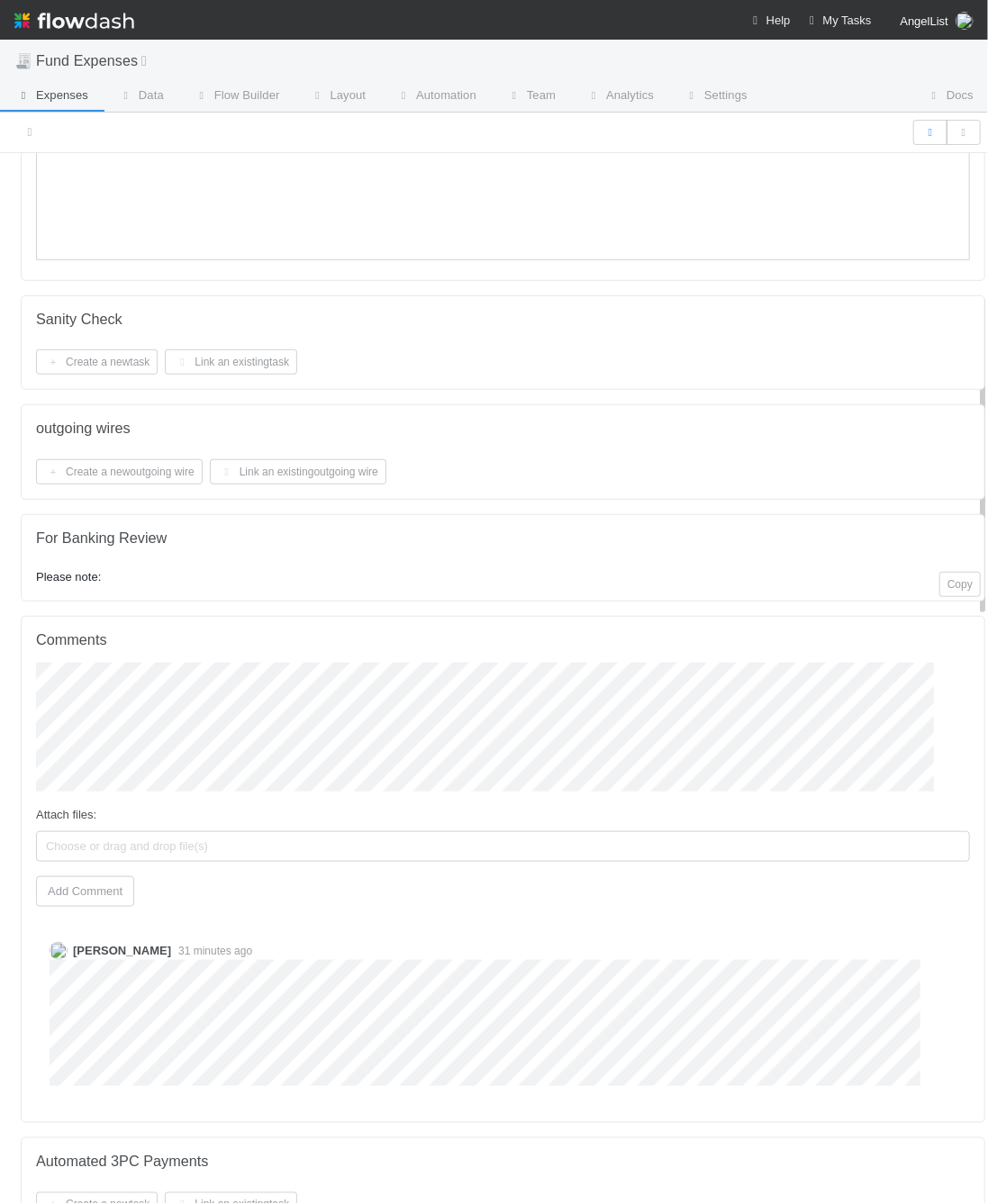 click on "Create a new  task Link an existing  task" at bounding box center (503, 362) 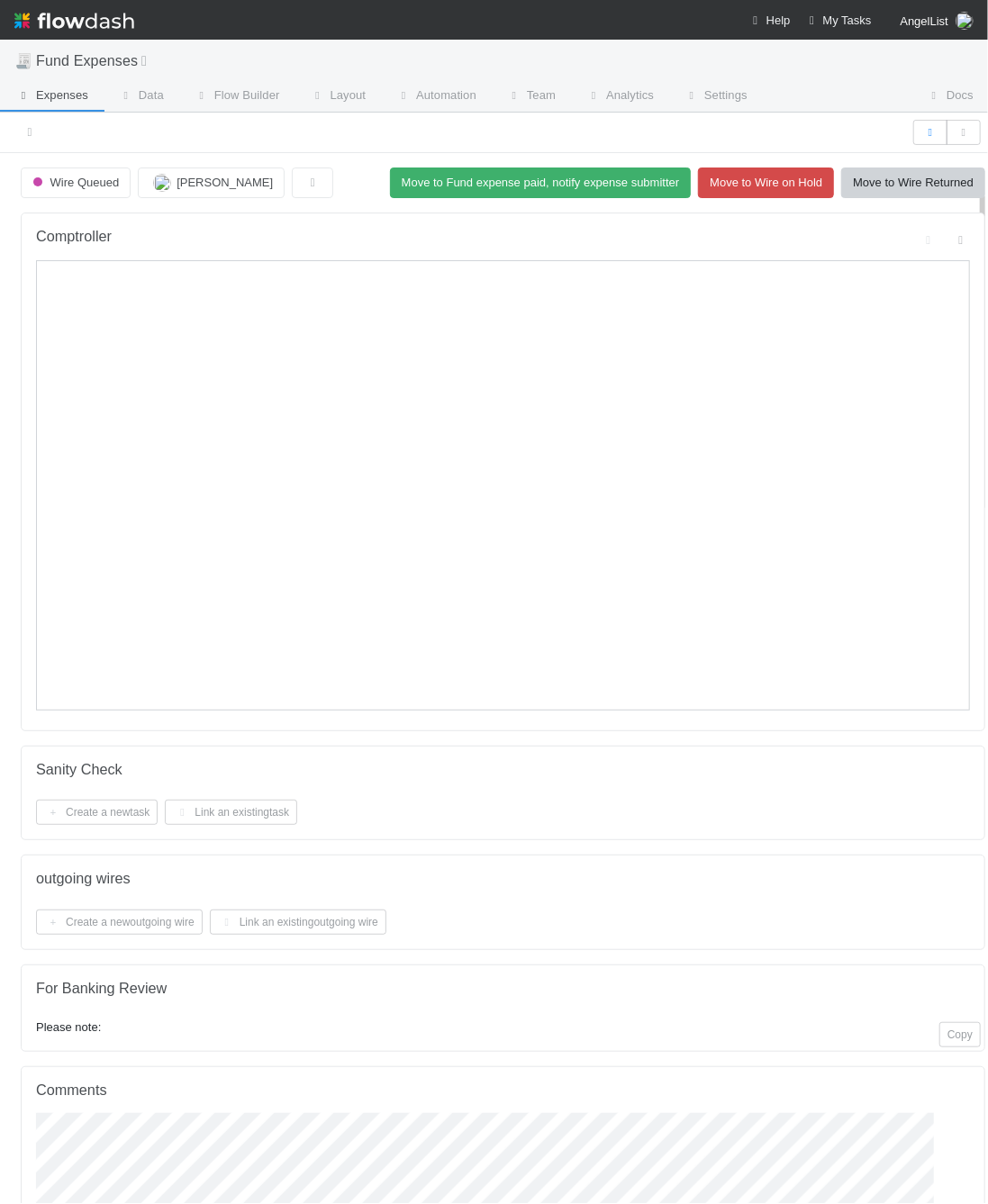 scroll, scrollTop: 450, scrollLeft: 0, axis: vertical 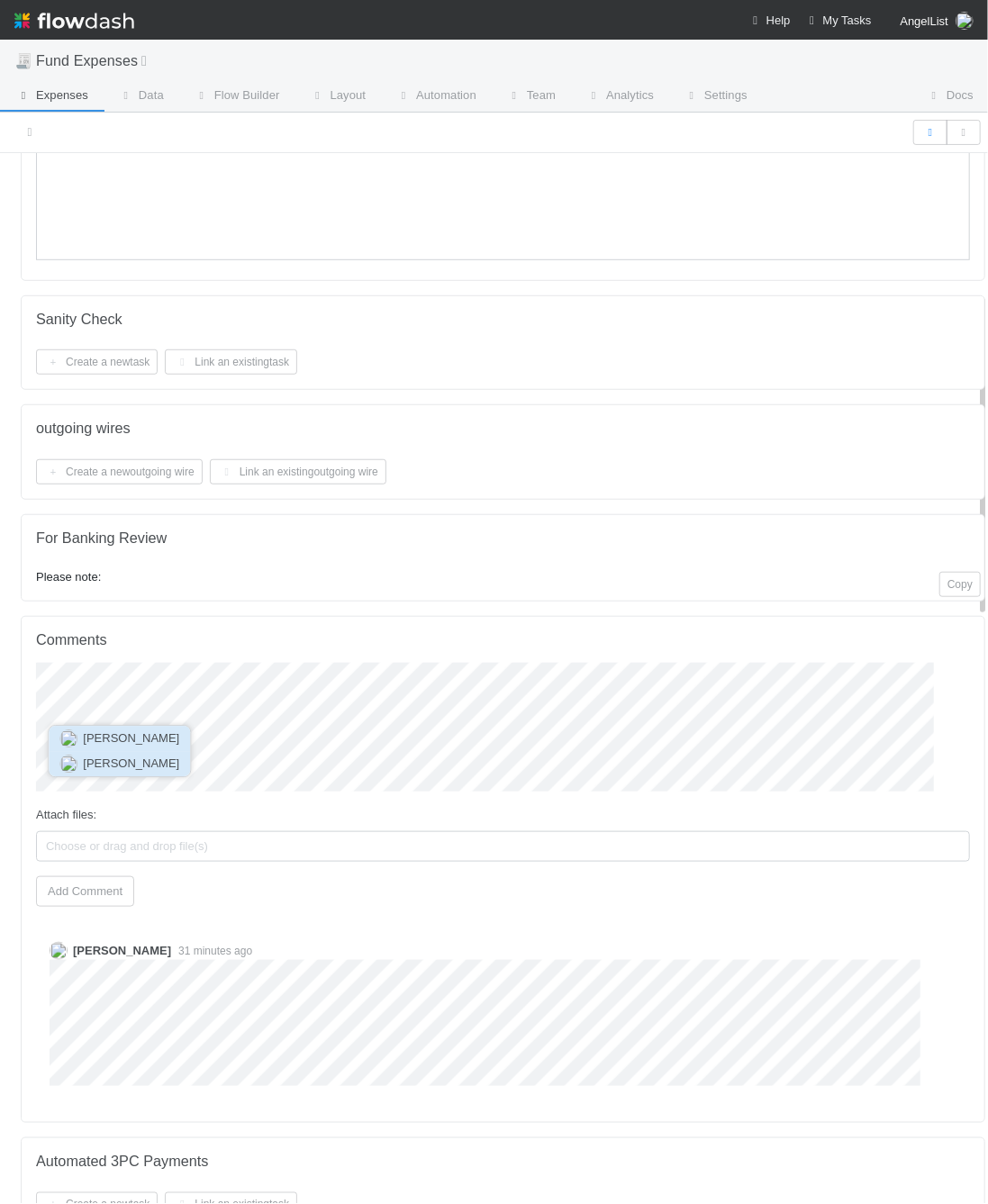 click on "Jun Yoon" at bounding box center (131, 763) 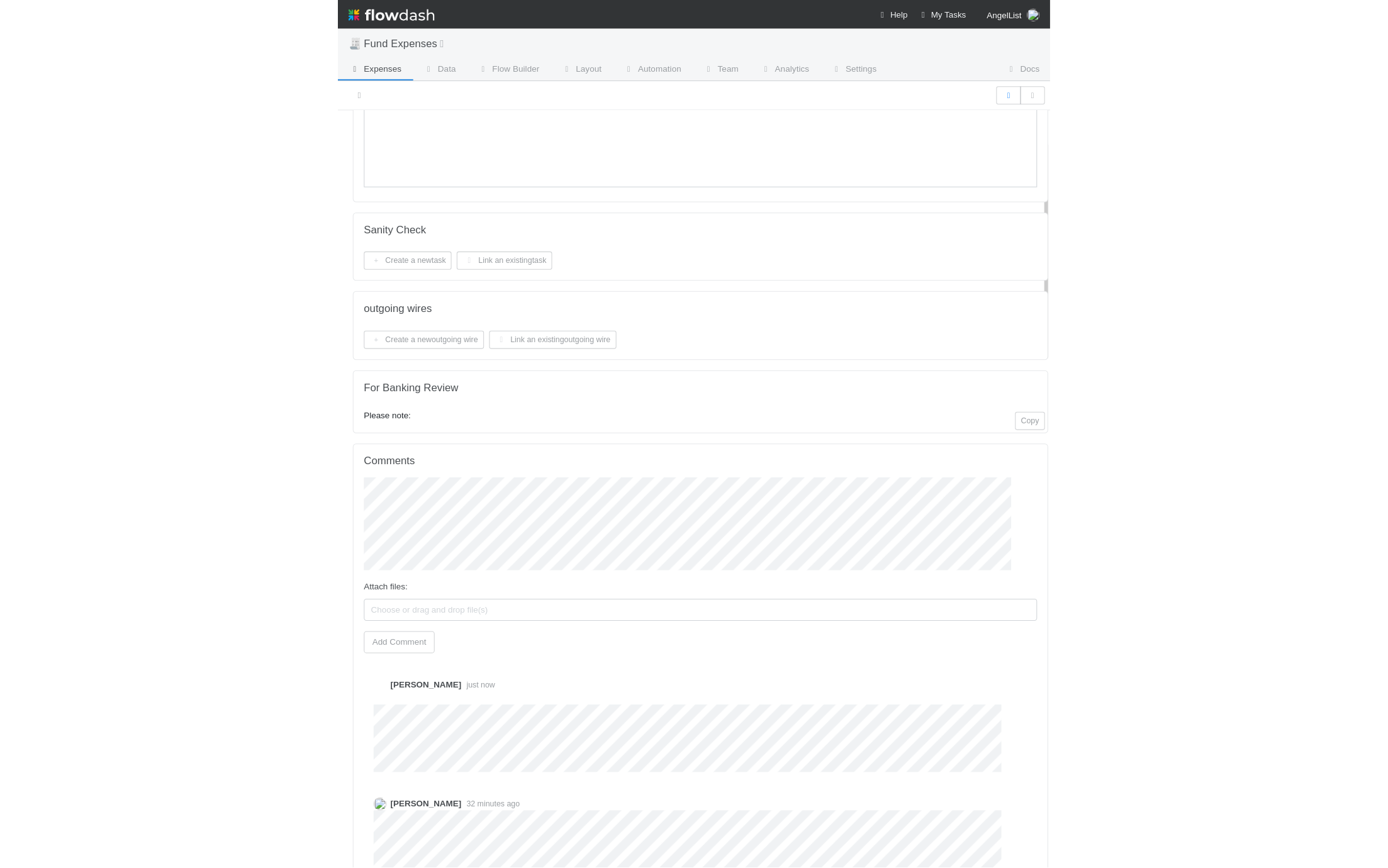 scroll, scrollTop: 0, scrollLeft: 0, axis: both 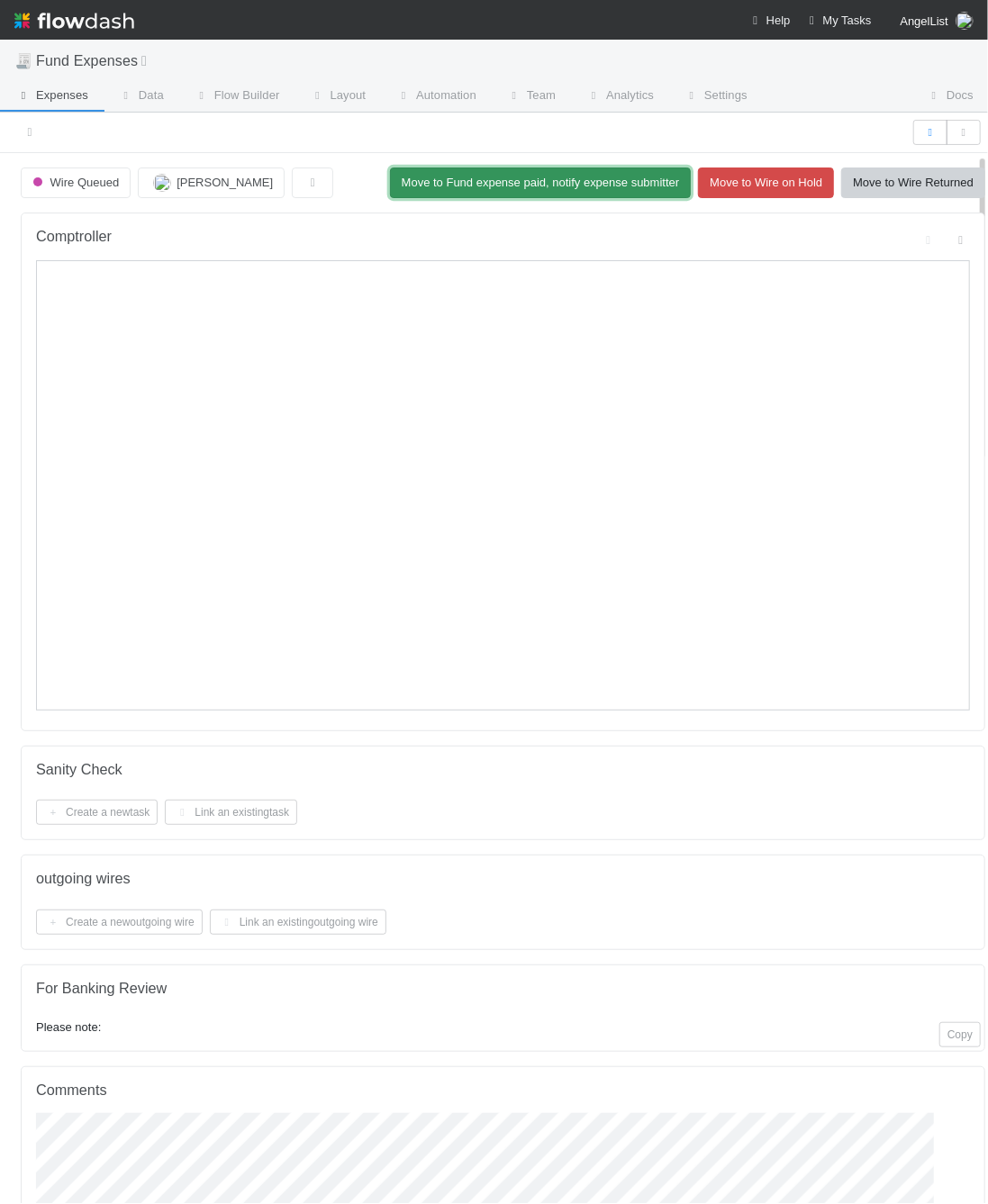 click on "Move to Fund expense paid, notify expense submitter" at bounding box center (540, 183) 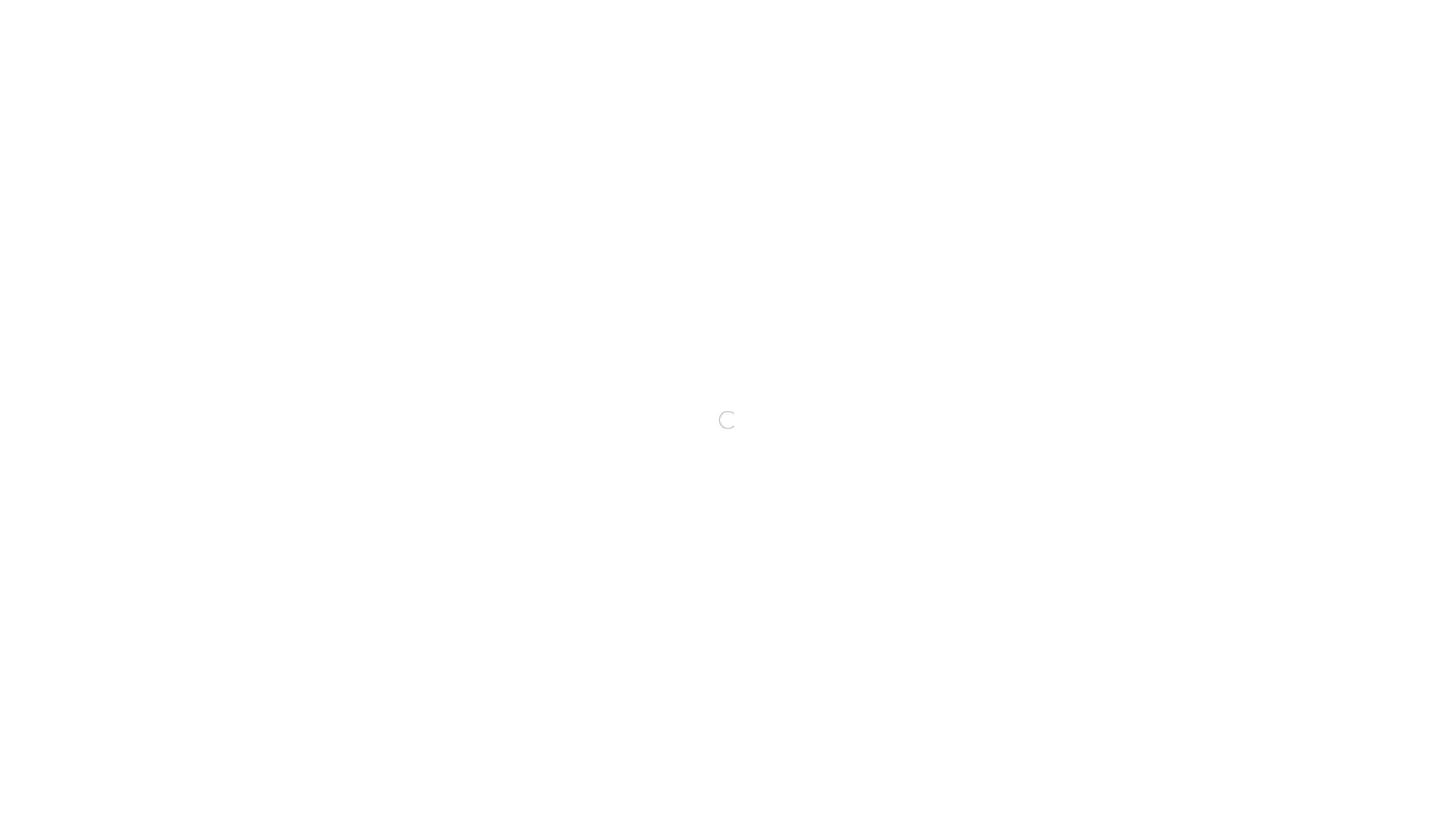scroll, scrollTop: 0, scrollLeft: 0, axis: both 